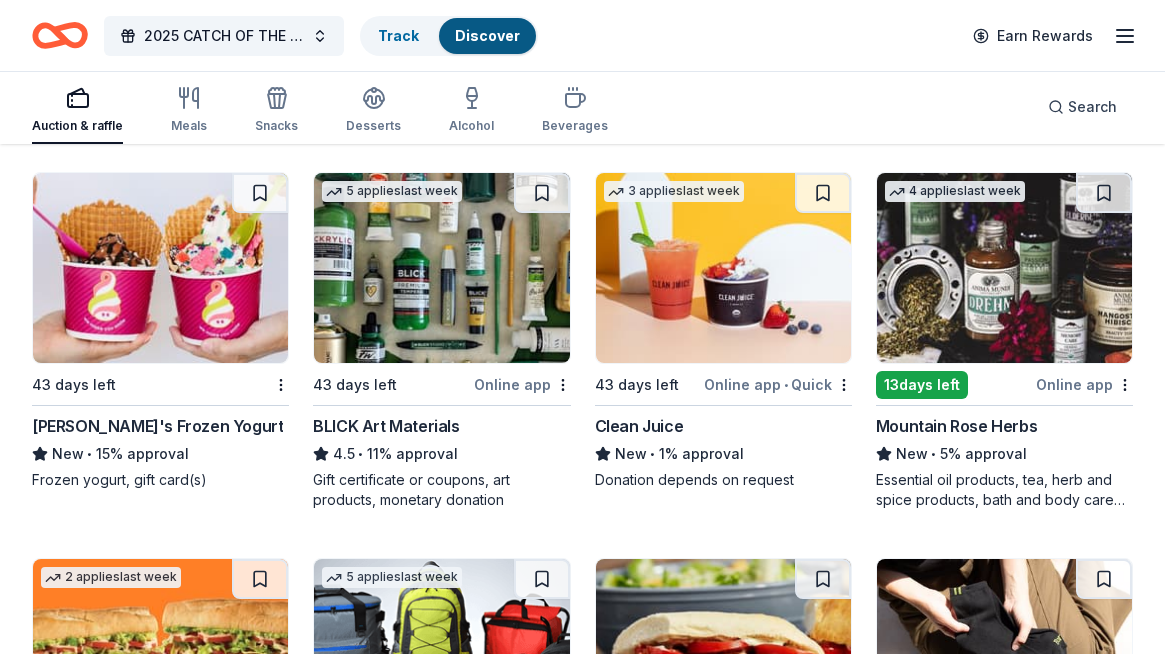 scroll, scrollTop: 5476, scrollLeft: 0, axis: vertical 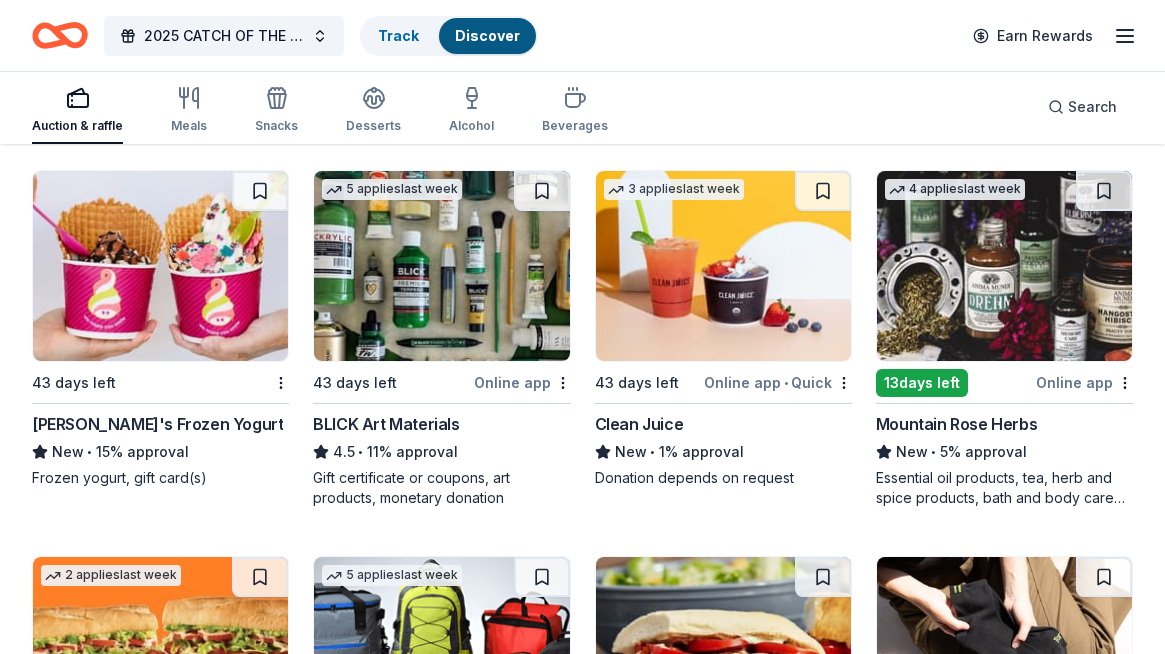 click on "Local 43 days left Online app • Quick Stickmen Brewing Company New Gift cards 4   applies  last week 43 days left Online app • Quick The Old Spaghetti Factory 5.0 • 13% approval Food, gift certificate(s) Top rated 10   applies  last week 45 days left Online app Oriental Trading 4.8 • 56% approval Donation depends on request Local 31 days left Online app Oregon Garden New Admission passes Local 43 days left Online app • Quick Cafe Yumm! New Food, gift card(s) Top rated 5   applies  last week 28 days left Online app In-N-Out 5.0 • 45% approval Merchandise, gift certificate(s) Top rated 24   applies  last week 43 days left Online app • Quick BarkBox 5.0 • 69% approval Dog toy(s), dog food Local 43 days left Online app Chinook Winds Casino Resort  New Gift certificates, playing cards Local 17 days left Online app High Desert Museum New 4 one-day passes 2   applies  last week 45 days left Online app • Quick Movement Gyms New • 36% approval Donation depends on request 6   applies  last week 4.4" at bounding box center [582, -1724] 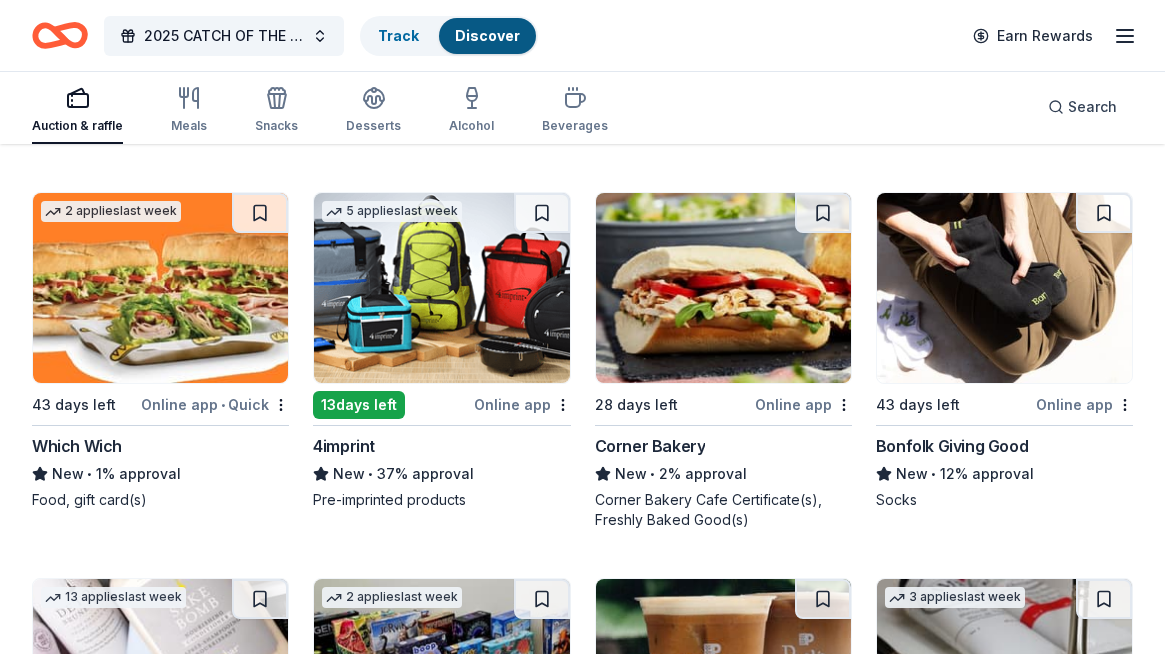 scroll, scrollTop: 5838, scrollLeft: 0, axis: vertical 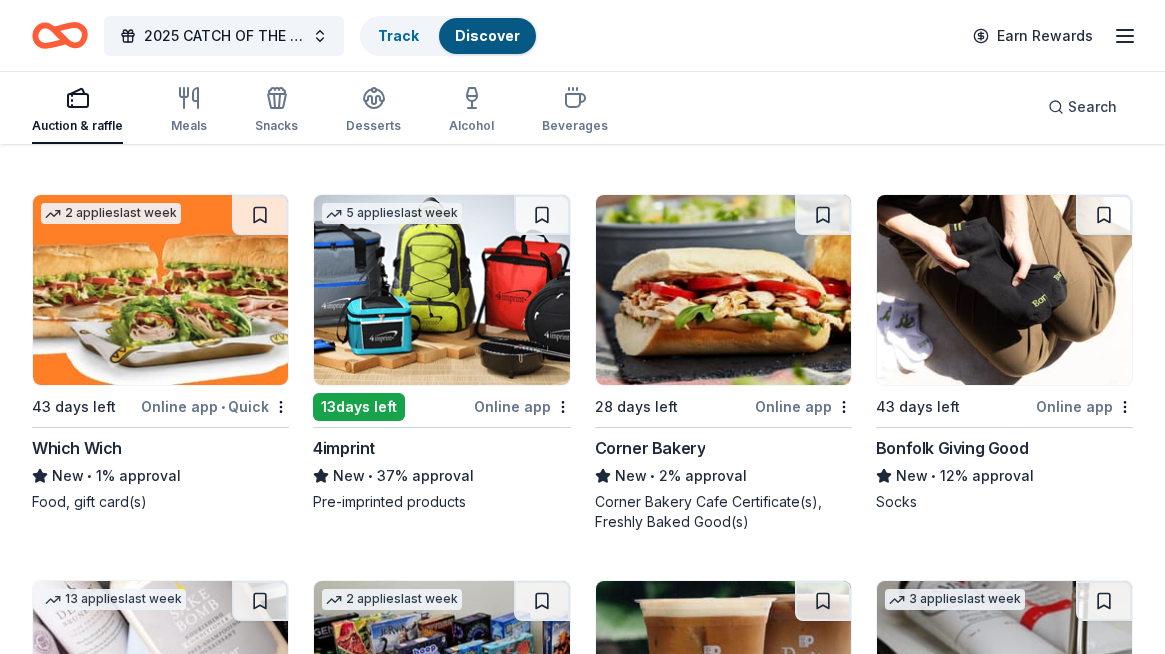 click at bounding box center (1004, 290) 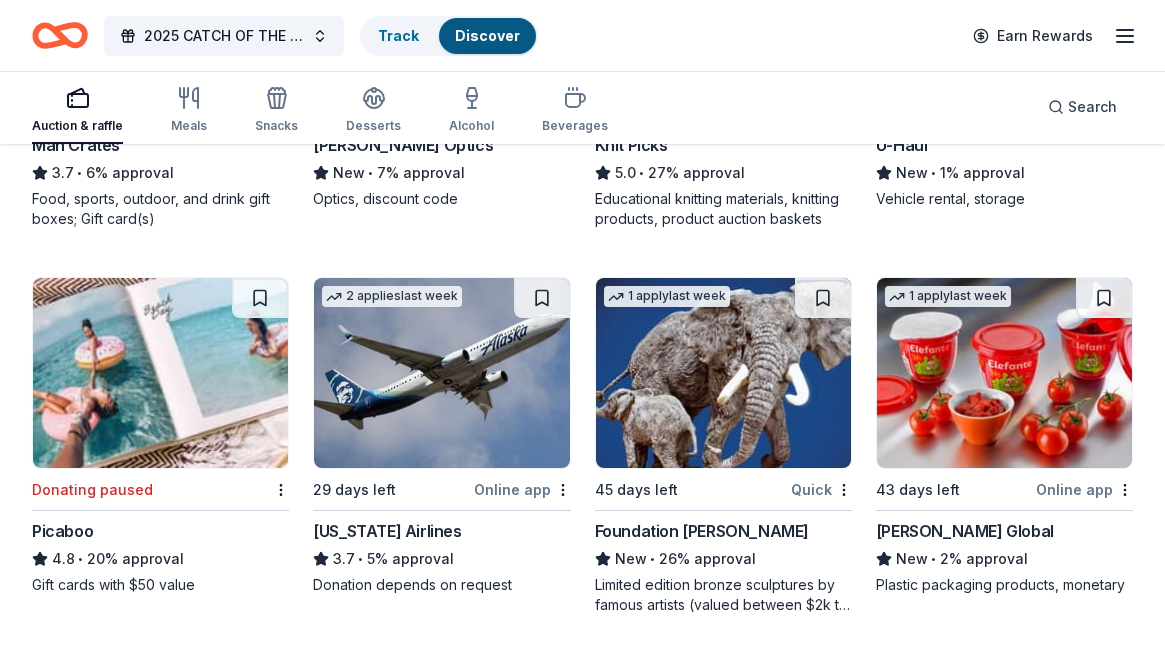 scroll, scrollTop: 8070, scrollLeft: 0, axis: vertical 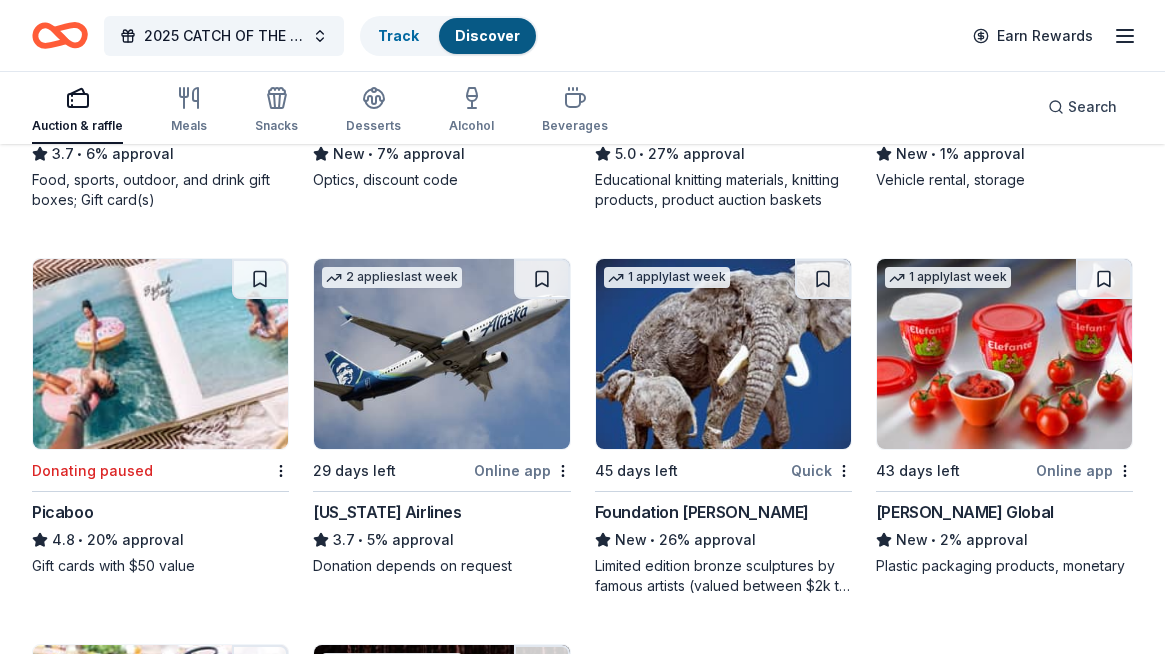 click at bounding box center [441, 354] 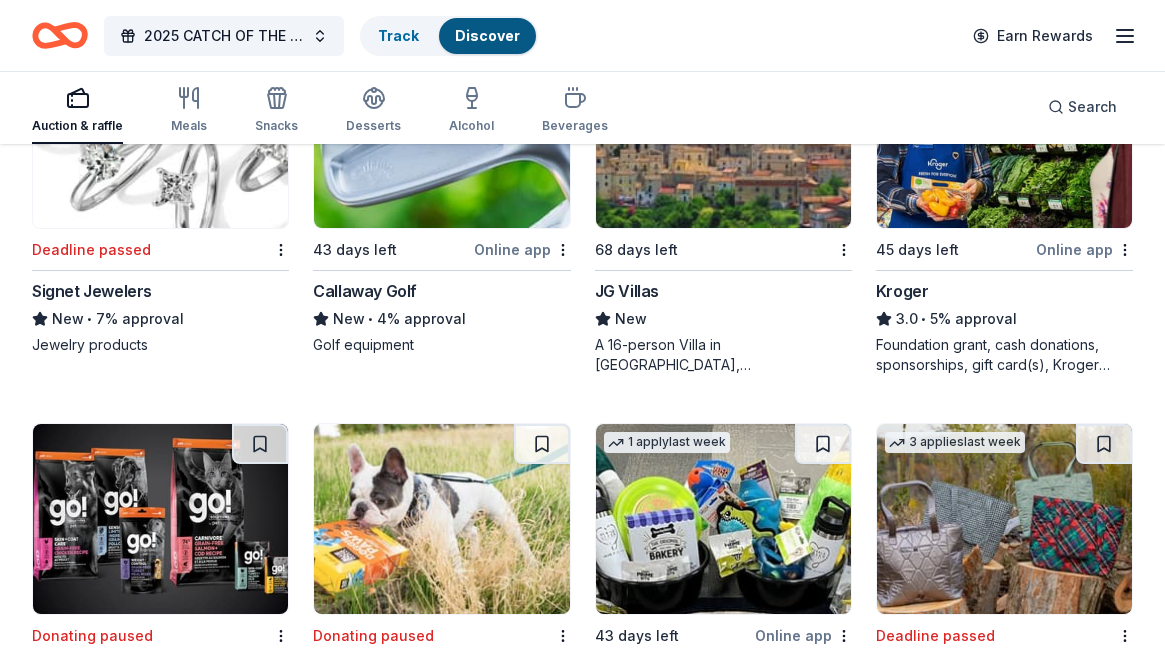 scroll, scrollTop: 9040, scrollLeft: 0, axis: vertical 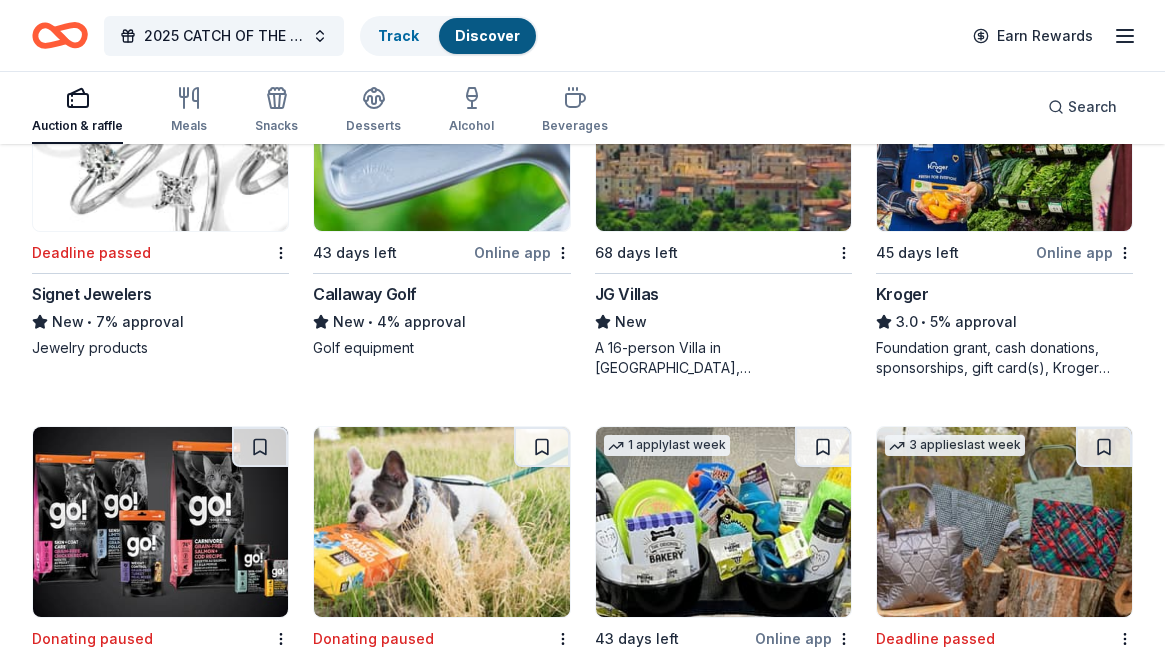 click at bounding box center (723, 136) 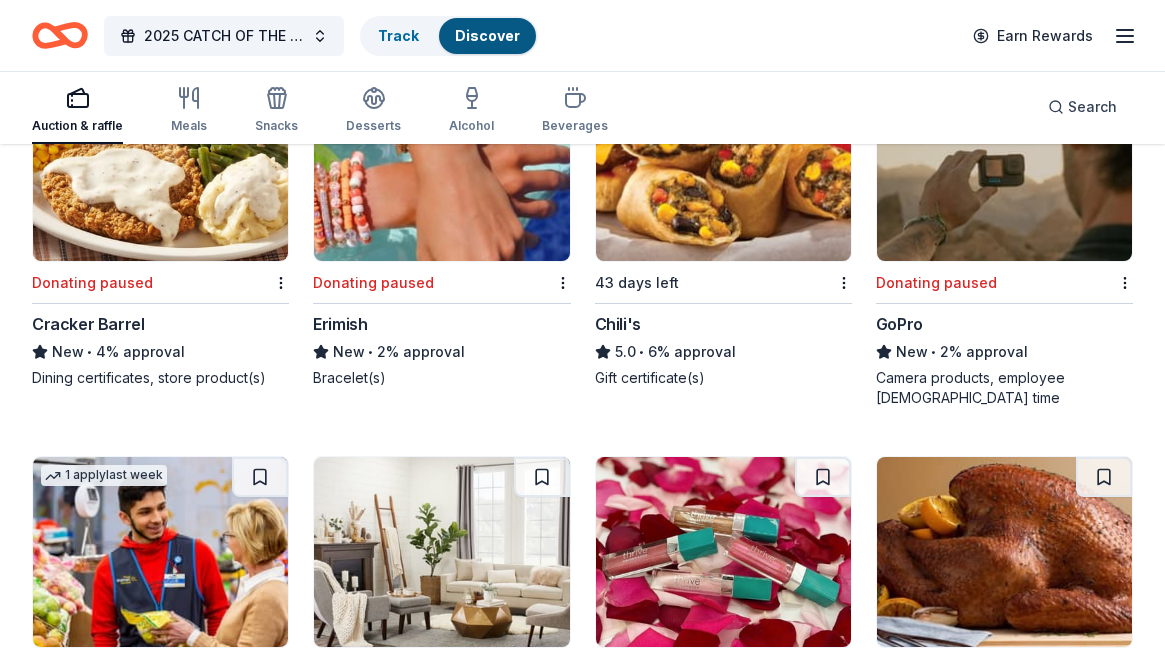 scroll, scrollTop: 10549, scrollLeft: 0, axis: vertical 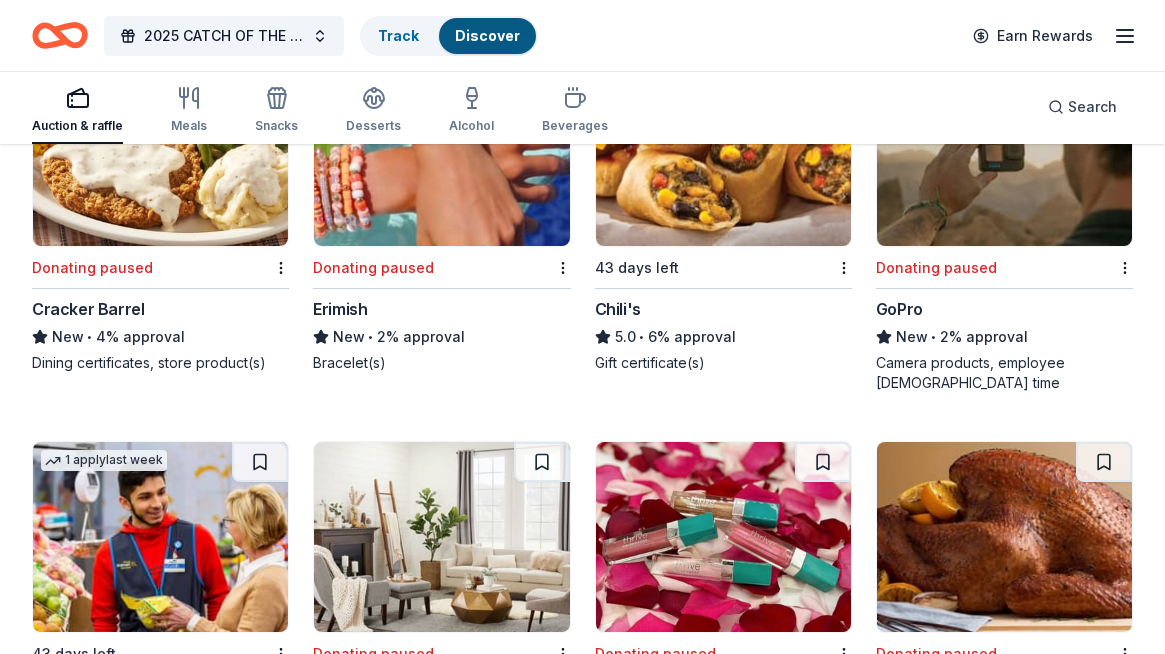 click at bounding box center [1004, 151] 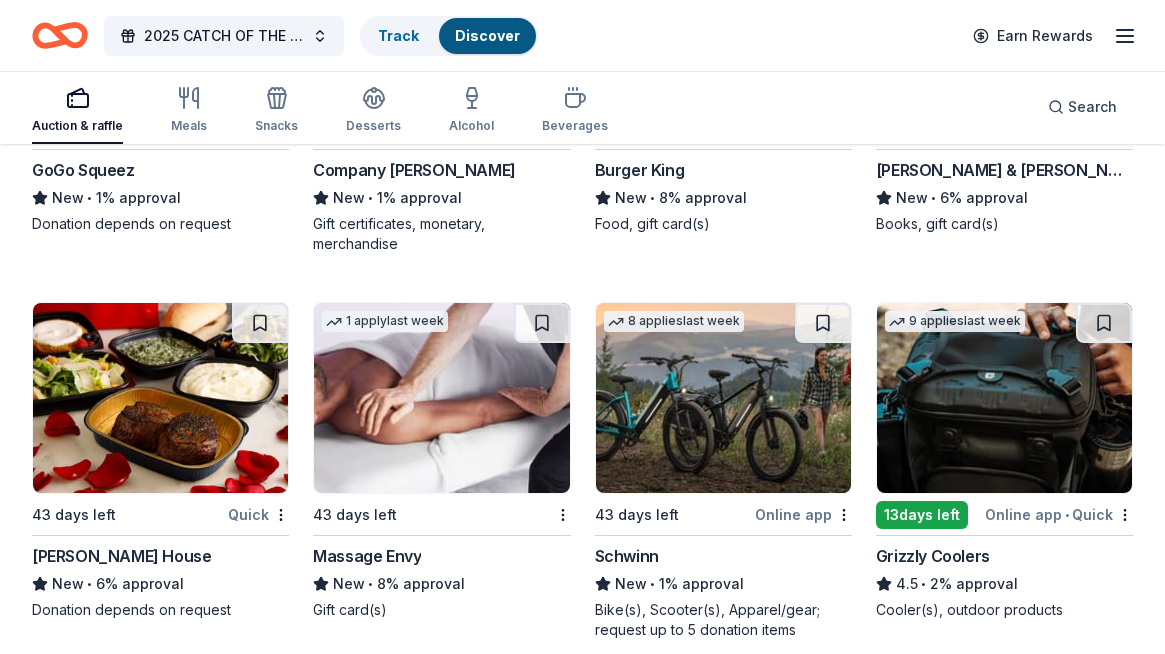 scroll, scrollTop: 13331, scrollLeft: 0, axis: vertical 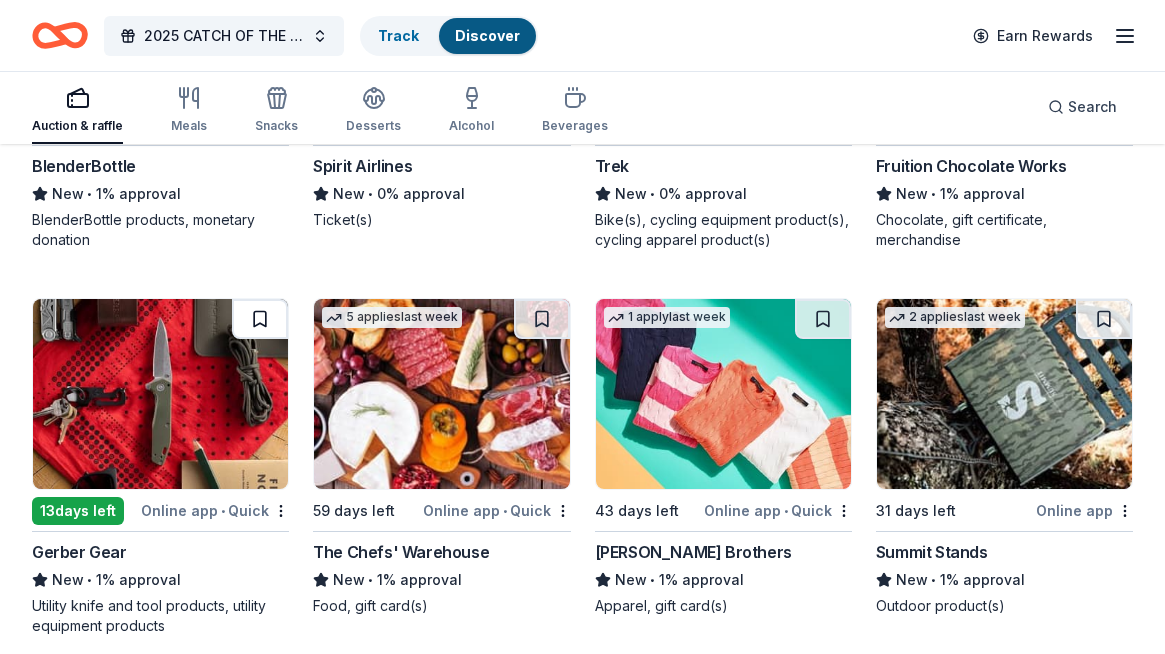 click at bounding box center (260, 319) 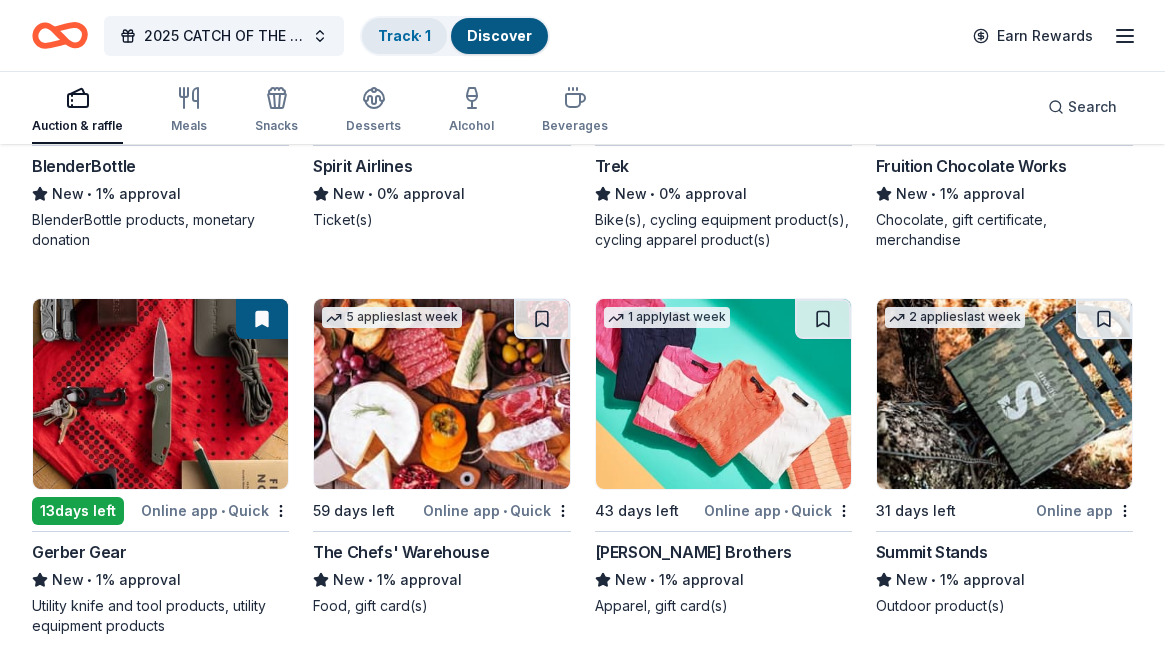 click on "Track  · 1" at bounding box center [404, 35] 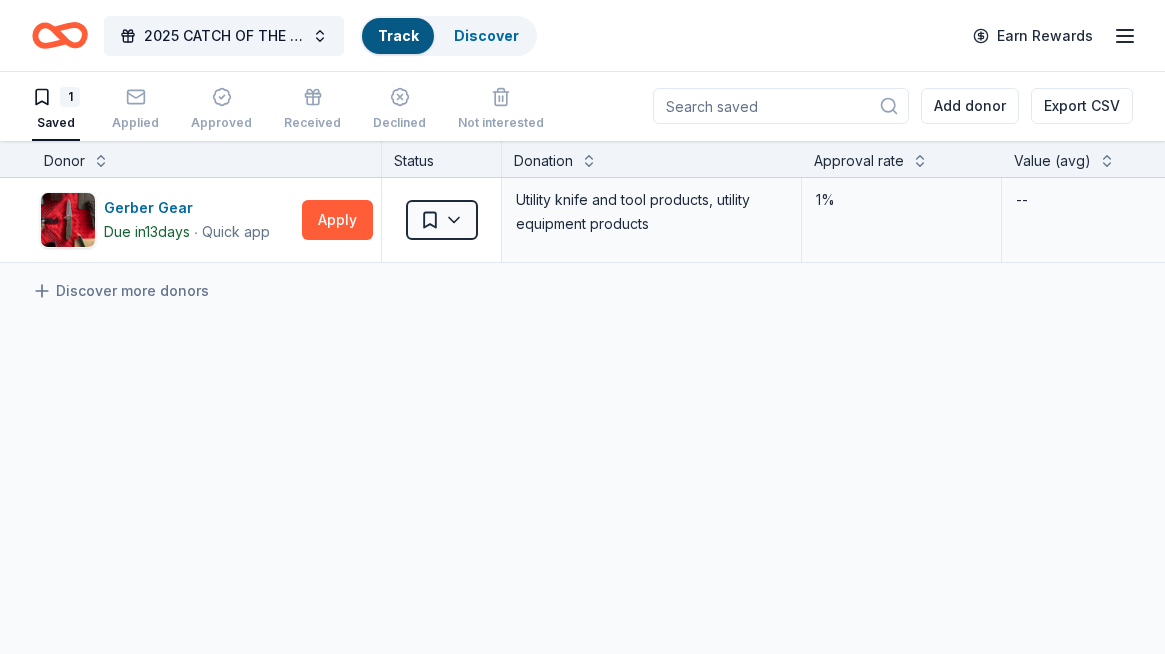 scroll, scrollTop: 1, scrollLeft: 0, axis: vertical 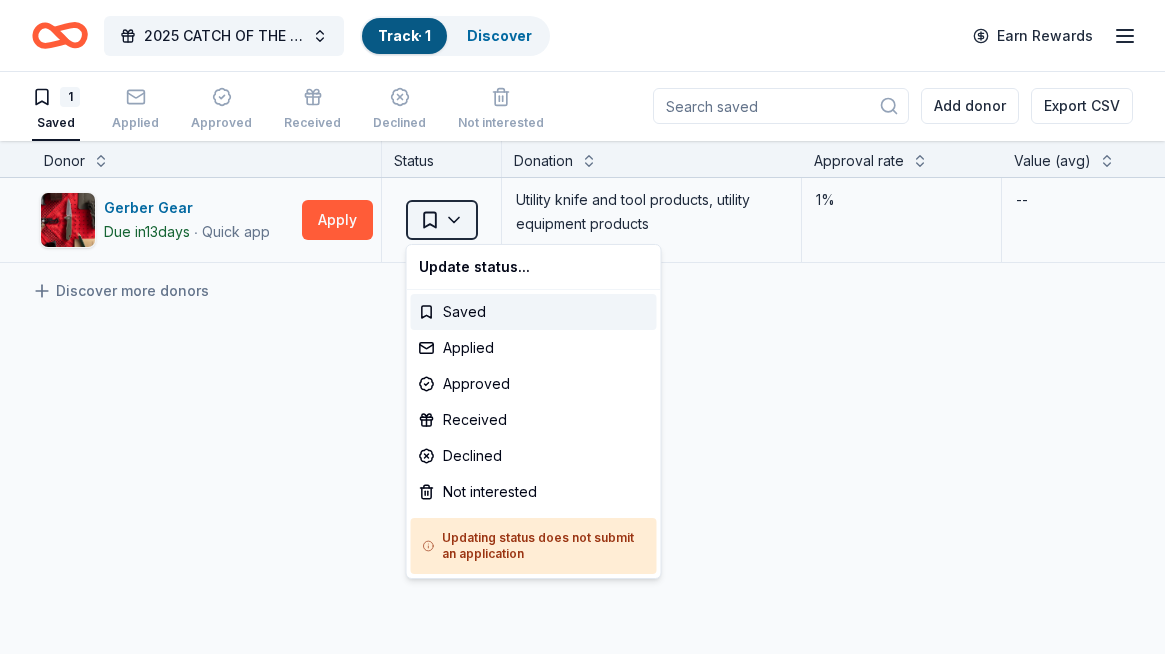 click on "2025 CATCH OF THE SUMMER ONLINE AUCTION Track  · 1 Discover Earn Rewards 1 Saved Applied Approved Received Declined Not interested Add donor Export CSV Donor Status Donation Approval rate Value (avg) Apply method Assignee Notes Gerber Gear Due in  13  days ∙ Quick app Apply Saved Utility knife and tool products, utility equipment products 1% -- Website   Discover more donors Saved Update status... Saved Applied Approved Received Declined Not interested Updating status does not submit an application" at bounding box center [582, 326] 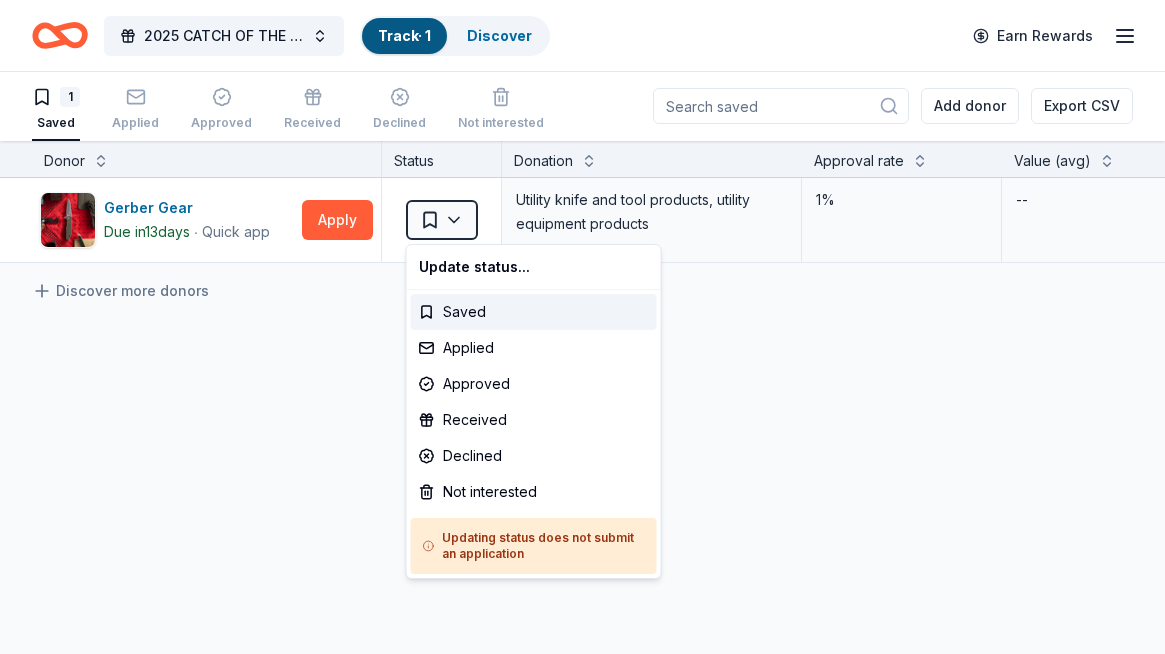 click on "2025 CATCH OF THE SUMMER ONLINE AUCTION Track  · 1 Discover Earn Rewards 1 Saved Applied Approved Received Declined Not interested Add donor Export CSV Donor Status Donation Approval rate Value (avg) Apply method Assignee Notes Gerber Gear Due in  13  days ∙ Quick app Apply Saved Utility knife and tool products, utility equipment products 1% -- Website   Discover more donors Saved Update status... Saved Applied Approved Received Declined Not interested Updating status does not submit an application" at bounding box center [582, 326] 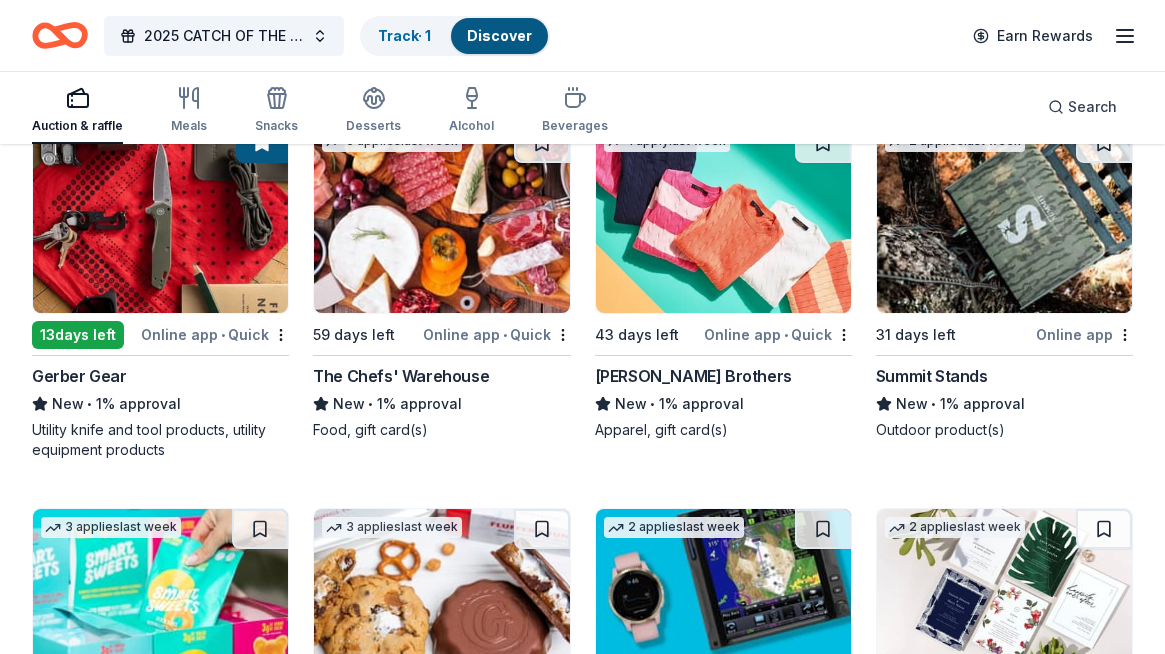scroll, scrollTop: 16746, scrollLeft: 0, axis: vertical 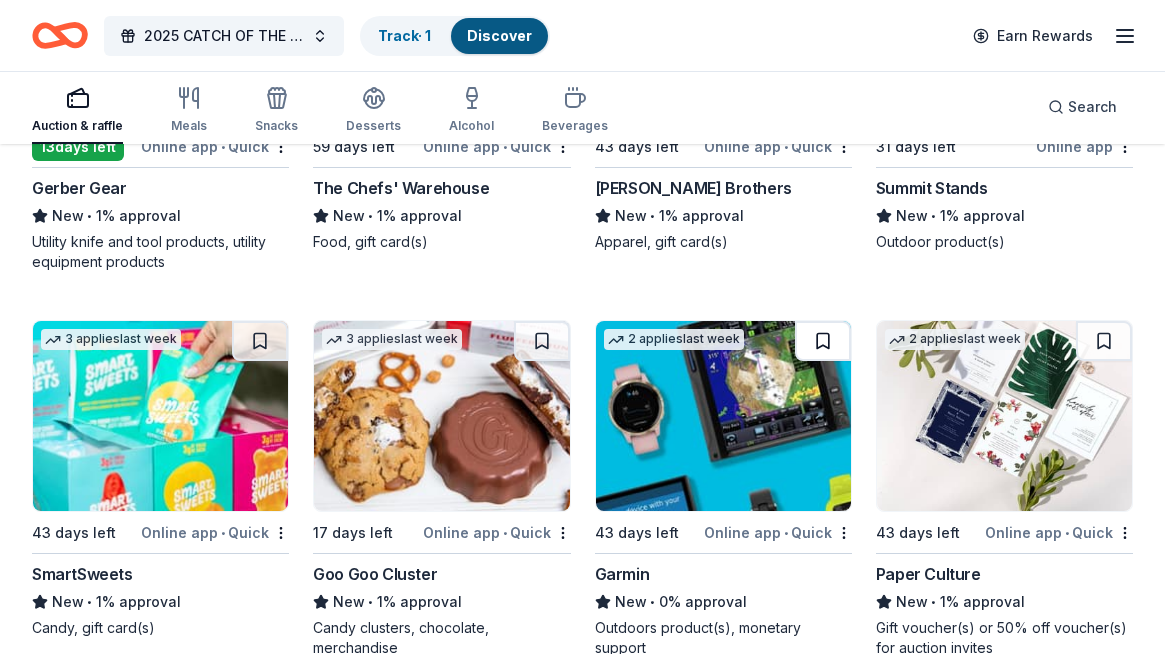 click at bounding box center [823, 341] 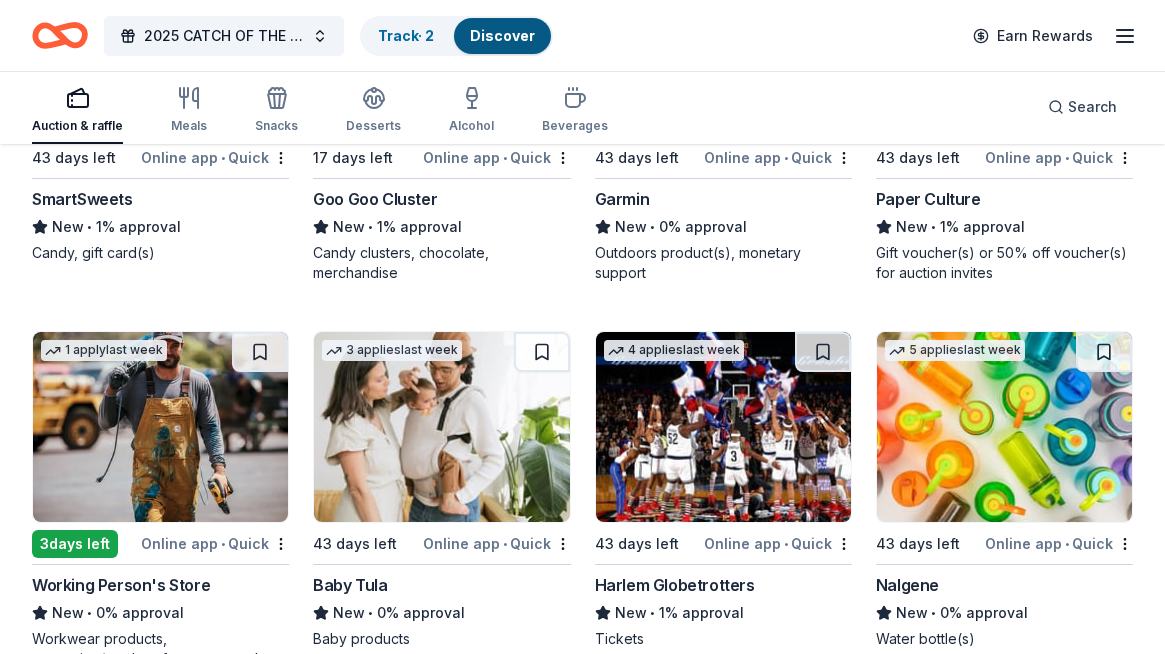 scroll, scrollTop: 17138, scrollLeft: 0, axis: vertical 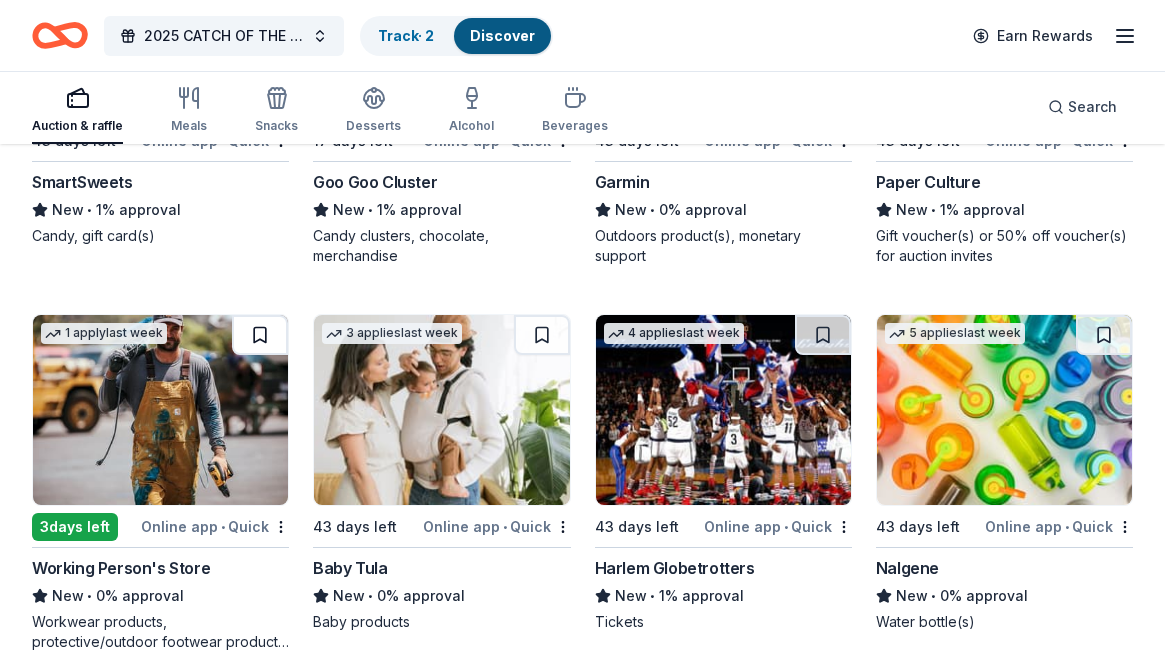 click at bounding box center [260, 335] 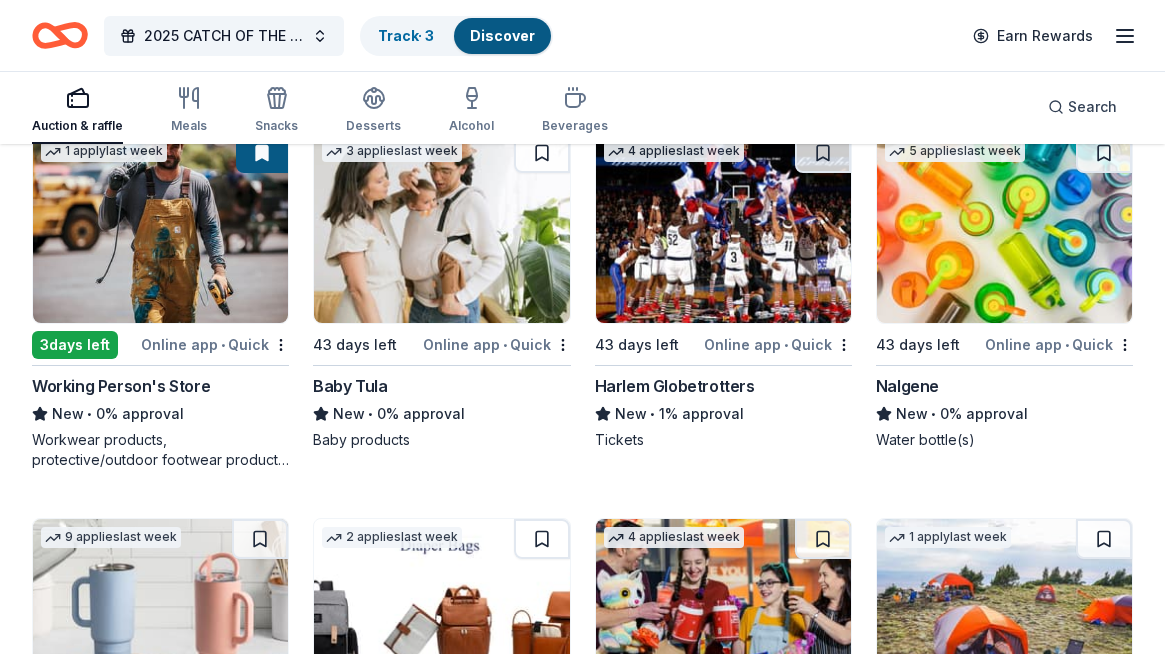 scroll, scrollTop: 17181, scrollLeft: 0, axis: vertical 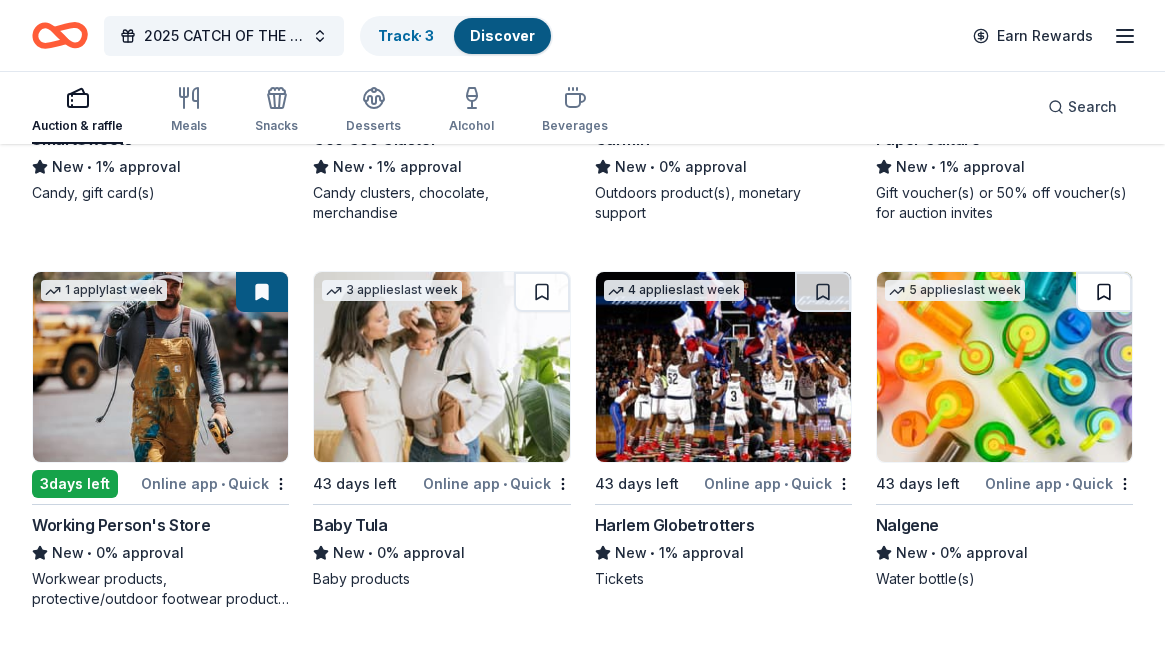 click at bounding box center [1104, 292] 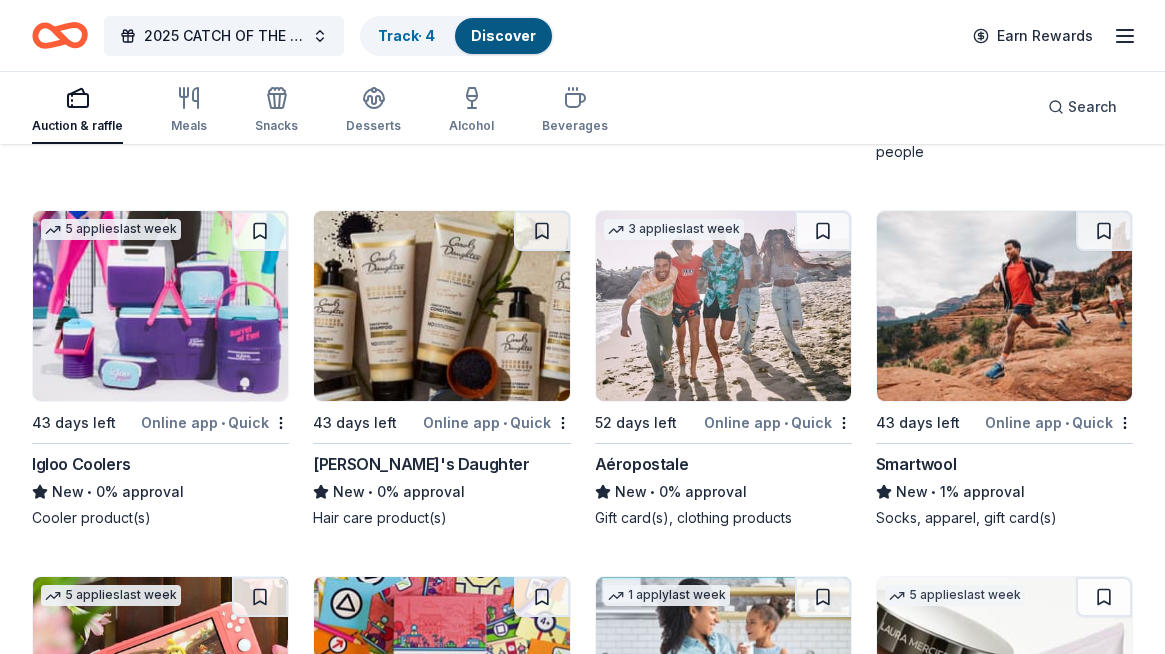 scroll, scrollTop: 18401, scrollLeft: 0, axis: vertical 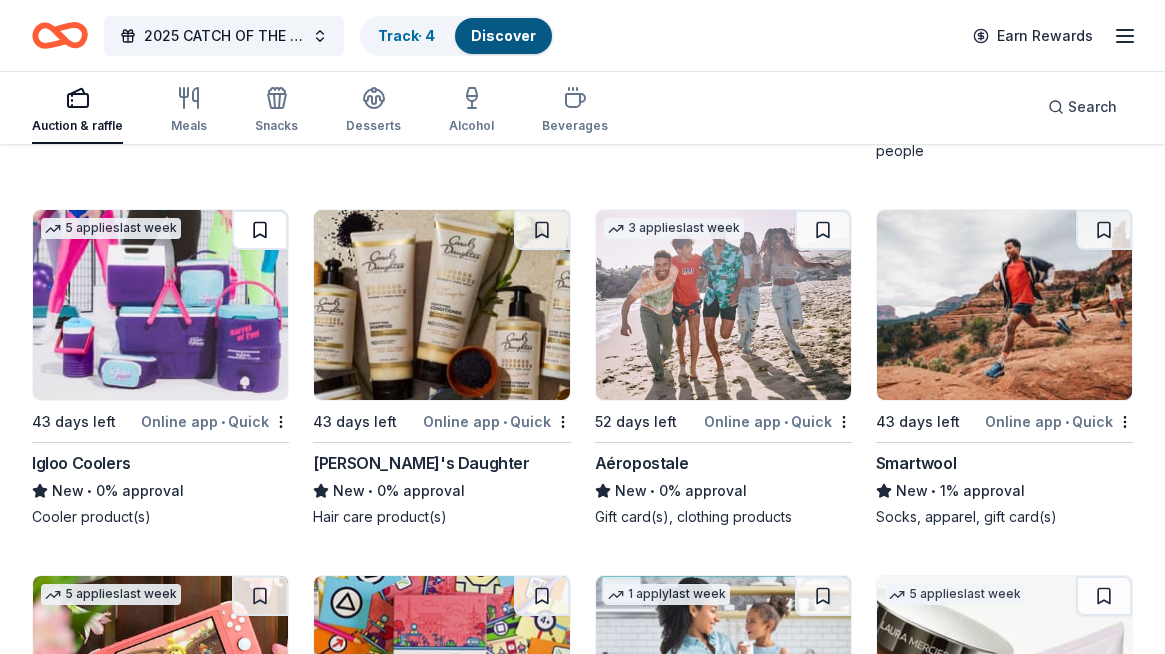 click at bounding box center [260, 230] 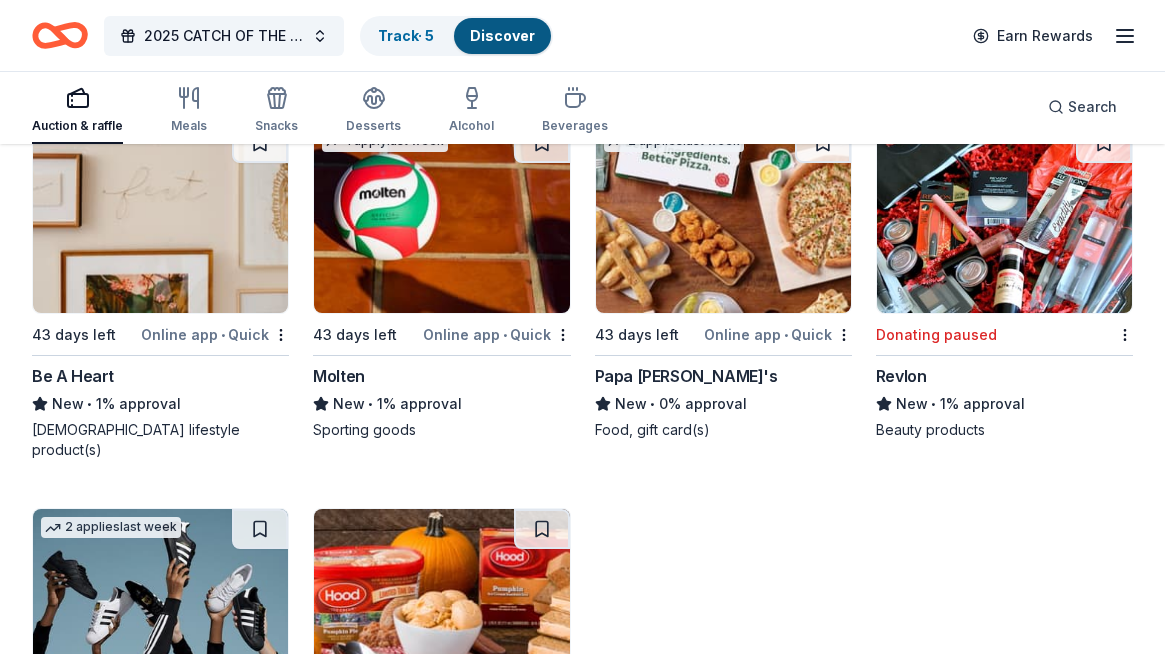 scroll, scrollTop: 19761, scrollLeft: 0, axis: vertical 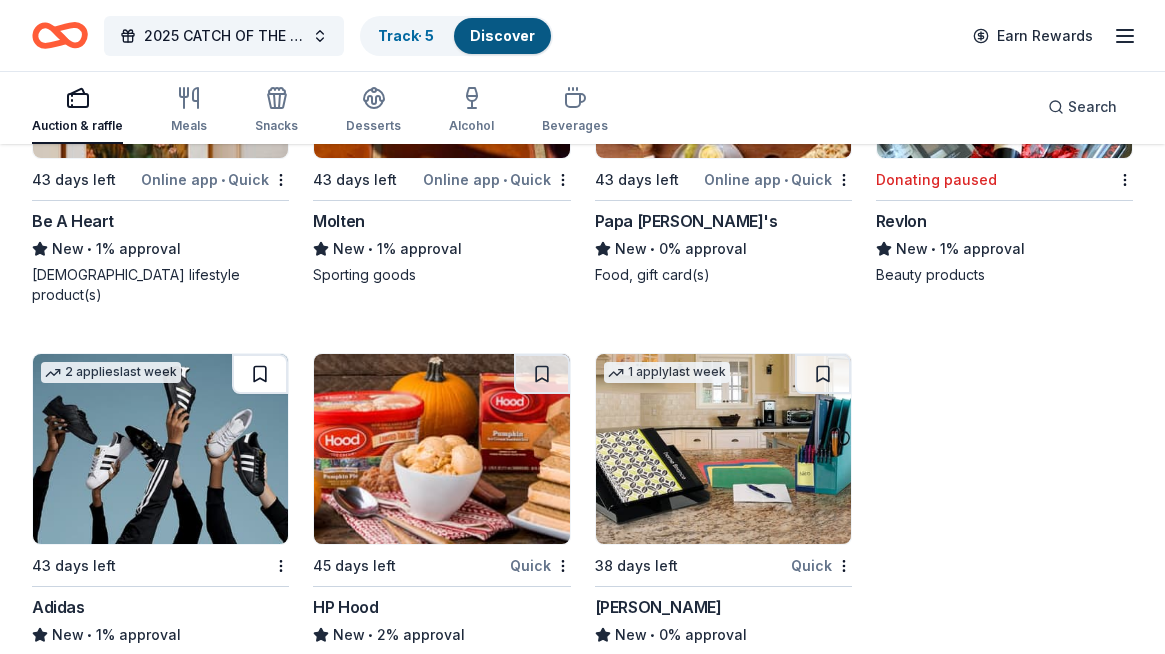 click at bounding box center (260, 374) 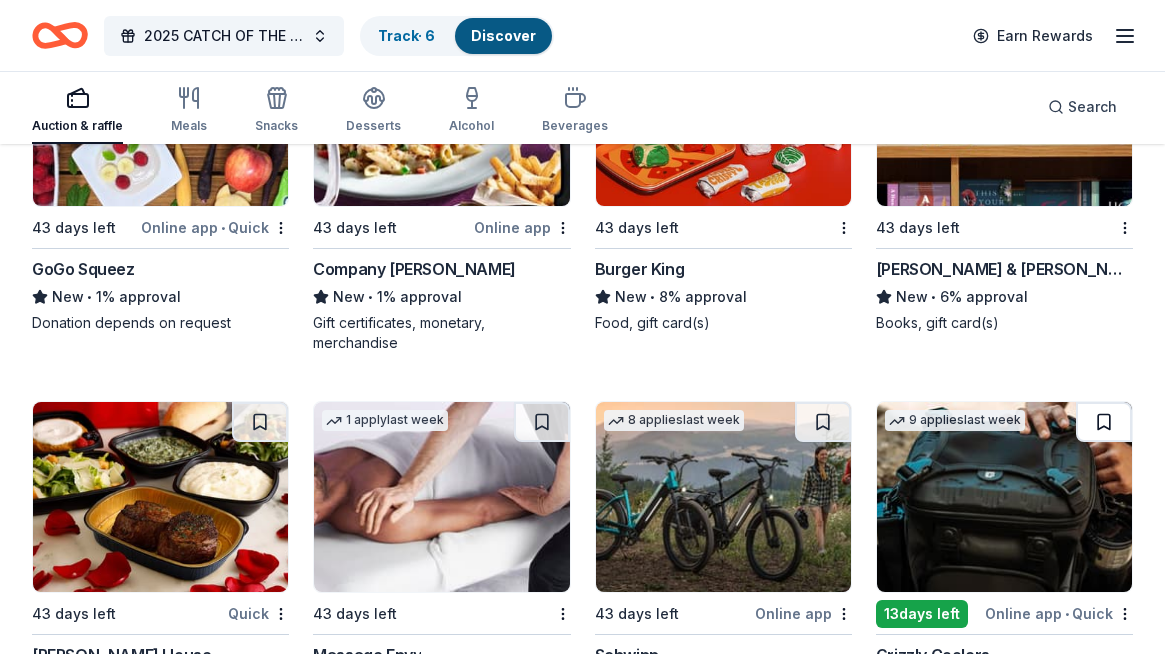 scroll, scrollTop: 13247, scrollLeft: 0, axis: vertical 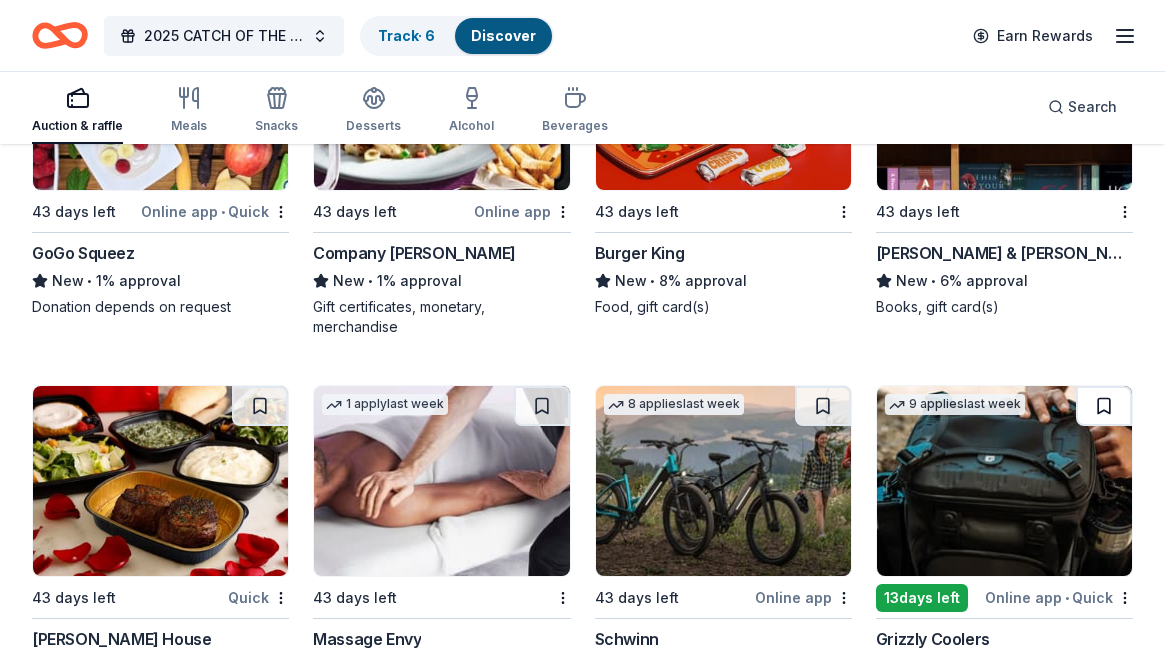 click at bounding box center (1104, 406) 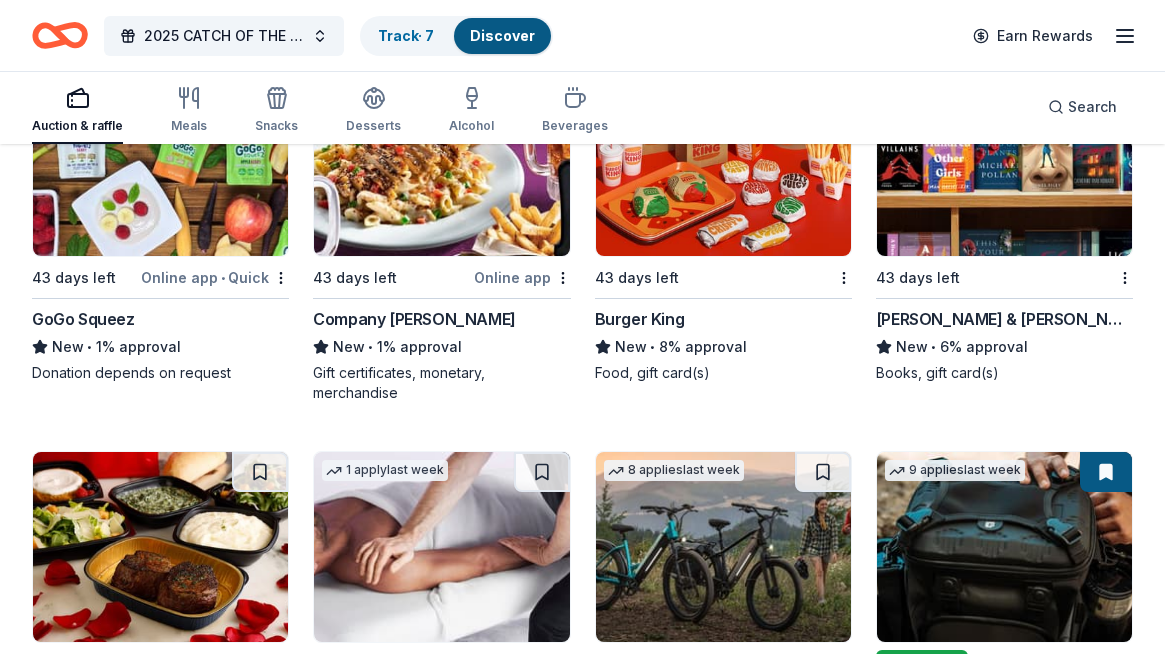 scroll, scrollTop: 13131, scrollLeft: 0, axis: vertical 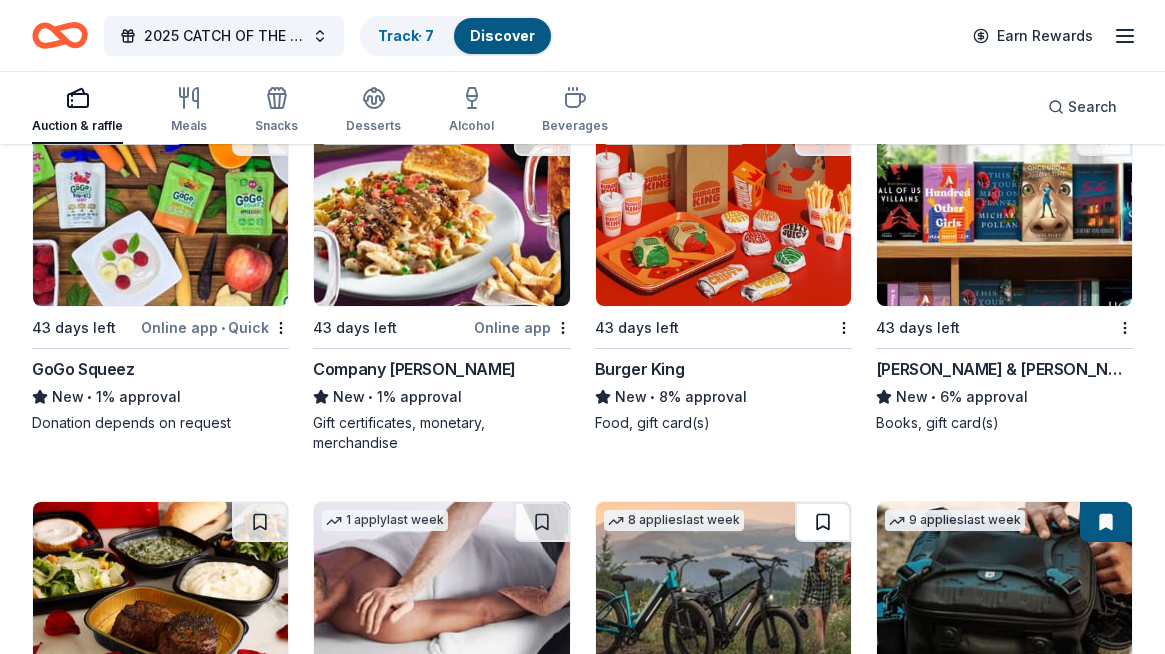 click at bounding box center [823, 522] 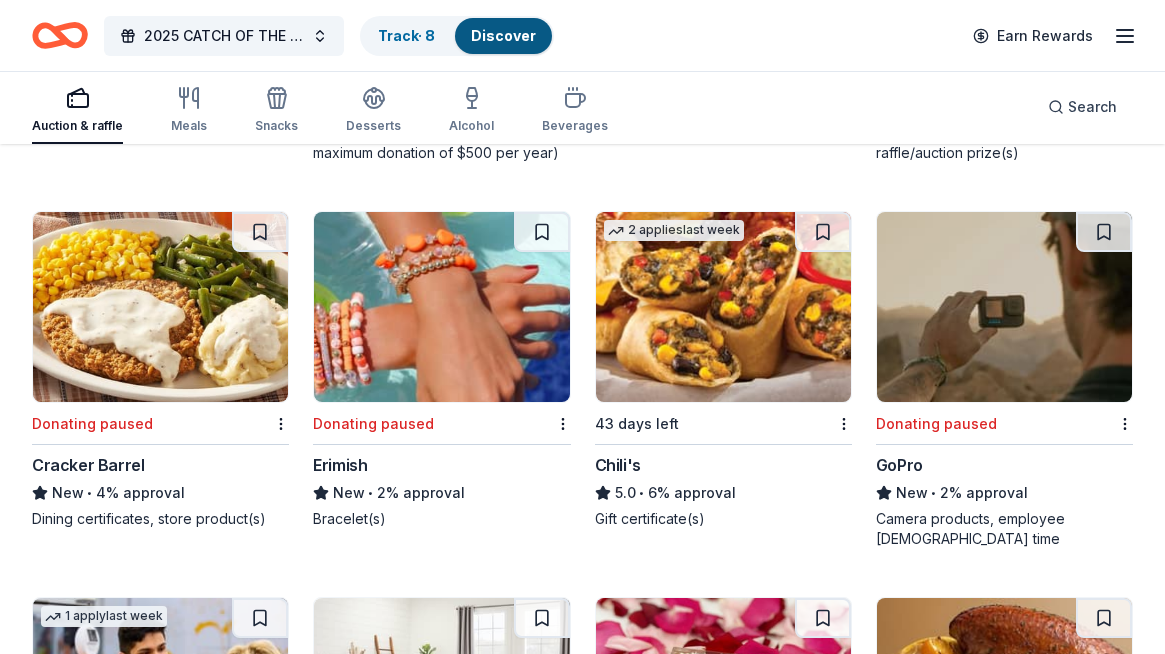 scroll, scrollTop: 10365, scrollLeft: 0, axis: vertical 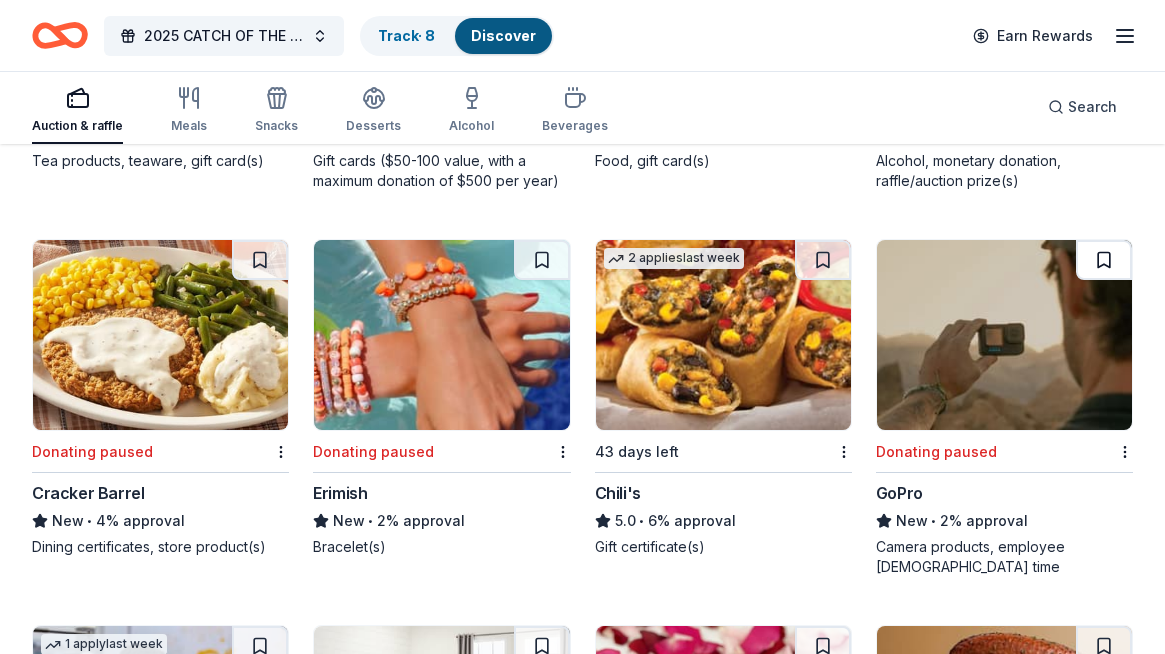 click at bounding box center (1104, 260) 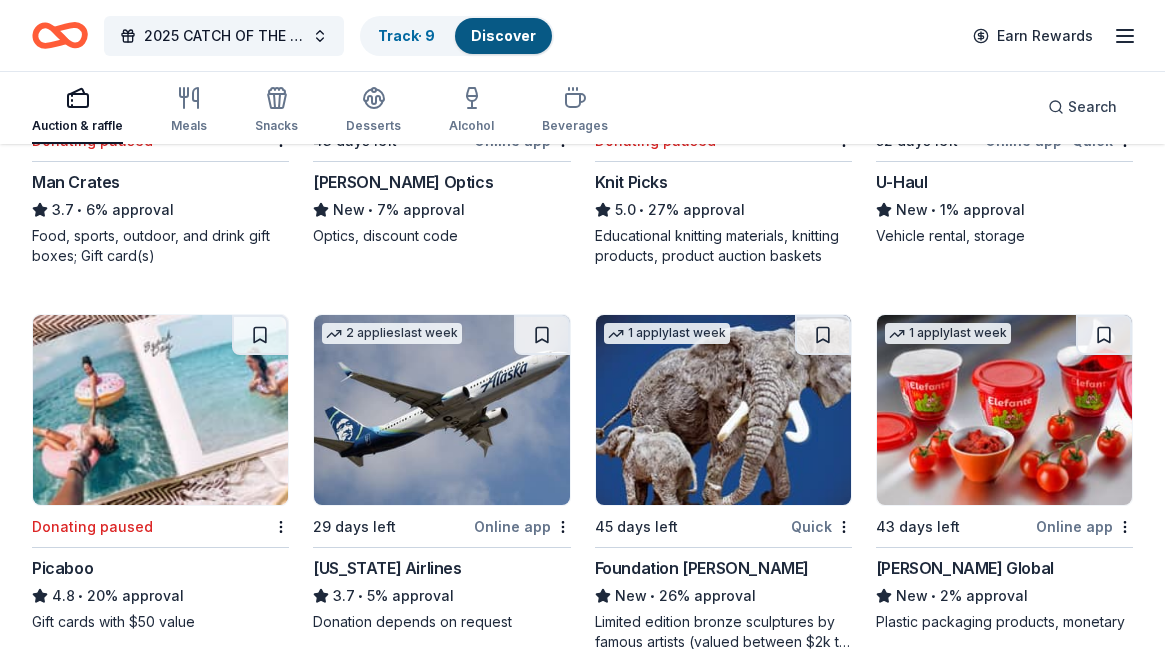 scroll, scrollTop: 7979, scrollLeft: 0, axis: vertical 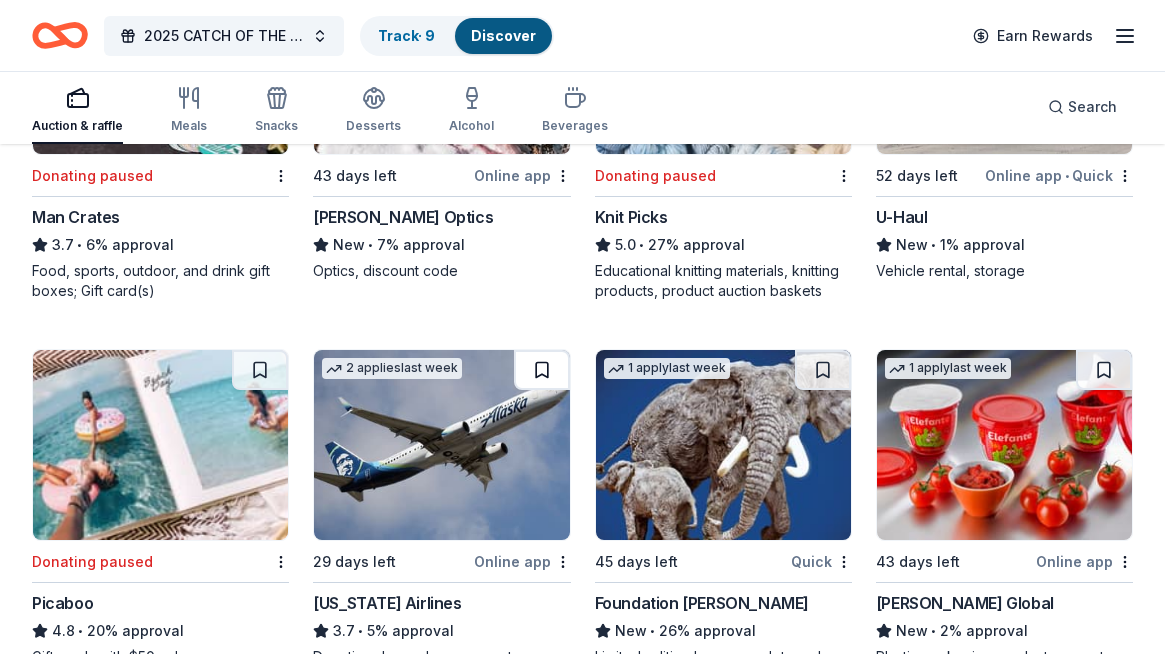 click at bounding box center [542, 370] 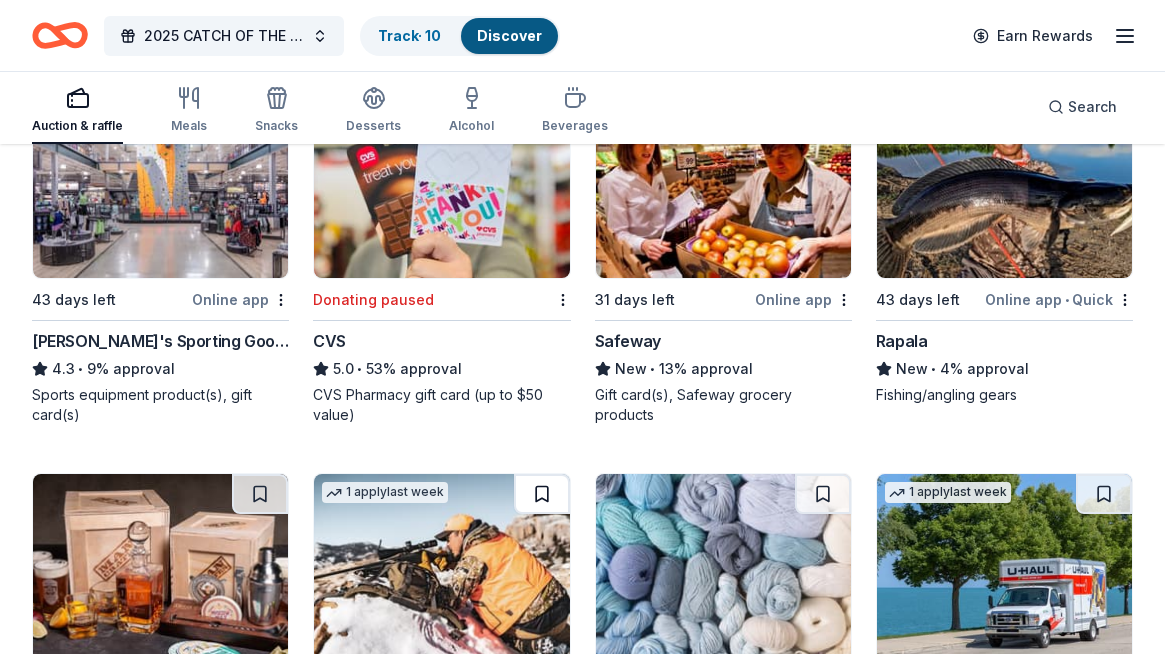scroll, scrollTop: 7467, scrollLeft: 0, axis: vertical 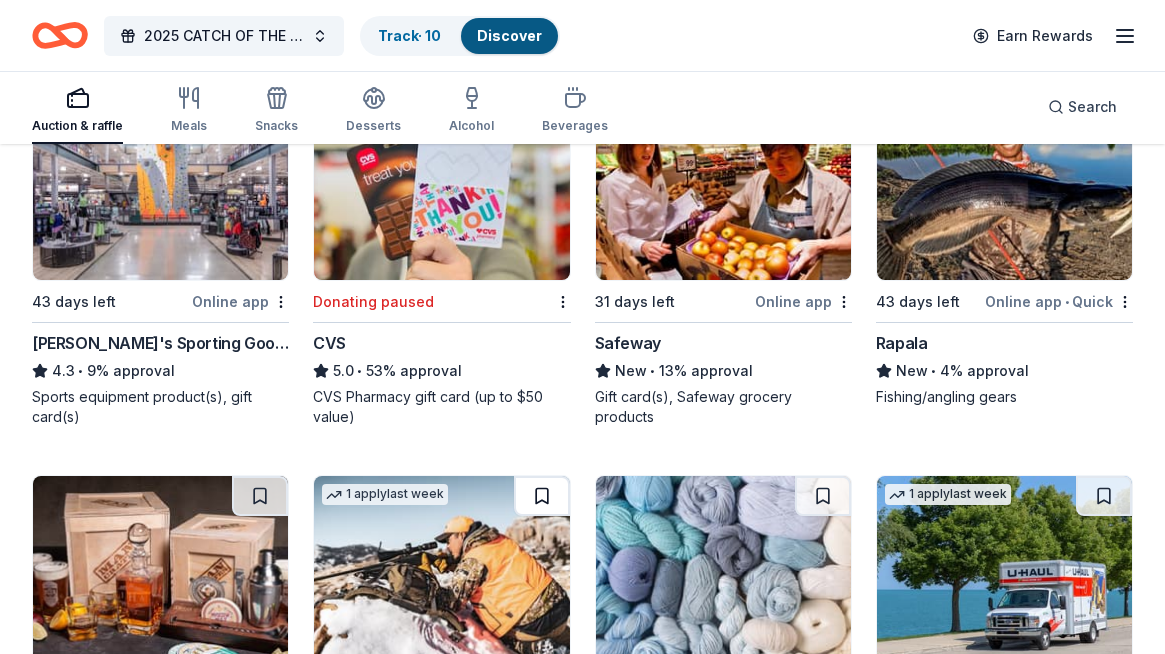 click at bounding box center [542, 496] 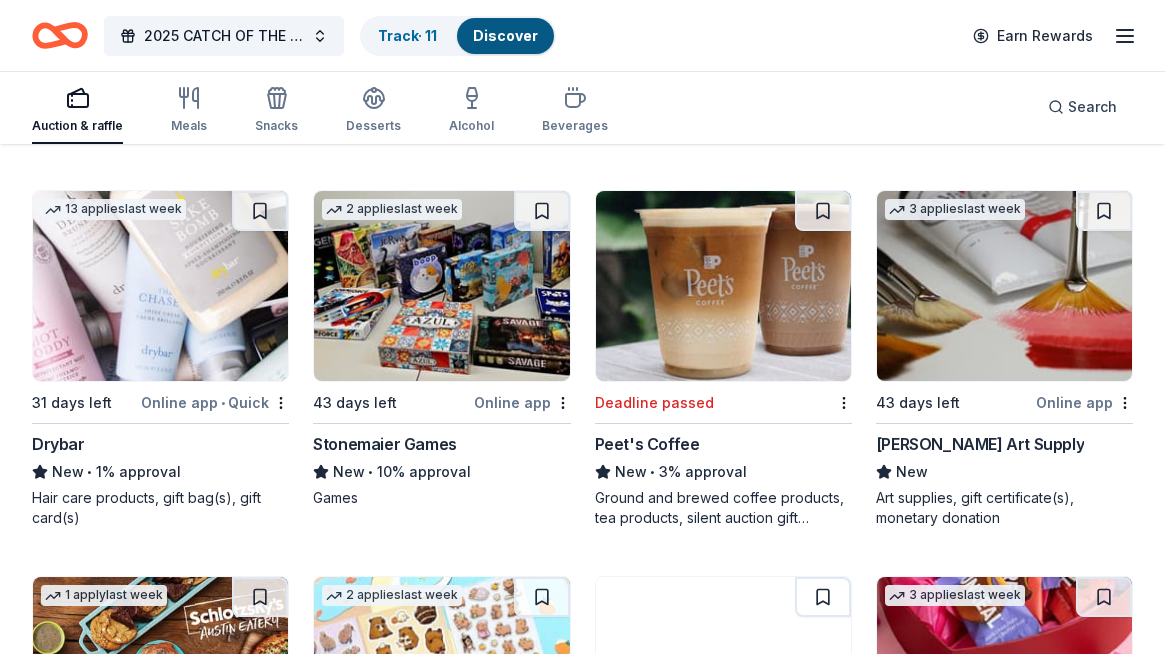scroll, scrollTop: 6079, scrollLeft: 0, axis: vertical 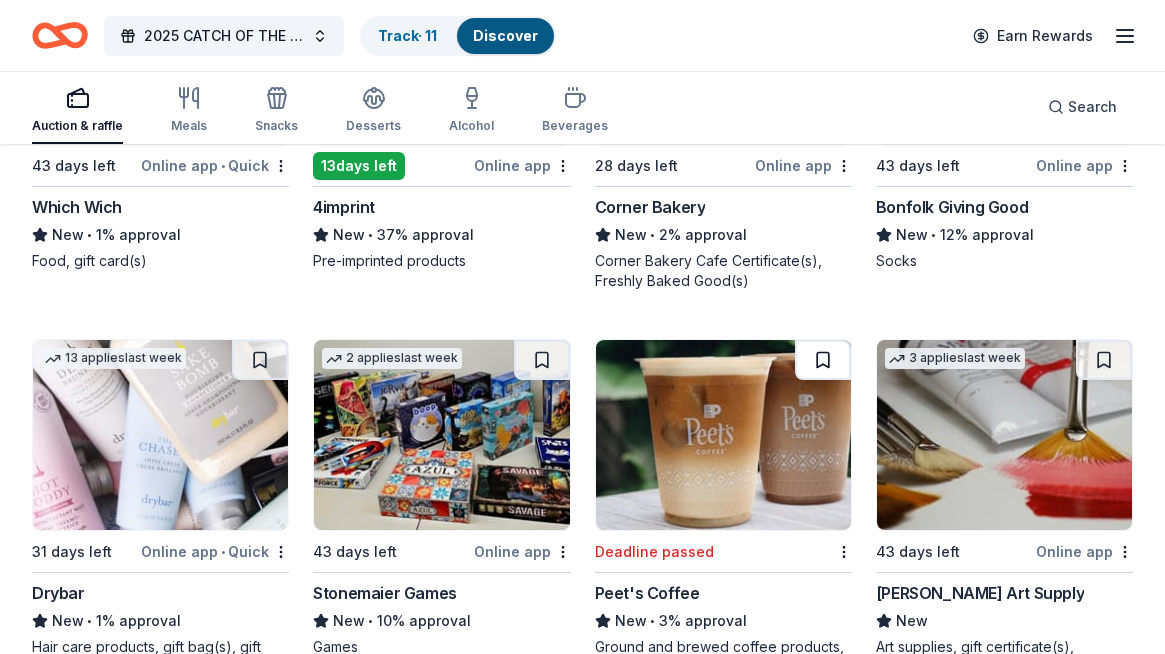 click at bounding box center [823, 360] 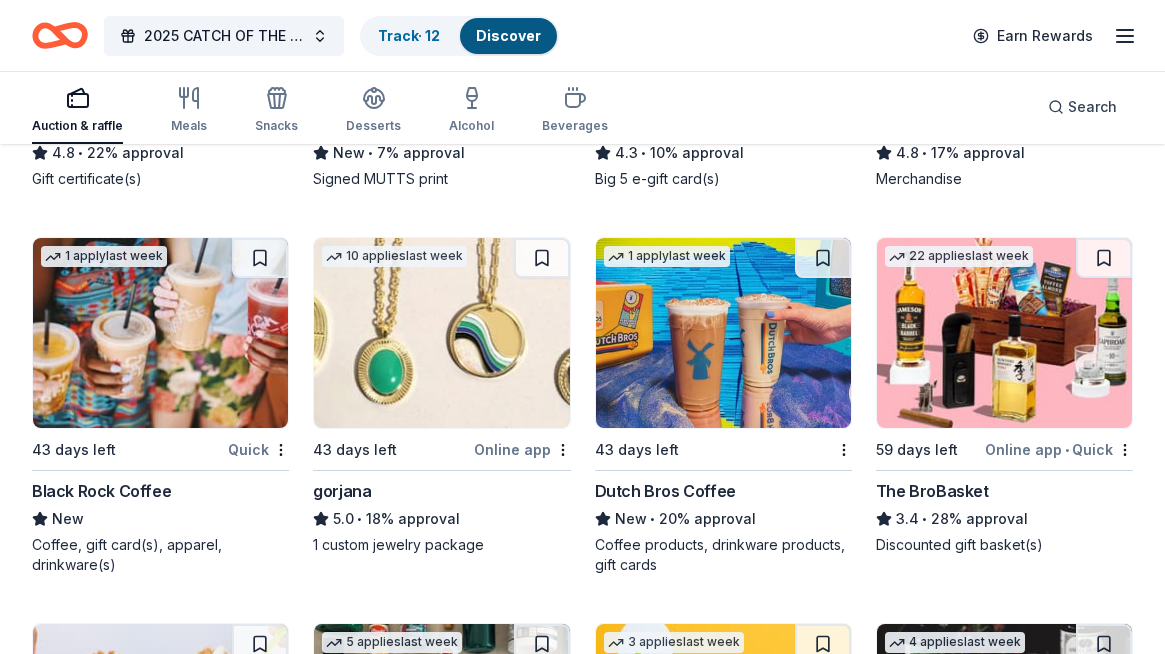 scroll, scrollTop: 5014, scrollLeft: 0, axis: vertical 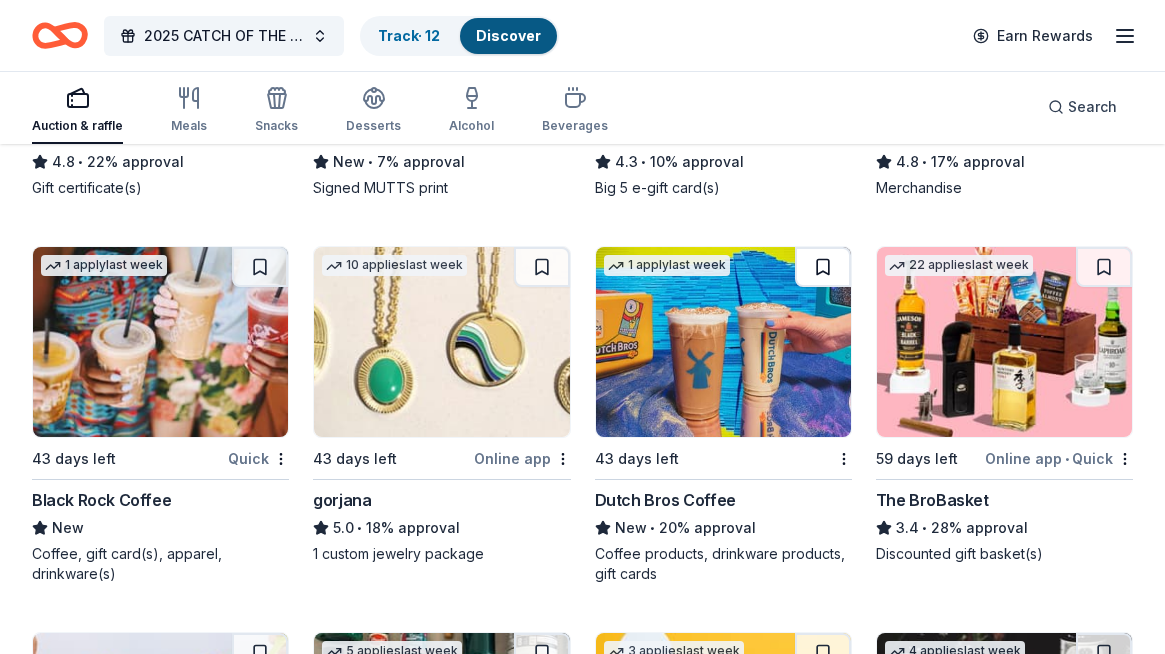 click at bounding box center [823, 267] 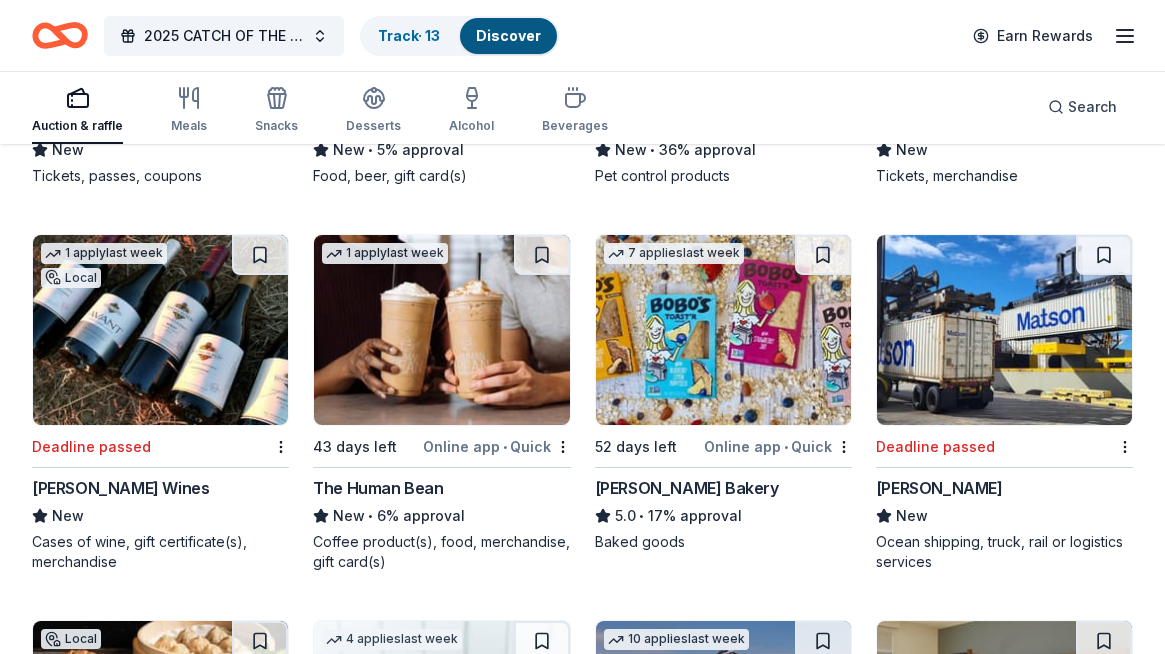 scroll, scrollTop: 3429, scrollLeft: 0, axis: vertical 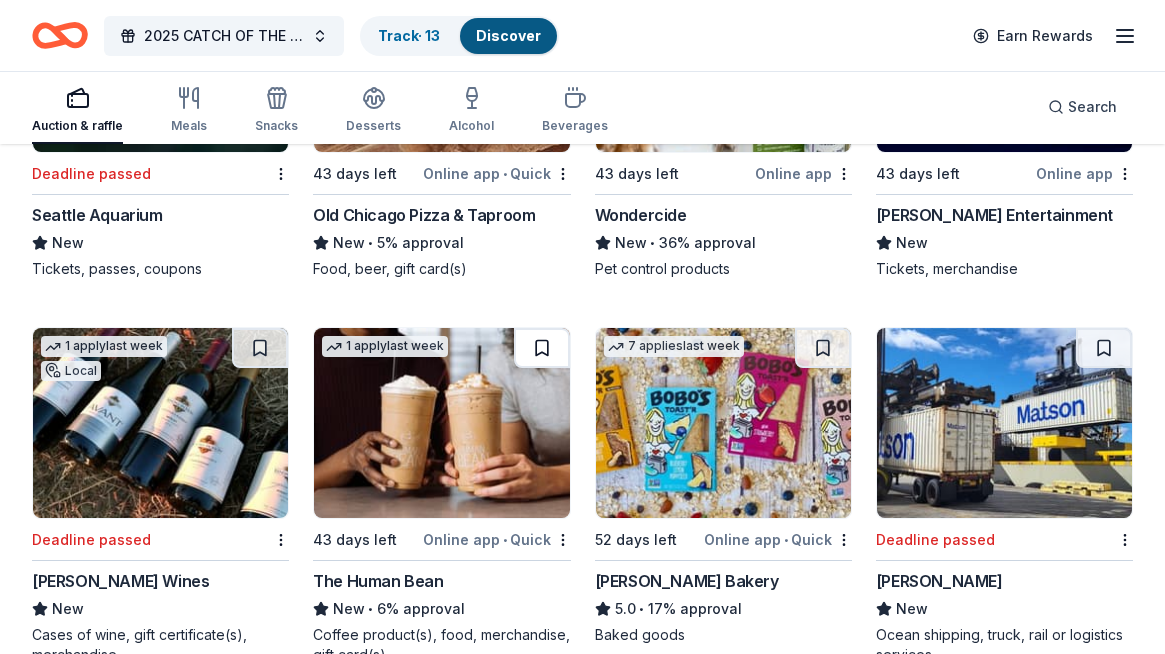 click at bounding box center [542, 348] 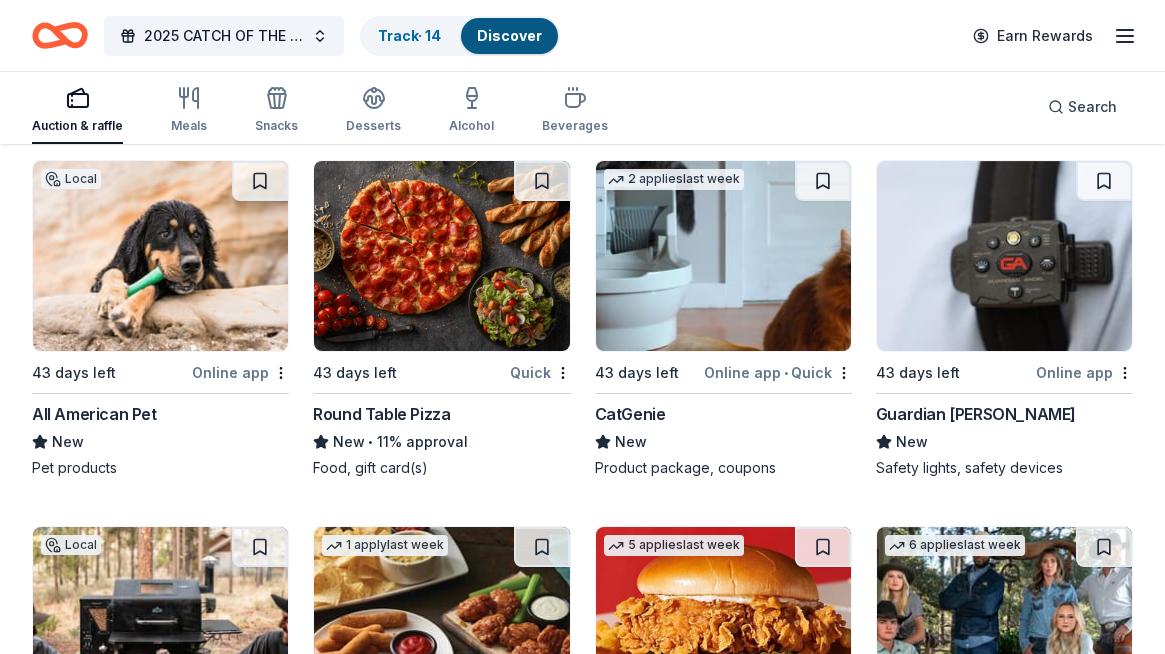 scroll, scrollTop: 2482, scrollLeft: 0, axis: vertical 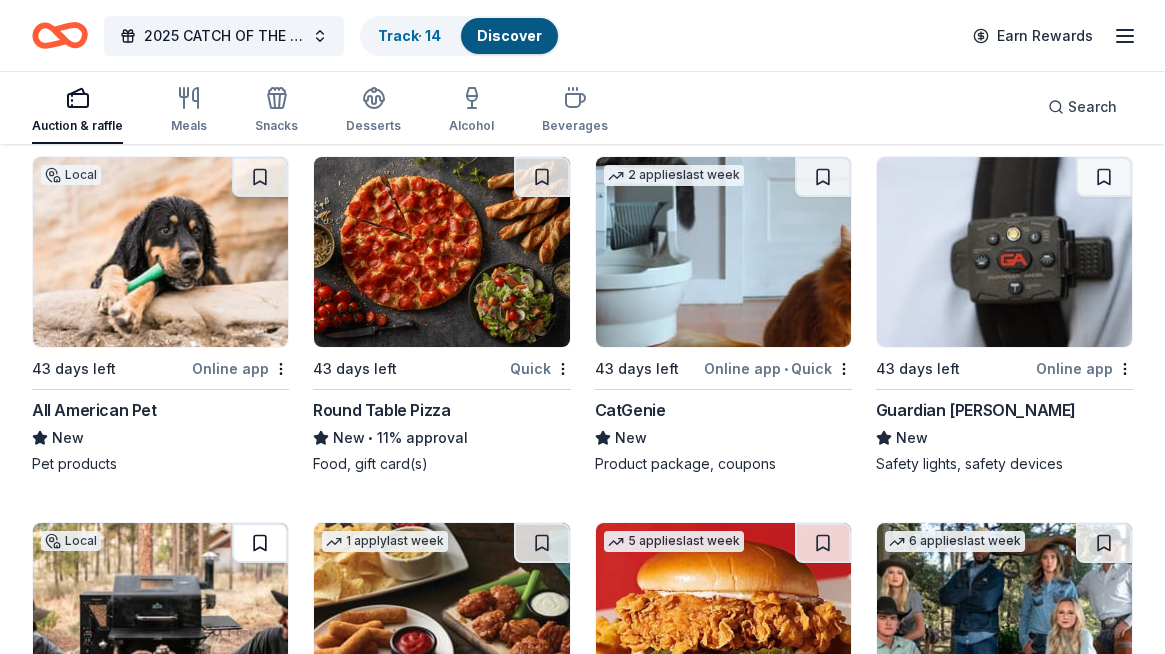 click at bounding box center (260, 543) 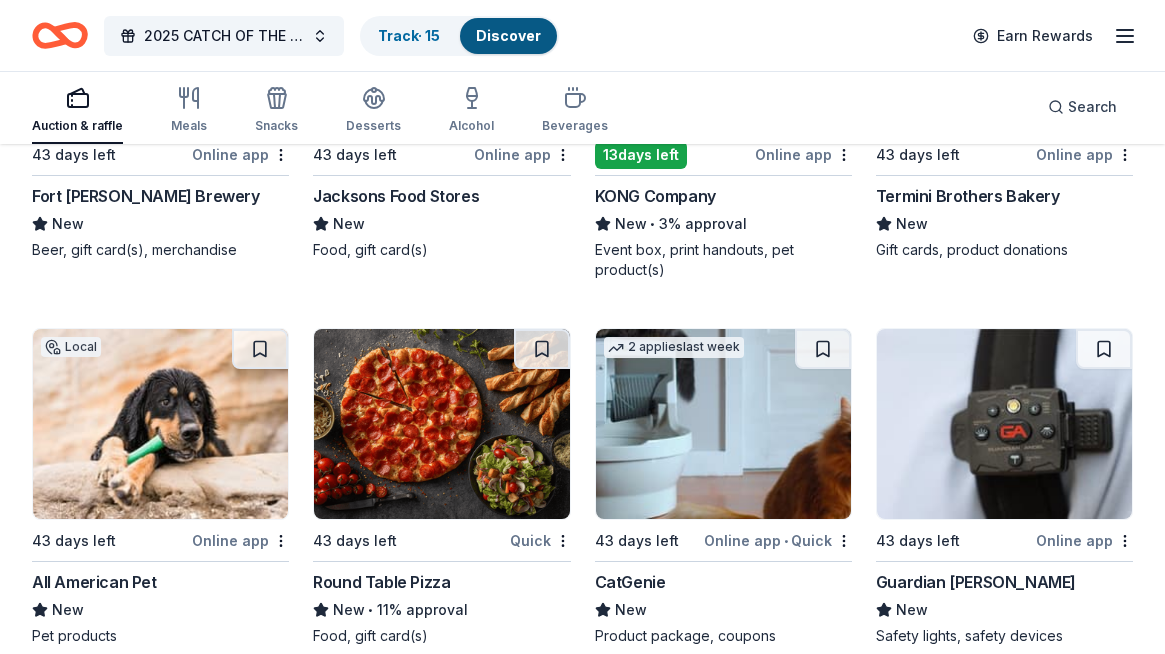scroll, scrollTop: 2273, scrollLeft: 0, axis: vertical 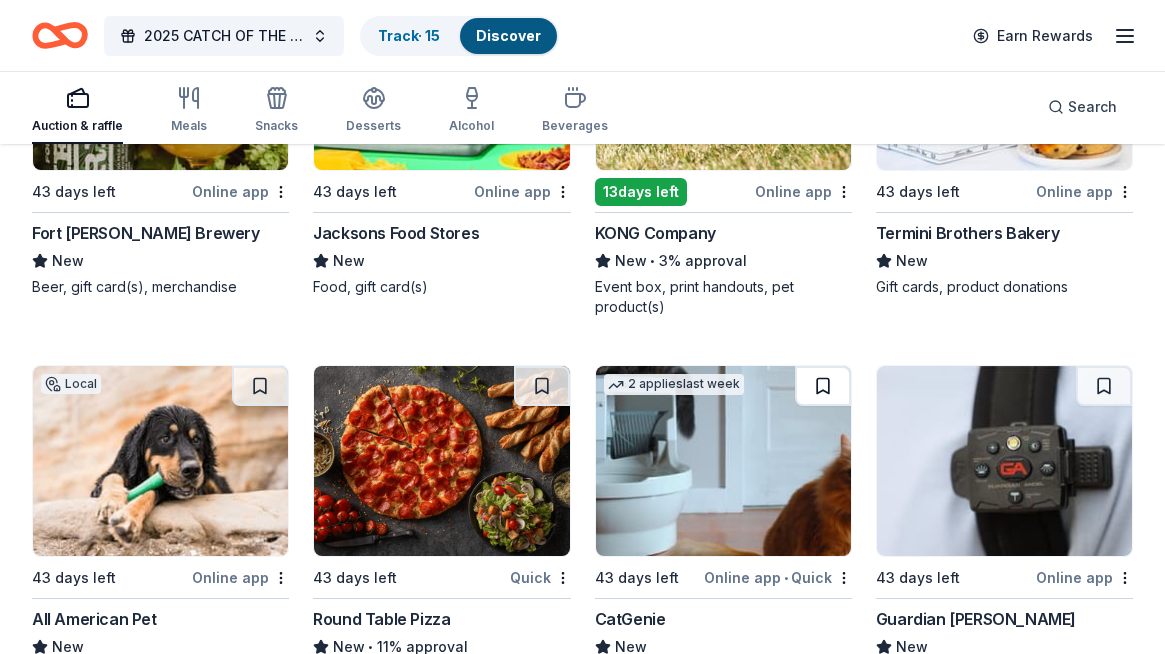 click at bounding box center (823, 386) 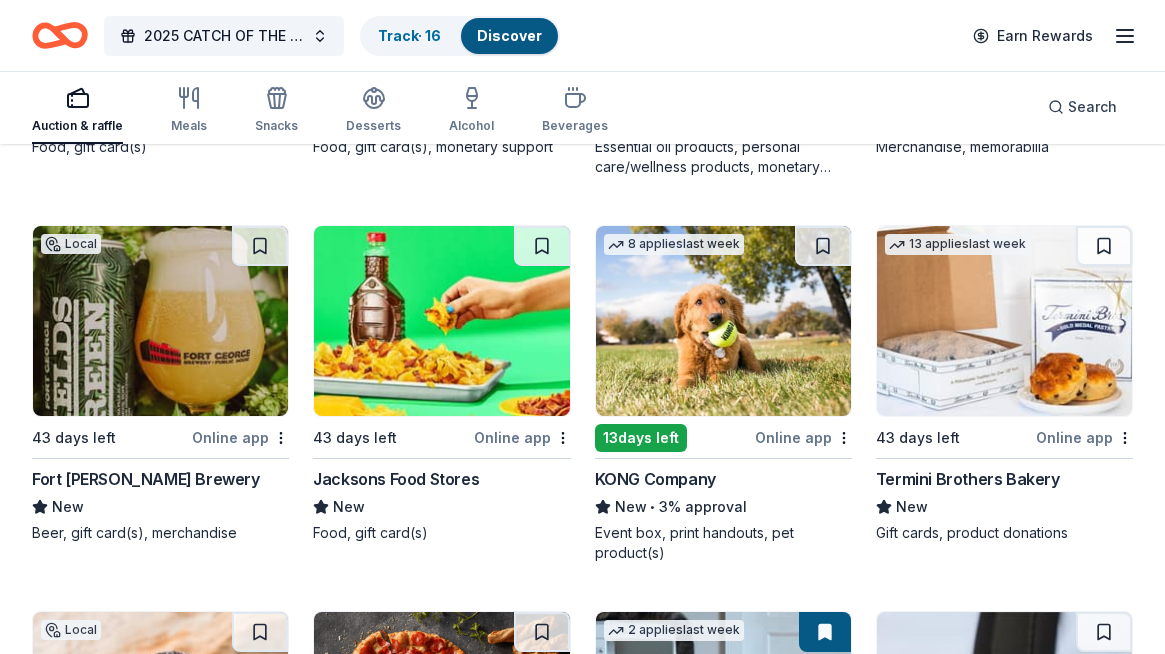 scroll, scrollTop: 1977, scrollLeft: 0, axis: vertical 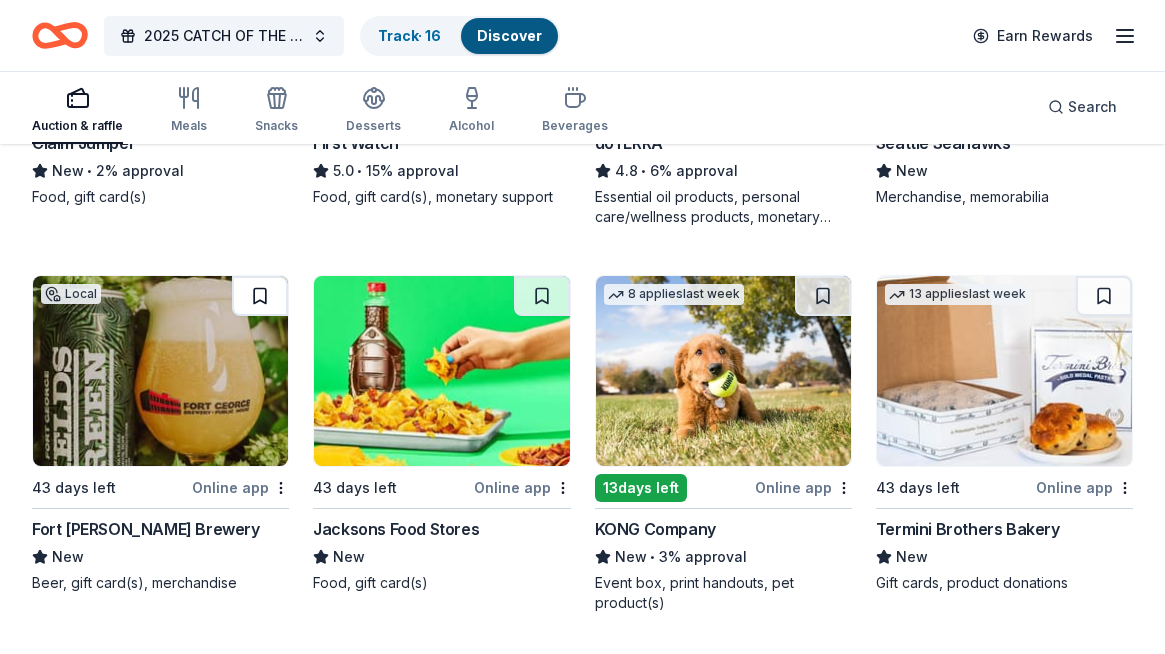 click at bounding box center (260, 296) 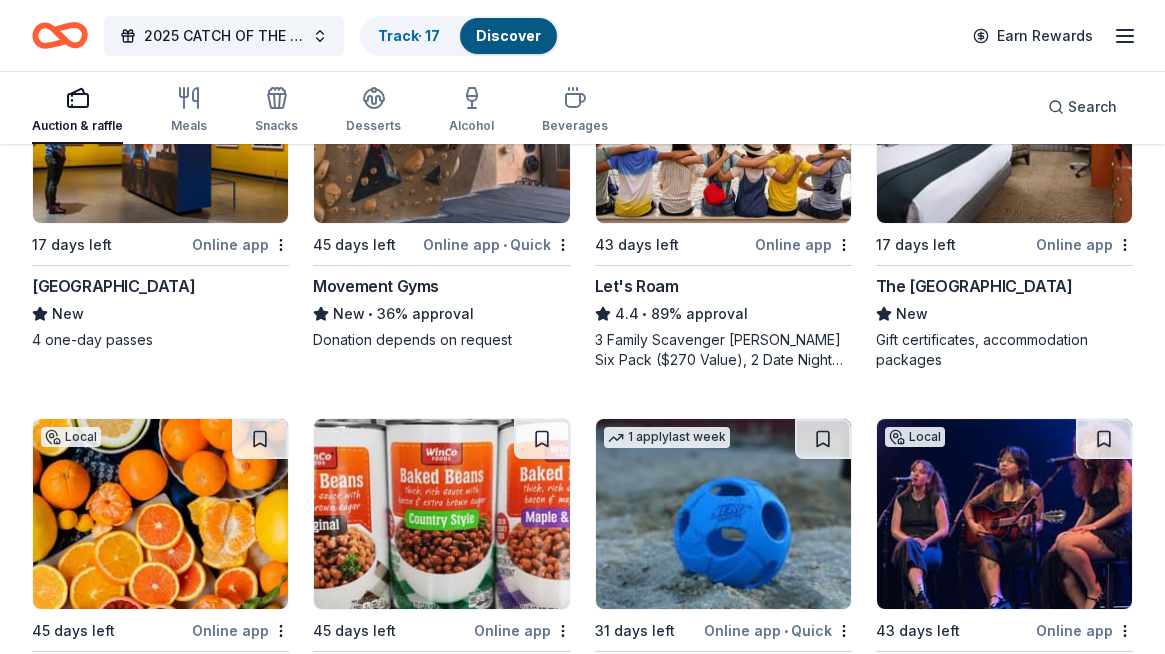 scroll, scrollTop: 1079, scrollLeft: 0, axis: vertical 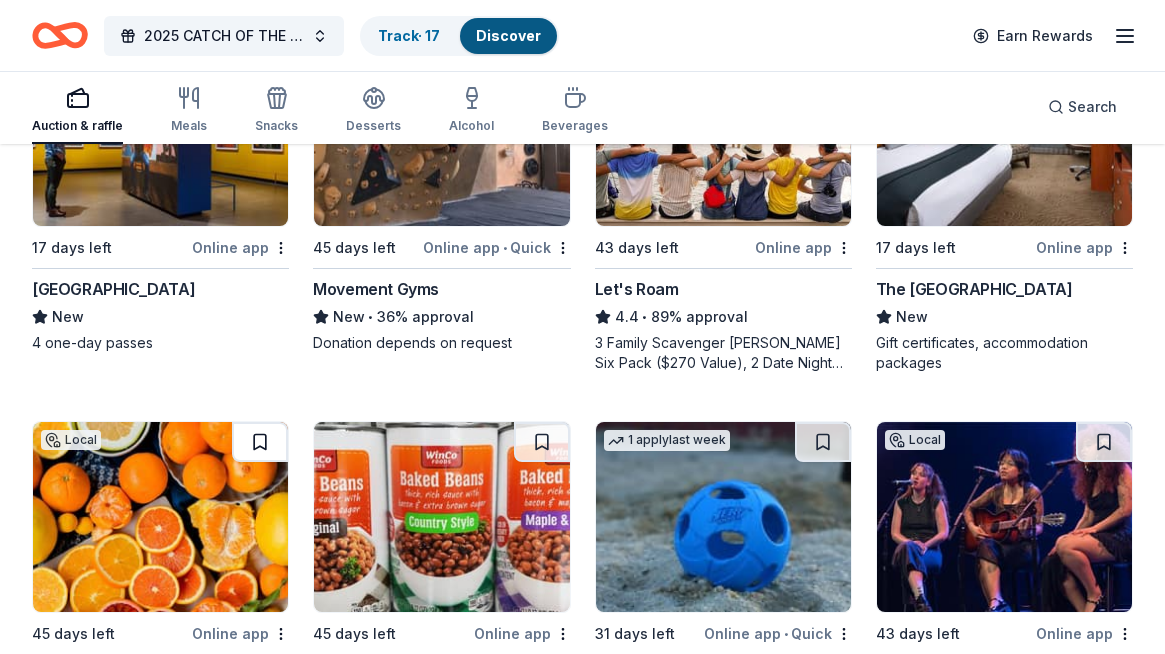 click at bounding box center [260, 442] 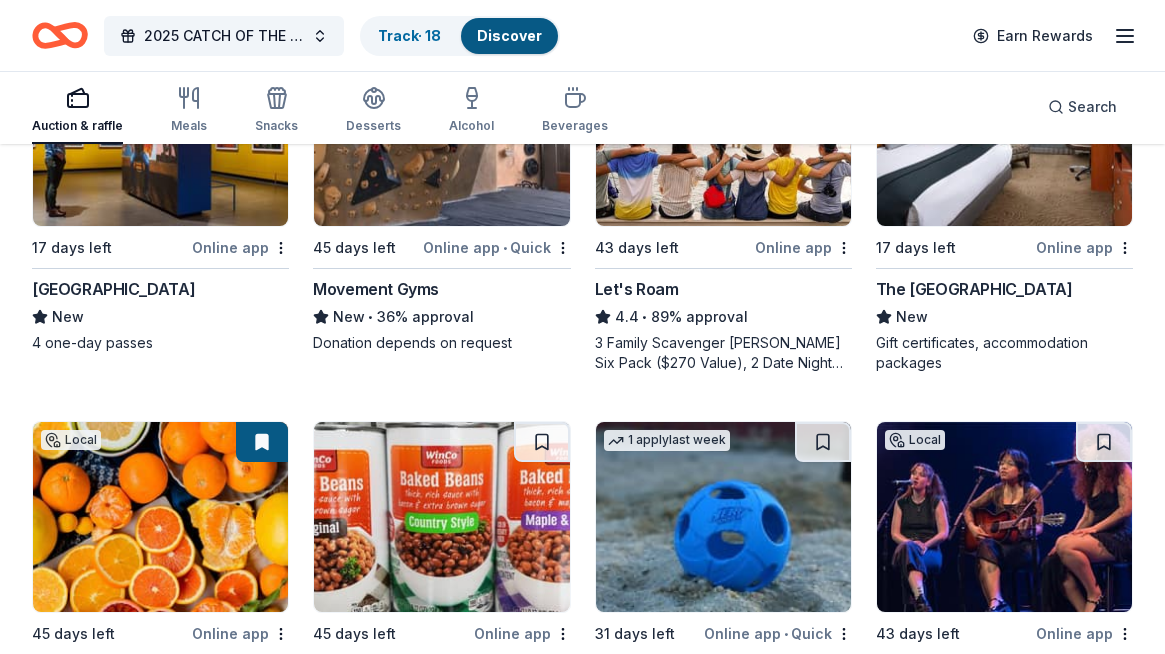 scroll, scrollTop: 839, scrollLeft: 0, axis: vertical 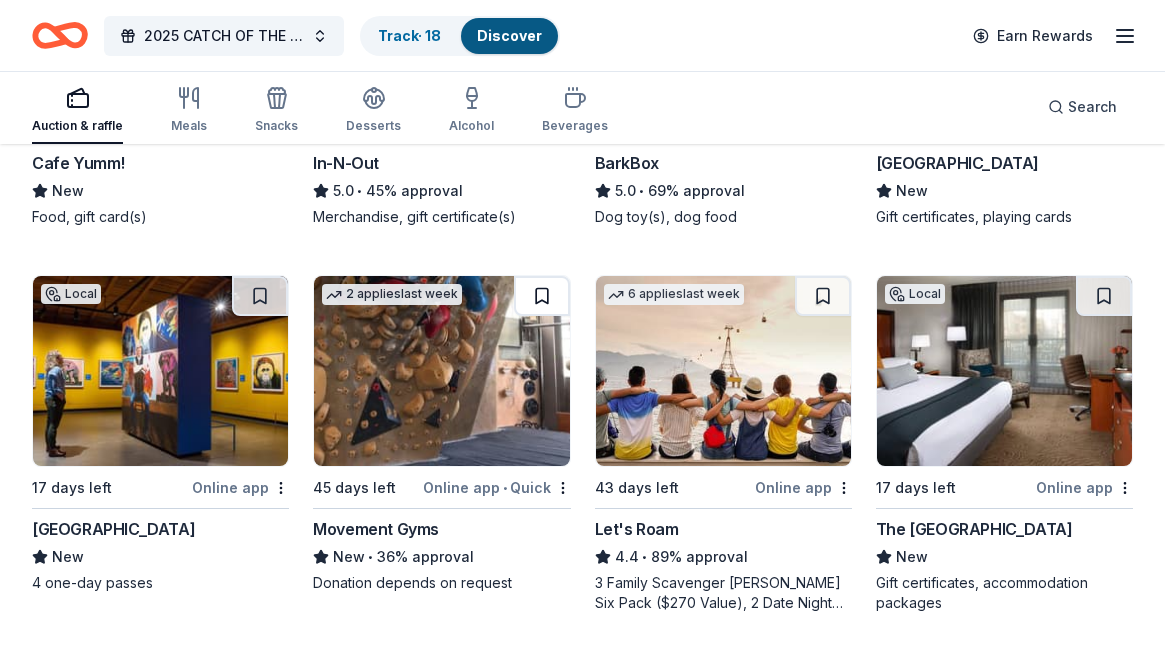 click at bounding box center (542, 296) 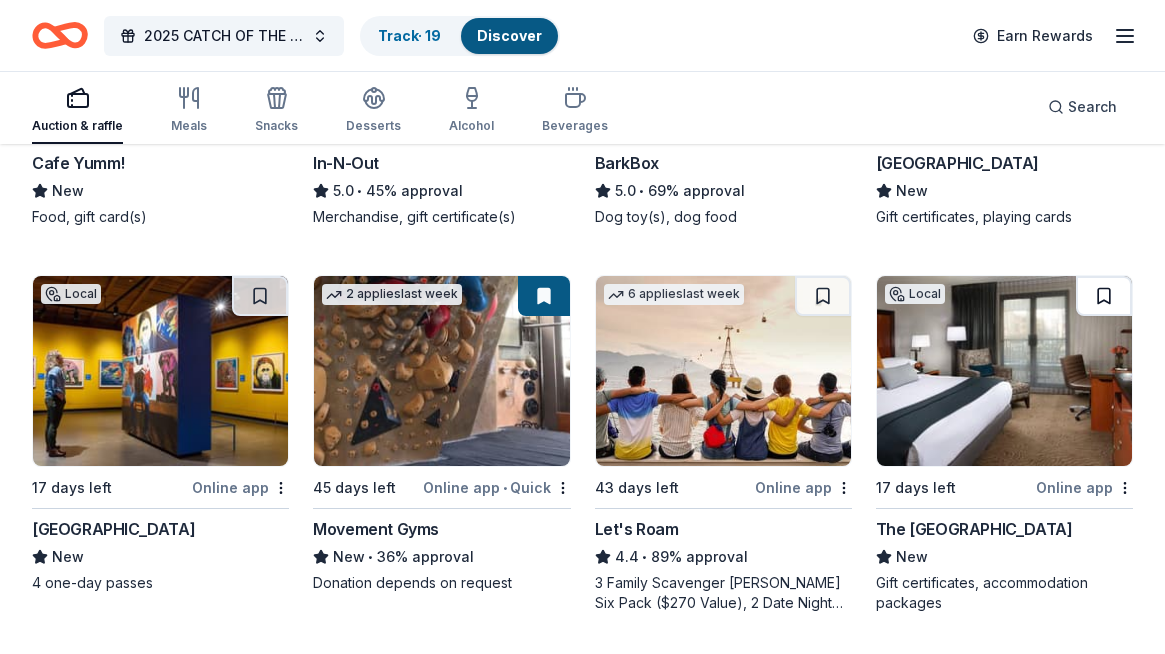 click at bounding box center (1104, 296) 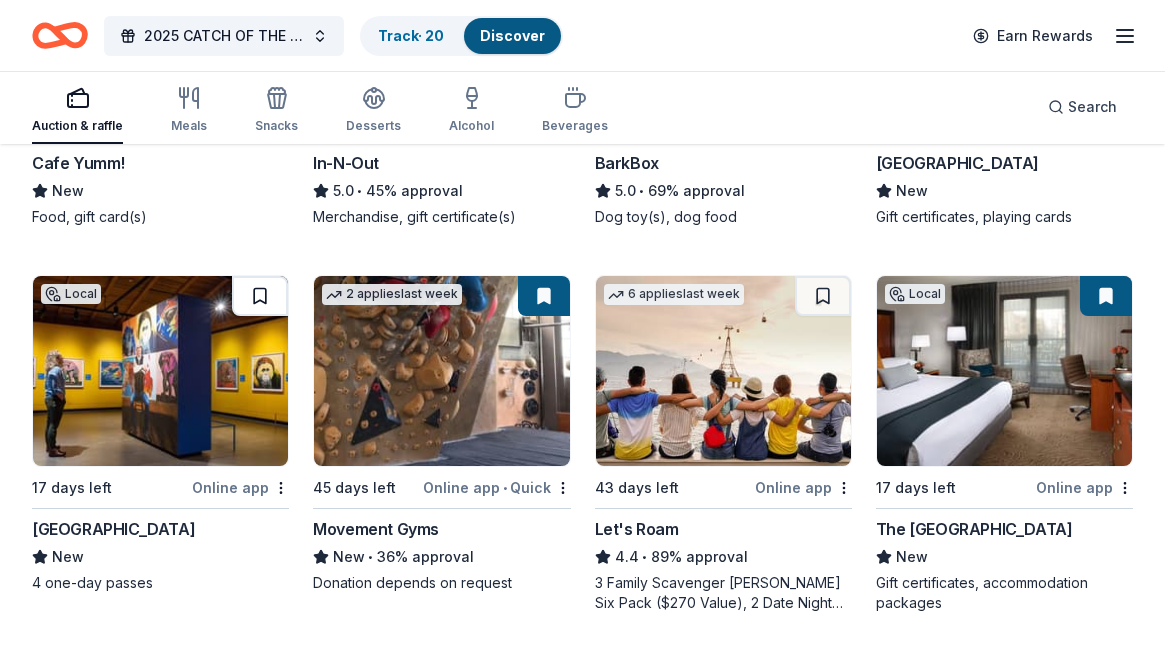 click at bounding box center (260, 296) 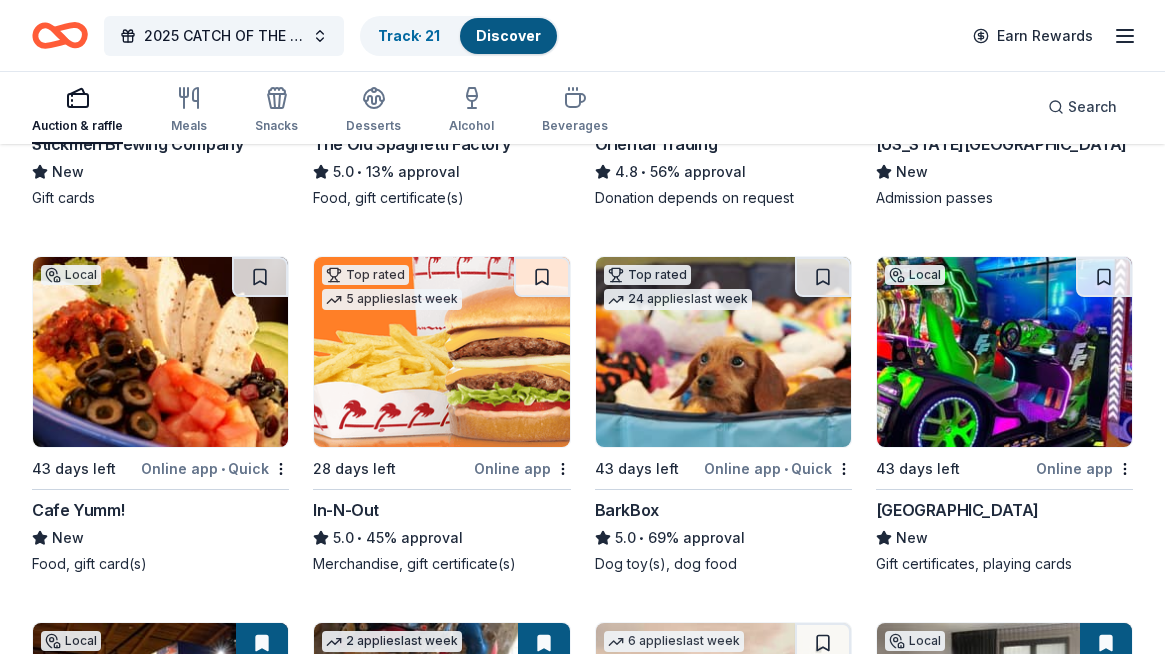 scroll, scrollTop: 484, scrollLeft: 0, axis: vertical 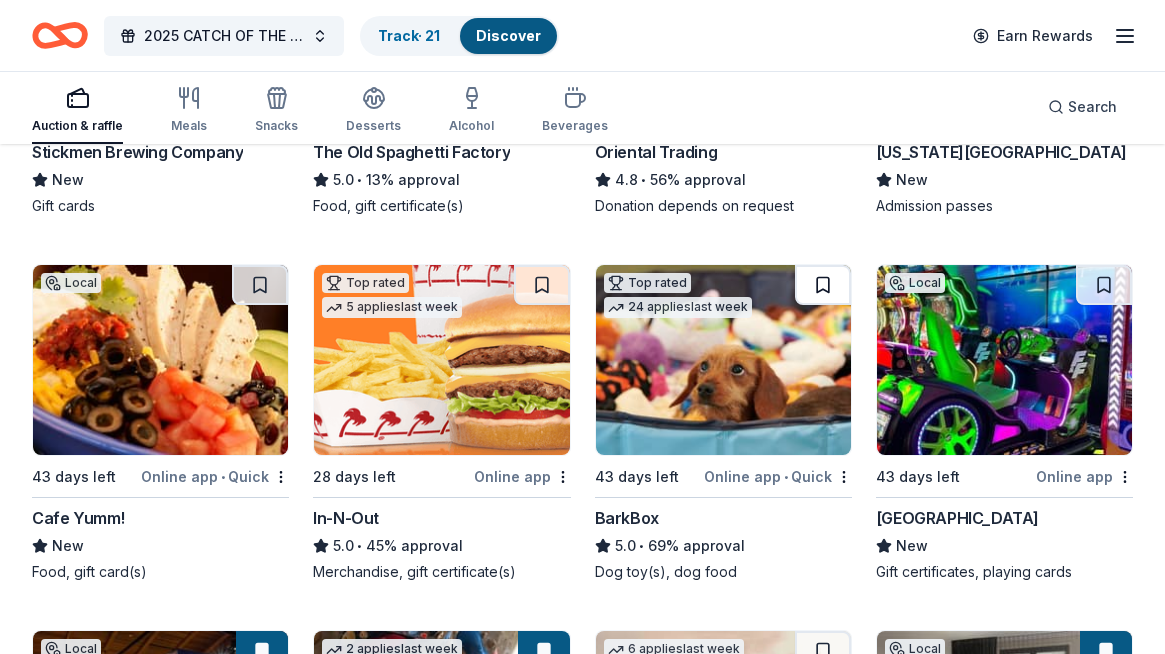 click at bounding box center (823, 285) 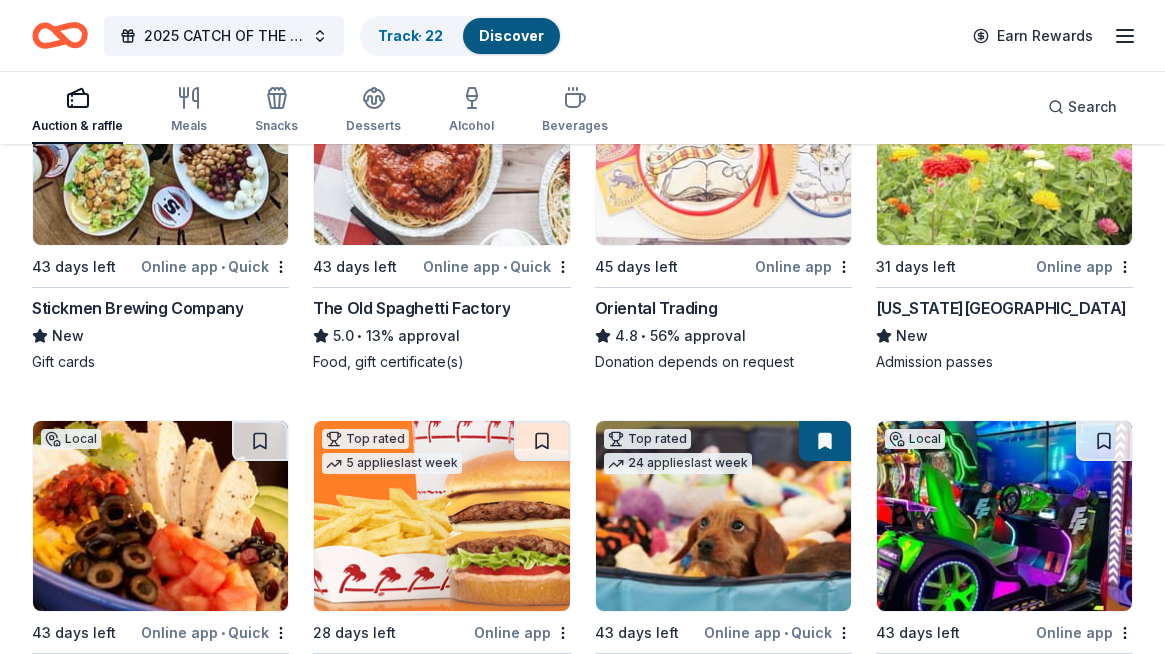 scroll, scrollTop: 302, scrollLeft: 0, axis: vertical 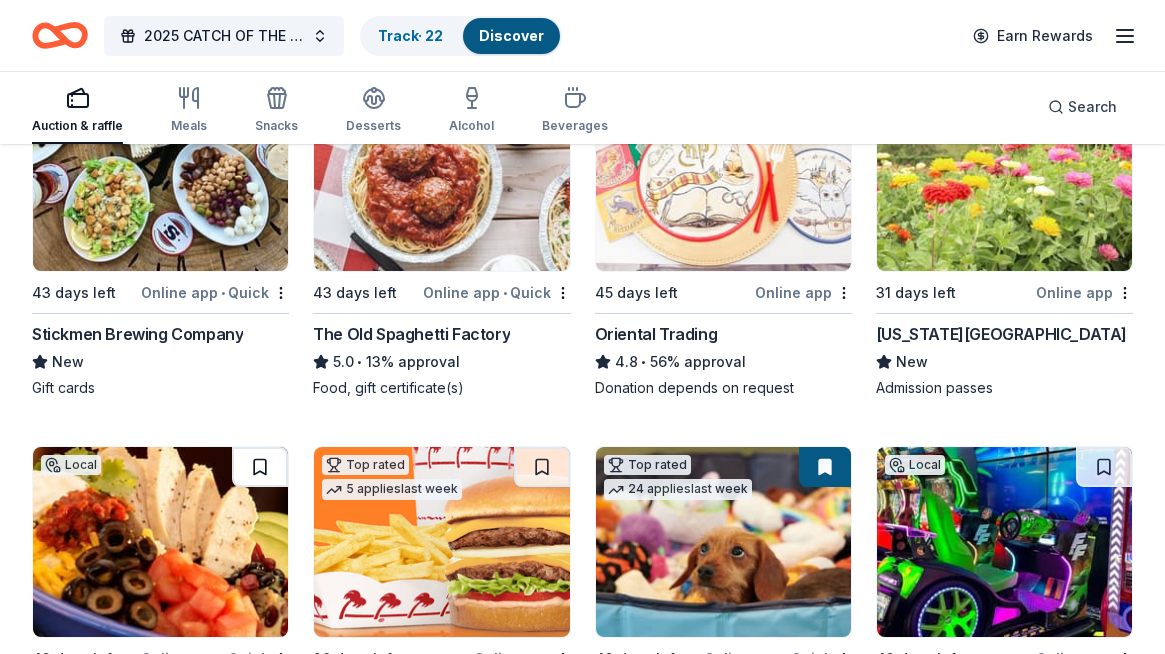 click at bounding box center [260, 467] 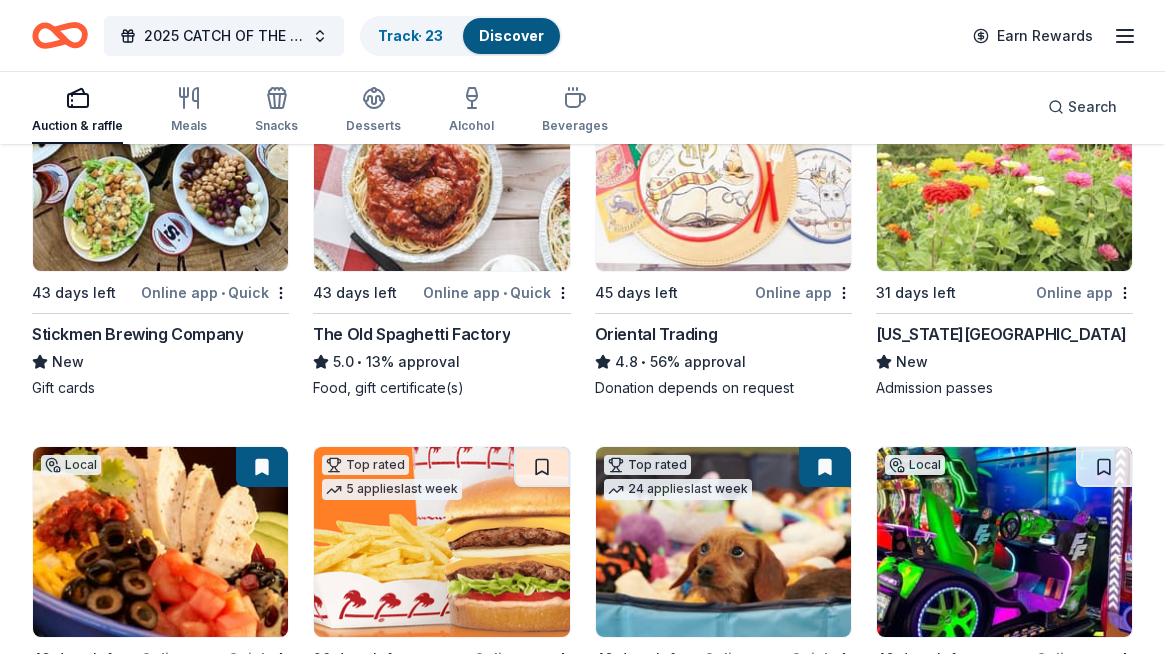 scroll, scrollTop: 98, scrollLeft: 0, axis: vertical 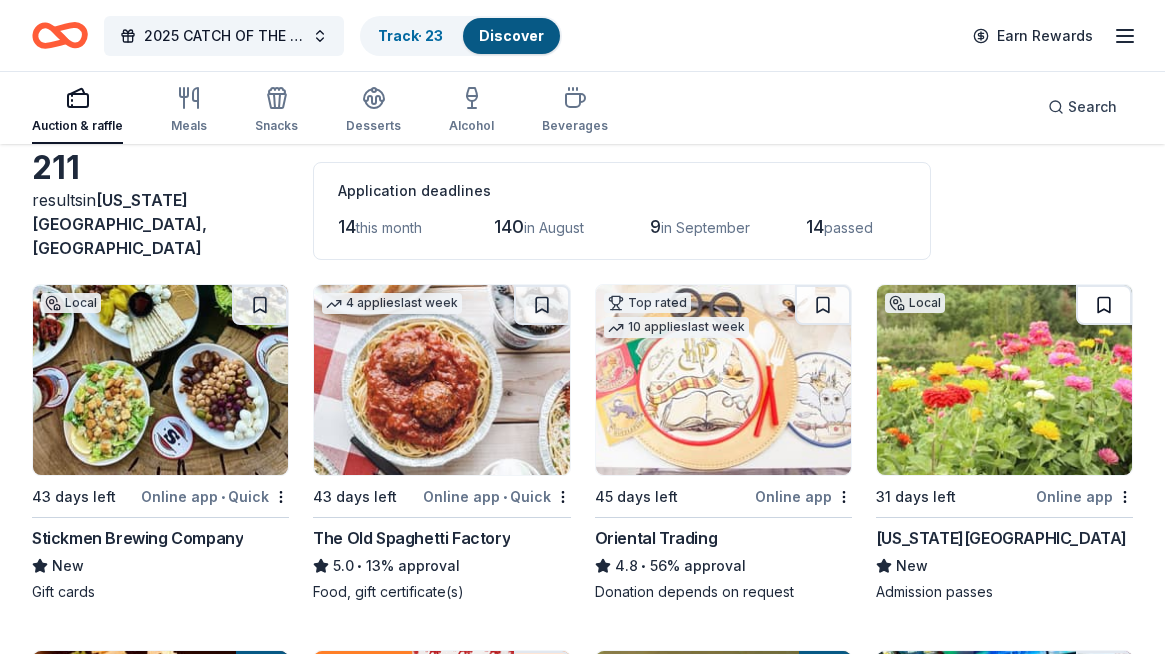 click at bounding box center [1104, 305] 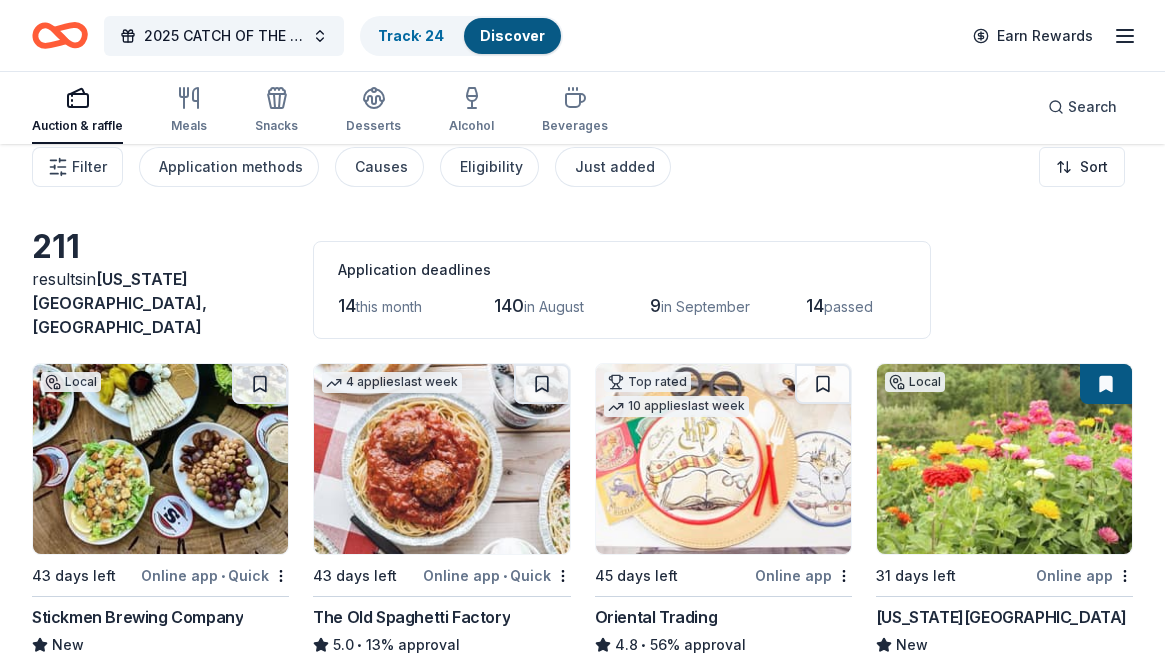 scroll, scrollTop: 0, scrollLeft: 0, axis: both 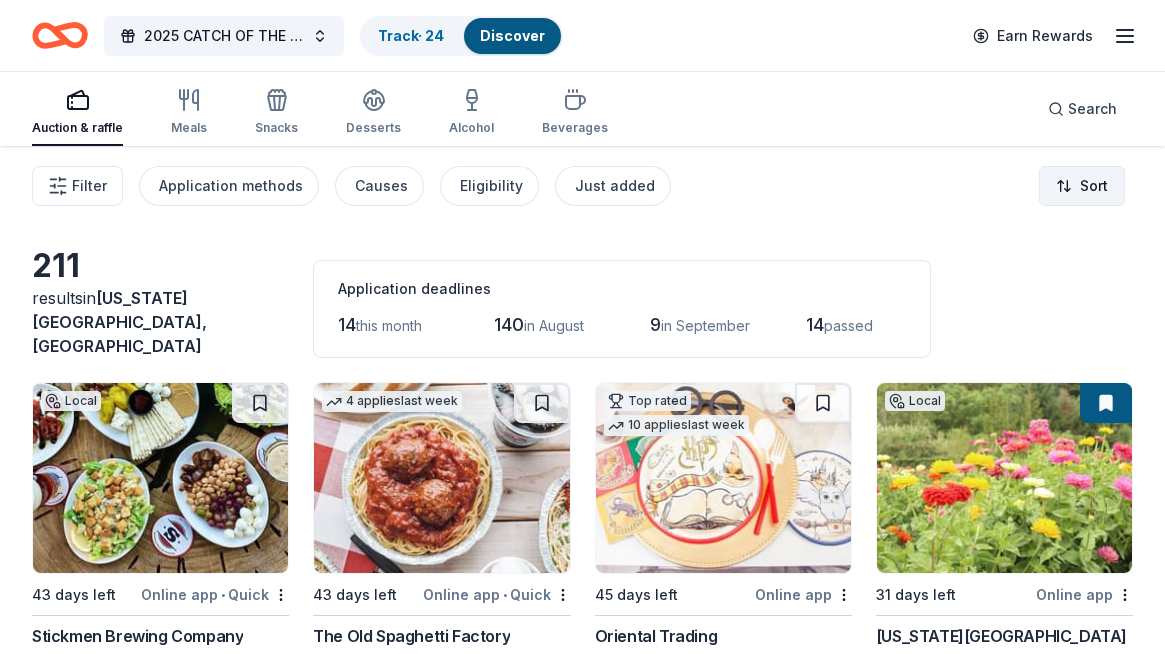 click on "2025 CATCH OF THE SUMMER ONLINE AUCTION Track  · 24 Discover Earn Rewards Auction & raffle Meals Snacks Desserts Alcohol Beverages Search Filter Application methods Causes Eligibility Just added Sort 211 results  in  Oregon City, OR Application deadlines 14  this month 140  in August 9  in September 14  passed Local 43 days left Online app • Quick Stickmen Brewing Company New Gift cards 4   applies  last week 43 days left Online app • Quick The Old Spaghetti Factory 5.0 • 13% approval Food, gift certificate(s) Top rated 10   applies  last week 45 days left Online app Oriental Trading 4.8 • 56% approval Donation depends on request Local 31 days left Online app Oregon Garden New Admission passes Local 43 days left Online app • Quick Cafe Yumm! New Food, gift card(s) Top rated 5   applies  last week 28 days left Online app In-N-Out 5.0 • 45% approval Merchandise, gift certificate(s) Top rated 24   applies  last week 43 days left Online app • Quick BarkBox 5.0 • 69% approval Dog toy(s), dog food" at bounding box center (582, 327) 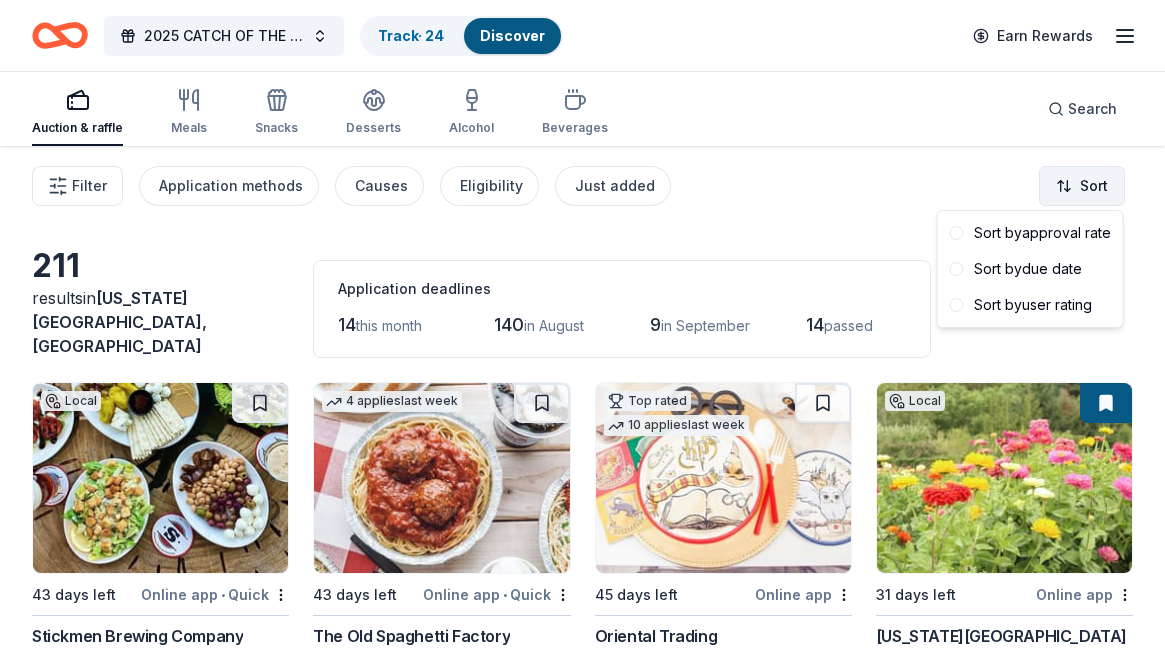 click on "2025 CATCH OF THE SUMMER ONLINE AUCTION Track  · 24 Discover Earn Rewards Auction & raffle Meals Snacks Desserts Alcohol Beverages Search Filter Application methods Causes Eligibility Just added Sort 211 results  in  Oregon City, OR Application deadlines 14  this month 140  in August 9  in September 14  passed Local 43 days left Online app • Quick Stickmen Brewing Company New Gift cards 4   applies  last week 43 days left Online app • Quick The Old Spaghetti Factory 5.0 • 13% approval Food, gift certificate(s) Top rated 10   applies  last week 45 days left Online app Oriental Trading 4.8 • 56% approval Donation depends on request Local 31 days left Online app Oregon Garden New Admission passes Local 43 days left Online app • Quick Cafe Yumm! New Food, gift card(s) Top rated 5   applies  last week 28 days left Online app In-N-Out 5.0 • 45% approval Merchandise, gift certificate(s) Top rated 24   applies  last week 43 days left Online app • Quick BarkBox 5.0 • 69% approval Dog toy(s), dog food" at bounding box center (582, 327) 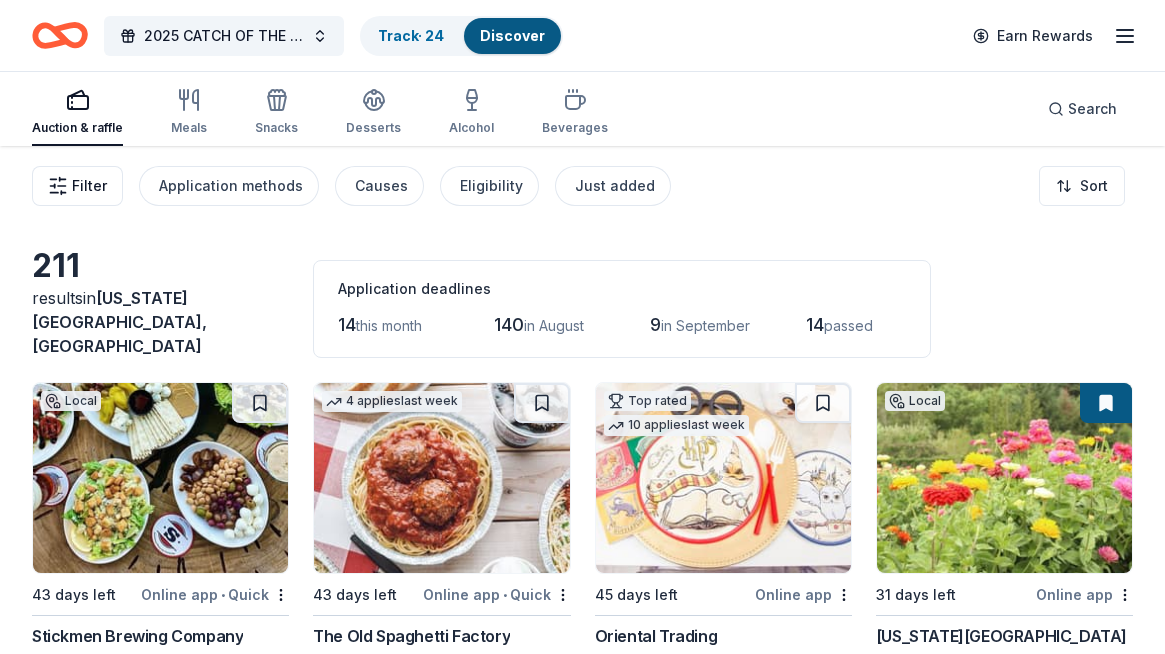 click on "Filter" at bounding box center [89, 186] 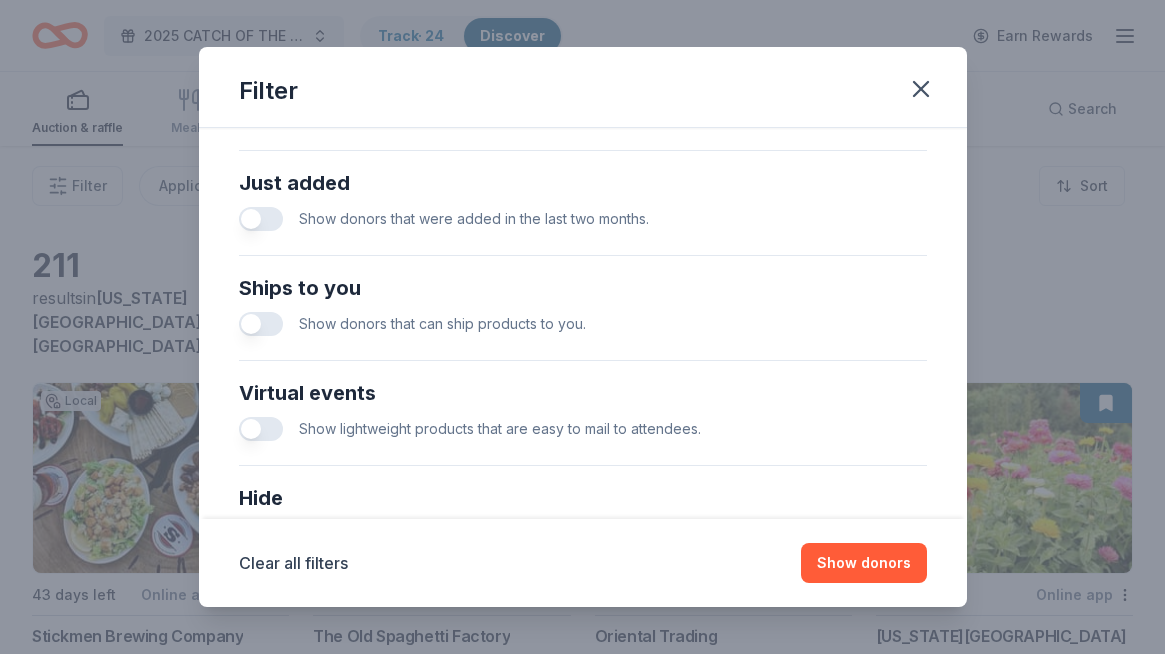 scroll, scrollTop: 927, scrollLeft: 0, axis: vertical 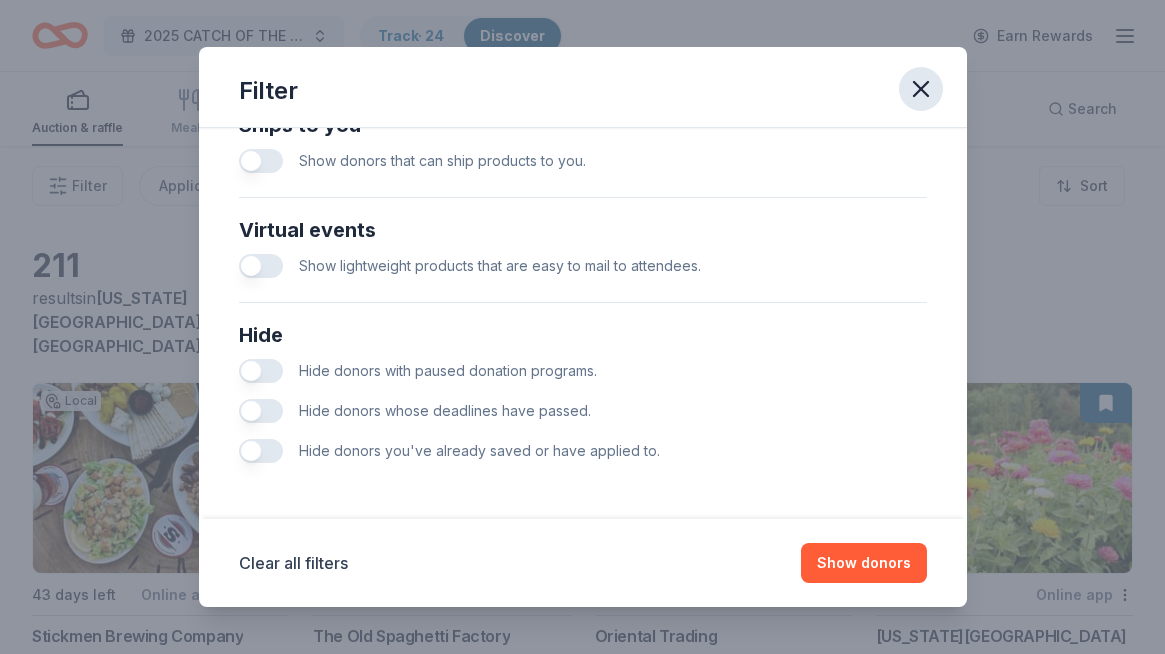 click 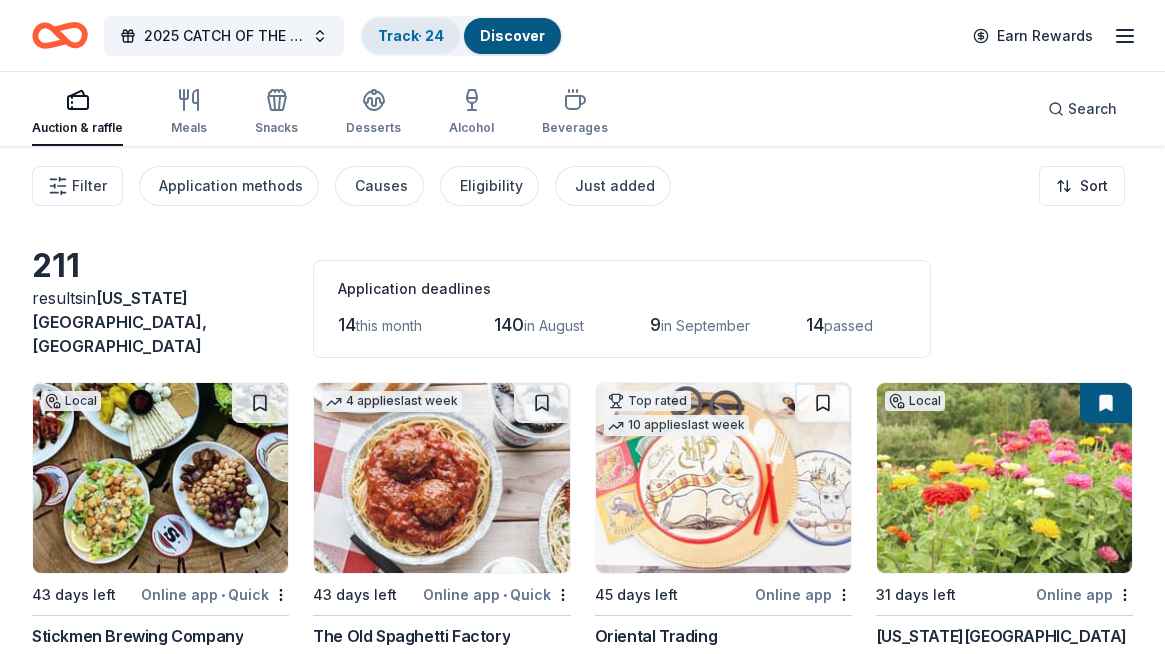 click on "Track  · 24" at bounding box center (411, 36) 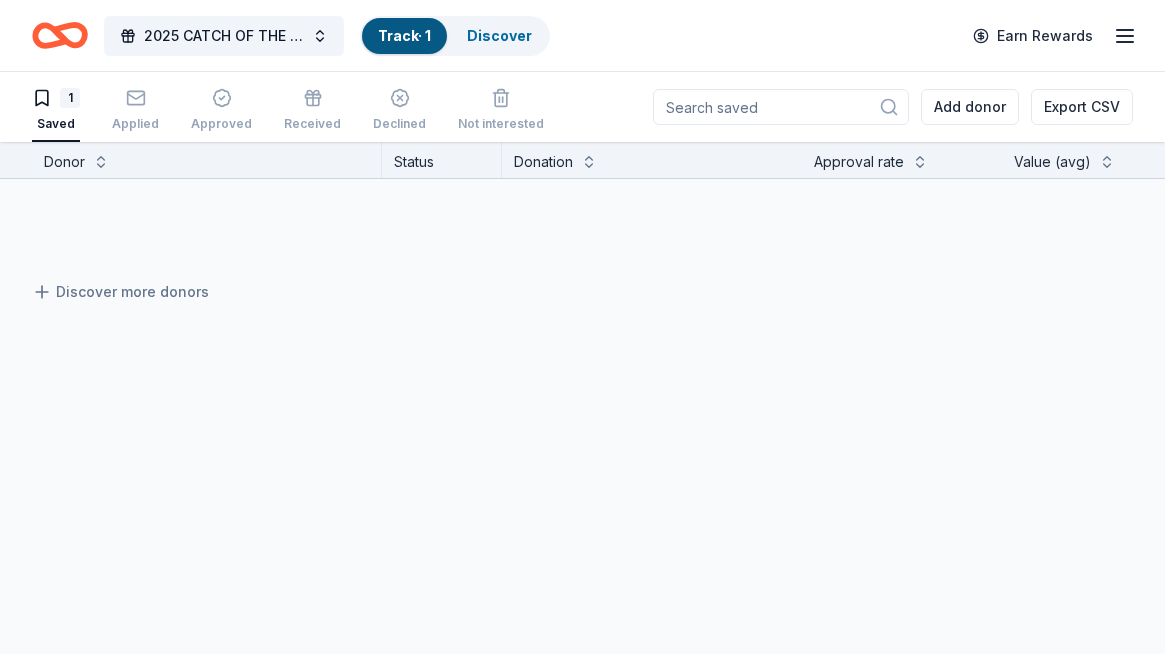 scroll, scrollTop: 1, scrollLeft: 0, axis: vertical 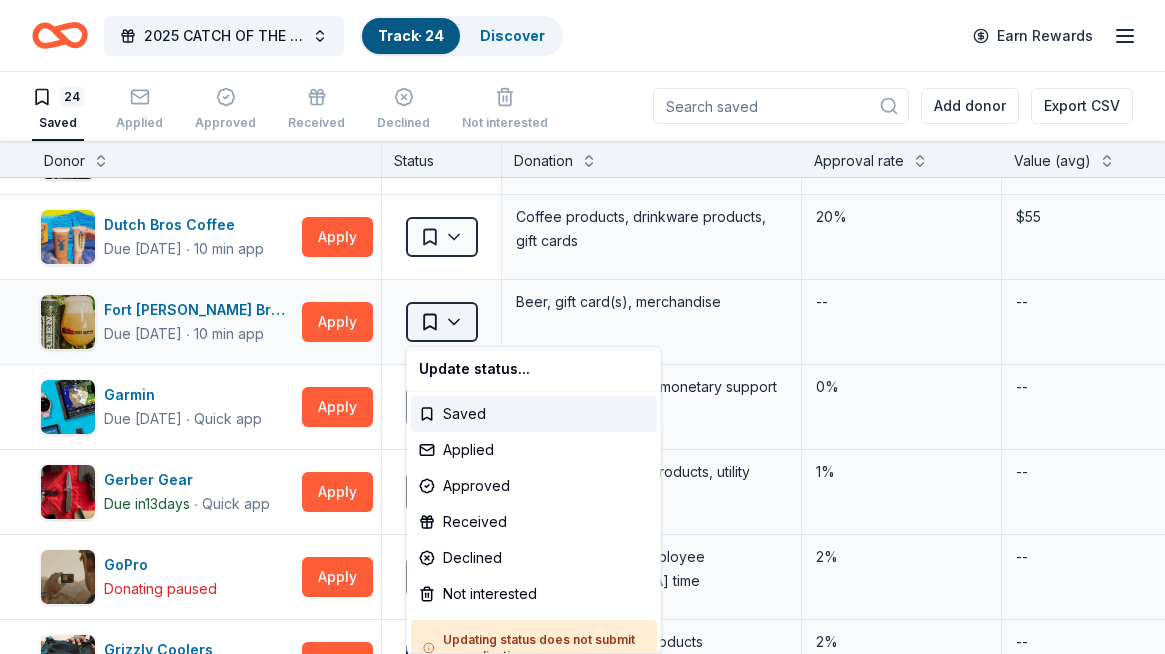 click on "2025 CATCH OF THE SUMMER ONLINE AUCTION Track  · 24 Discover Earn Rewards 24 Saved Applied Approved Received Declined Not interested Add donor Export CSV Donor Status Donation Approval rate Value (avg) Apply method Assignee Notes Adidas Due in 43 days ∙ 10 min app Apply Saved Sporting goods, gift card(s) 1% -- Mail Alaska Airlines Due in 29 days ∙ 10 min app Apply Saved Donation depends on request 5% $2,500 Website BarkBox Due in 43 days ∙ Quick app Apply Saved Dog toy(s), dog food 69% $45 Website Burris Optics Due in 43 days ∙ 10 min app Apply Saved Optics, discount code 7% $263 Website Cafe Yumm! Due in 43 days ∙ Quick app Apply Saved Food, gift card(s) -- -- Website Email CatGenie Due in 43 days ∙ Quick app Apply Saved Product package, coupons 0% -- Website Coastal Due in 43 days ∙ 10 min app Apply Saved Coastal products, gift cards, monetary donation 6% $200 Website Dutch Bros Coffee Due in 43 days ∙ 10 min app Apply Saved Coffee products, drinkware products, gift cards 20% $55 In person" at bounding box center (582, 326) 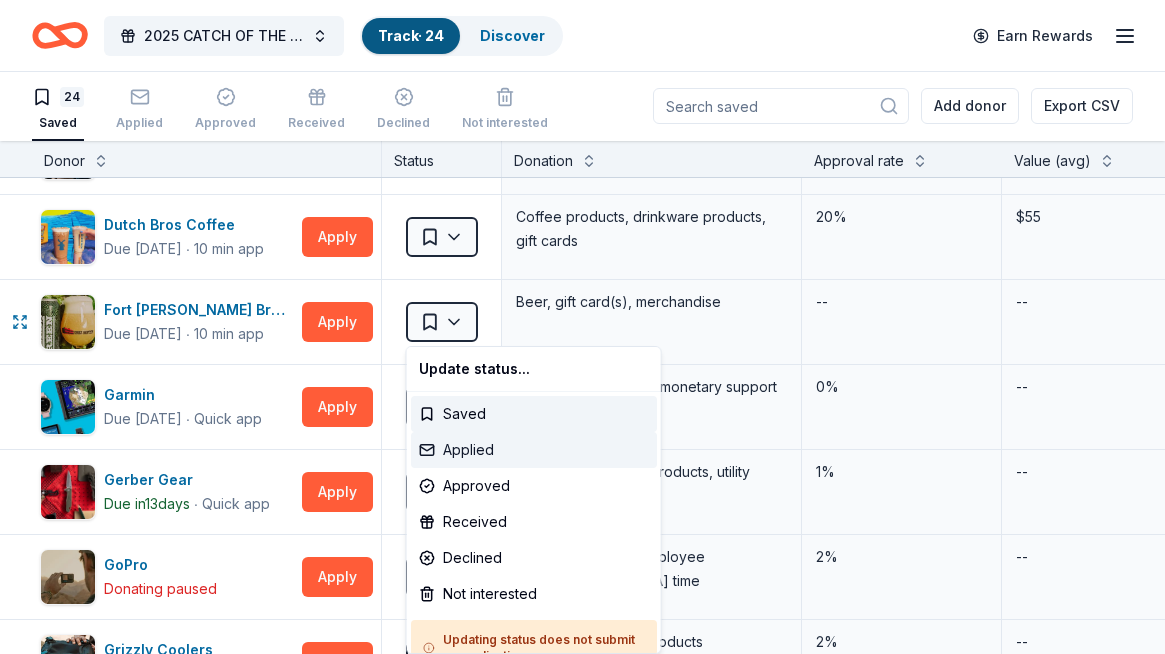 click on "Applied" at bounding box center (534, 450) 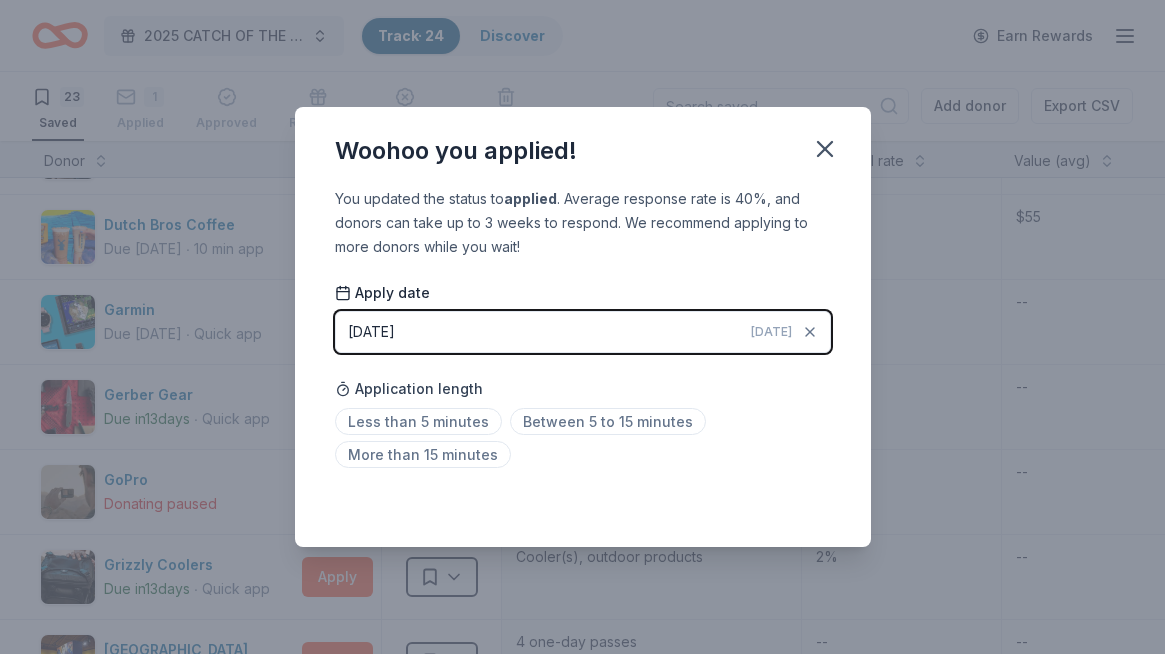 click on "Today" at bounding box center (771, 332) 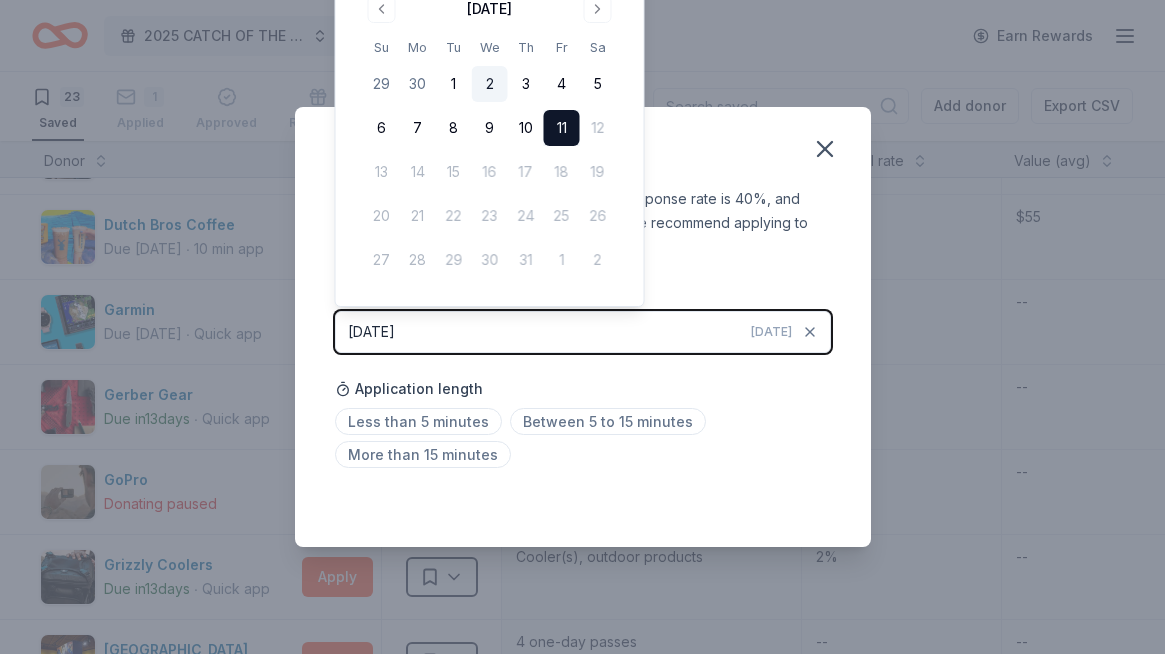 click on "2" at bounding box center [490, 84] 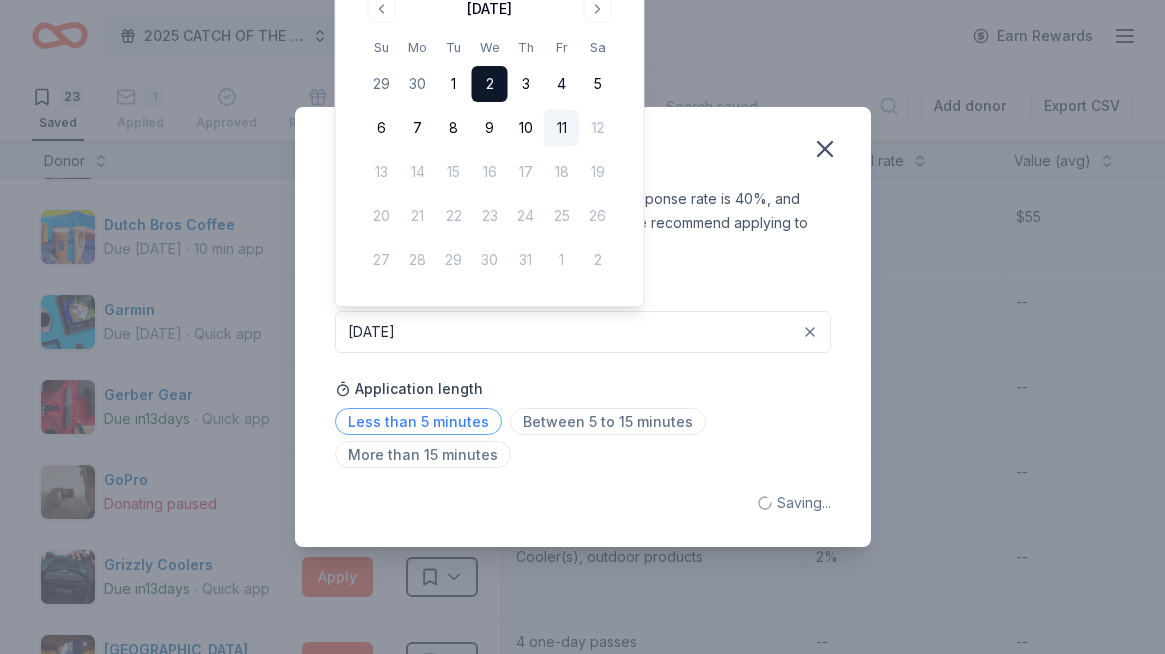 click on "Less than 5 minutes" at bounding box center (418, 421) 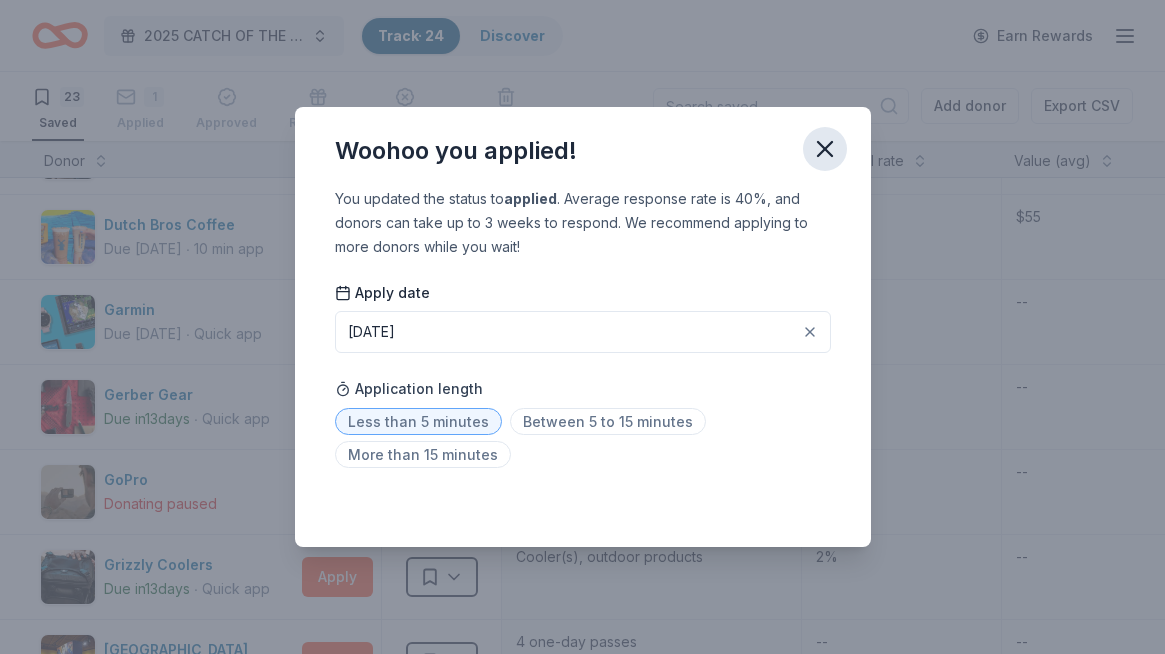 click 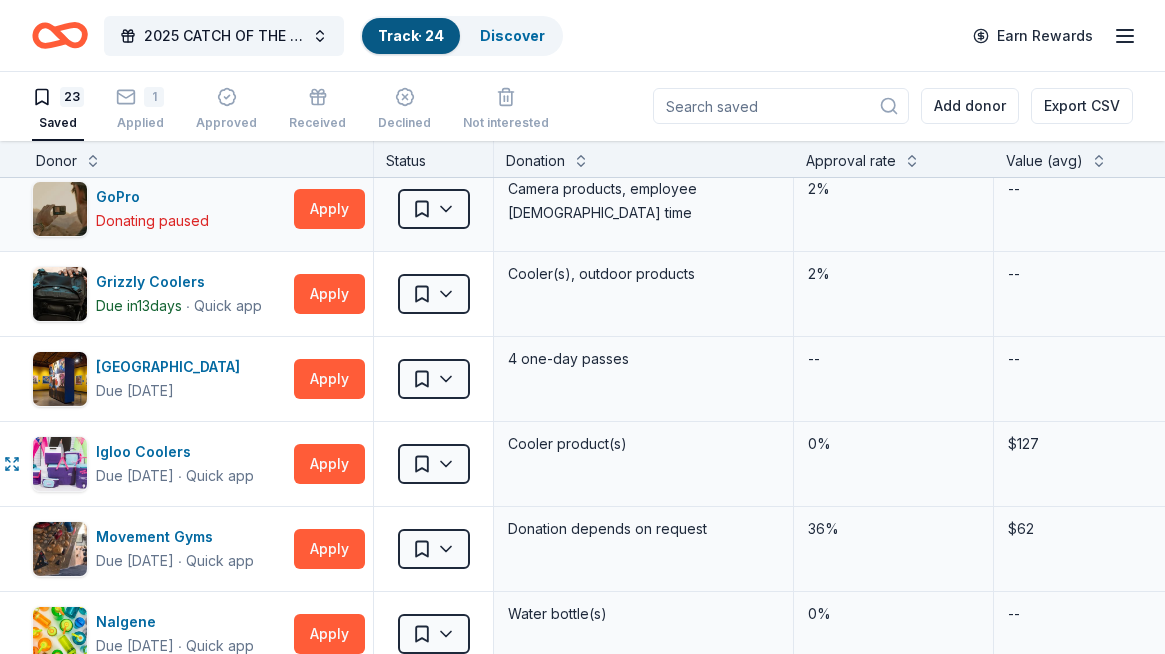 scroll, scrollTop: 917, scrollLeft: 8, axis: both 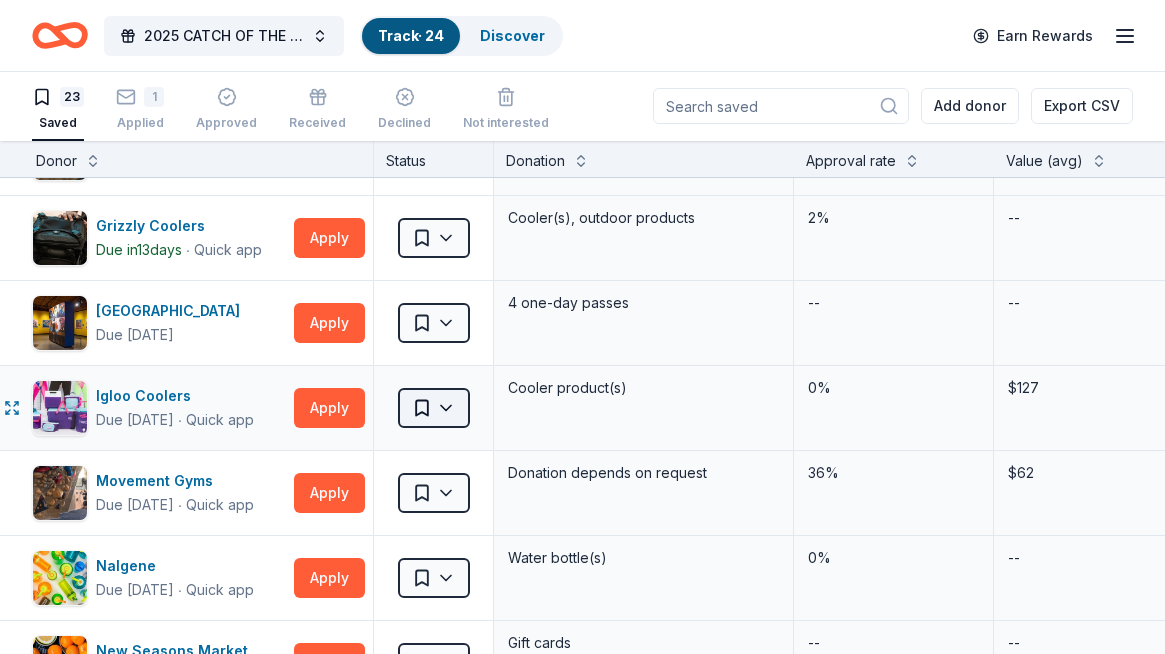 click on "2025 CATCH OF THE SUMMER ONLINE AUCTION Track  · 24 Discover Earn Rewards 23 Saved 1 Applied Approved Received Declined Not interested Add donor Export CSV Donor Status Donation Approval rate Value (avg) Apply method Assignee Notes Adidas Due in 43 days ∙ 10 min app Apply Saved Sporting goods, gift card(s) 1% -- Mail Alaska Airlines Due in 29 days ∙ 10 min app Apply Saved Donation depends on request 5% $2,500 Website BarkBox Due in 43 days ∙ Quick app Apply Saved Dog toy(s), dog food 69% $45 Website Burris Optics Due in 43 days ∙ 10 min app Apply Saved Optics, discount code 7% $263 Website Cafe Yumm! Due in 43 days ∙ Quick app Apply Saved Food, gift card(s) -- -- Website Email CatGenie Due in 43 days ∙ Quick app Apply Saved Product package, coupons 0% -- Website Coastal Due in 43 days ∙ 10 min app Apply Saved Coastal products, gift cards, monetary donation 6% $200 Website Dutch Bros Coffee Due in 43 days ∙ 10 min app Apply Saved Coffee products, drinkware products, gift cards 20% $55 Garmin 3" at bounding box center [582, 326] 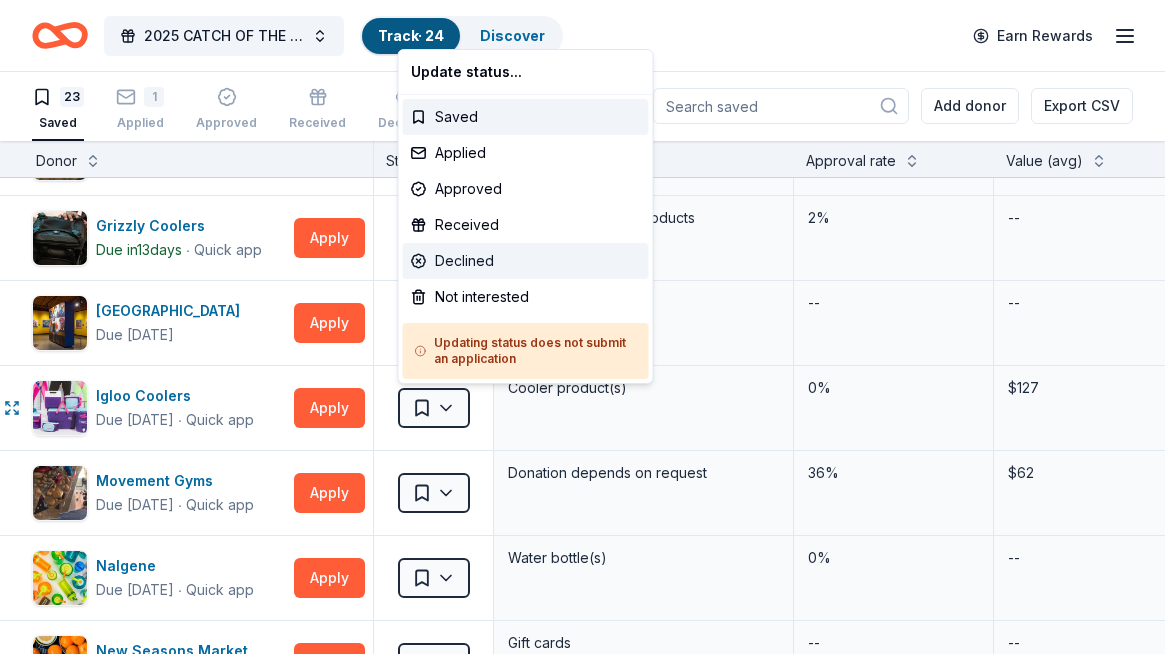 click on "Declined" at bounding box center (526, 261) 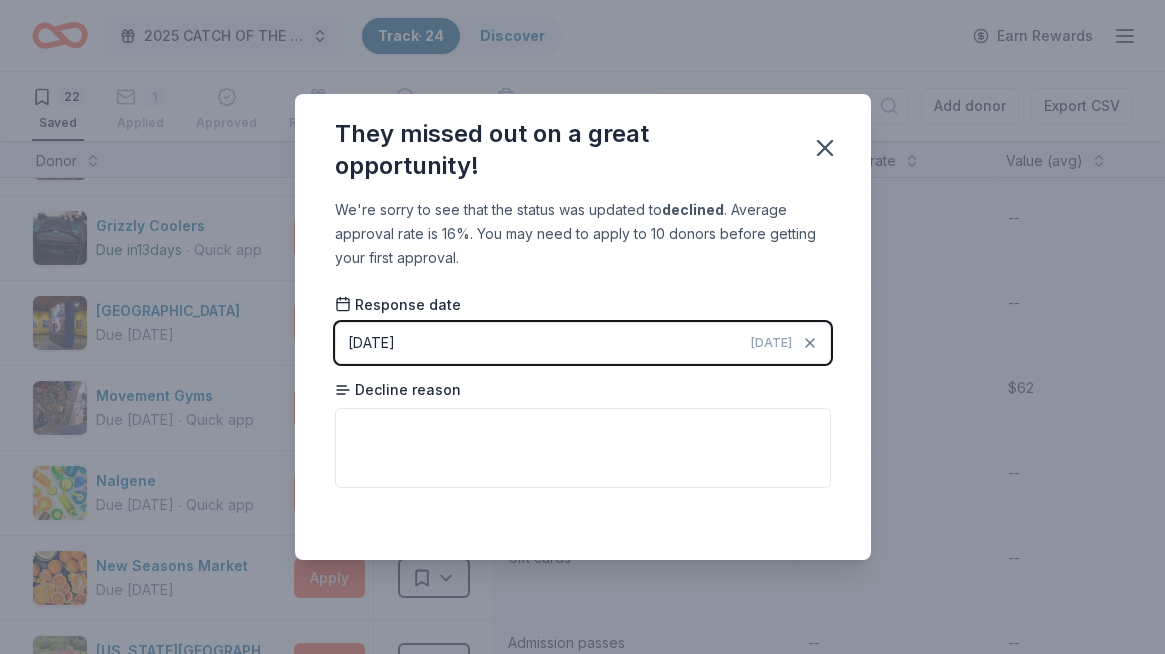 click on "07/11/2025 Today" at bounding box center (583, 343) 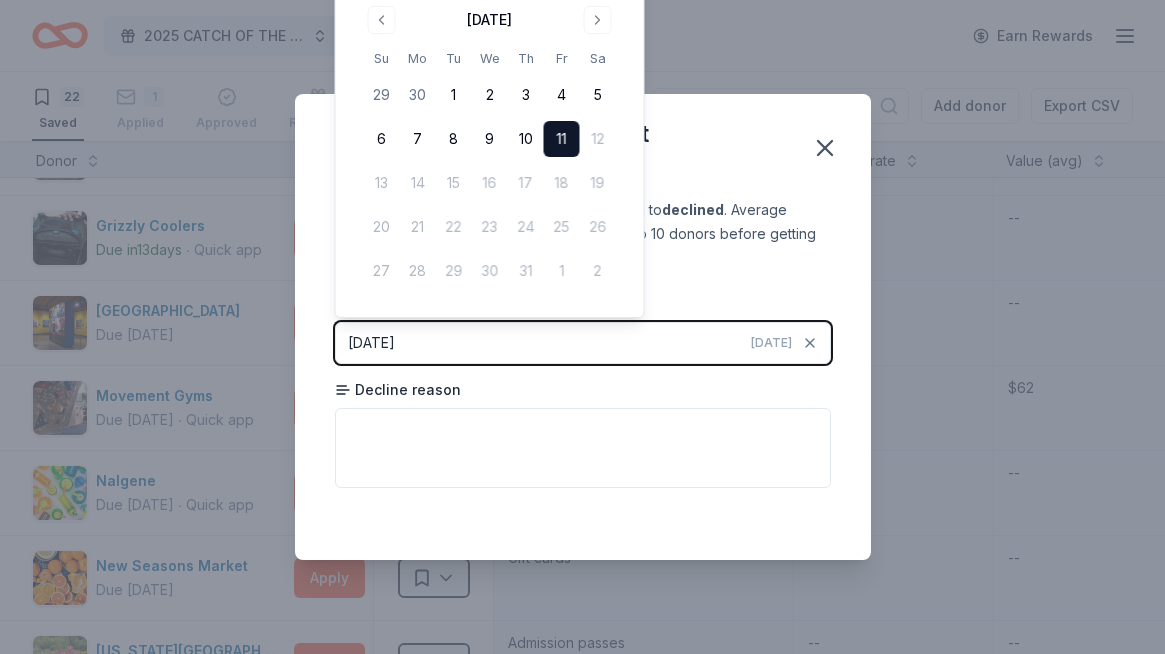 click on "07/11/2025 Today" at bounding box center [583, 343] 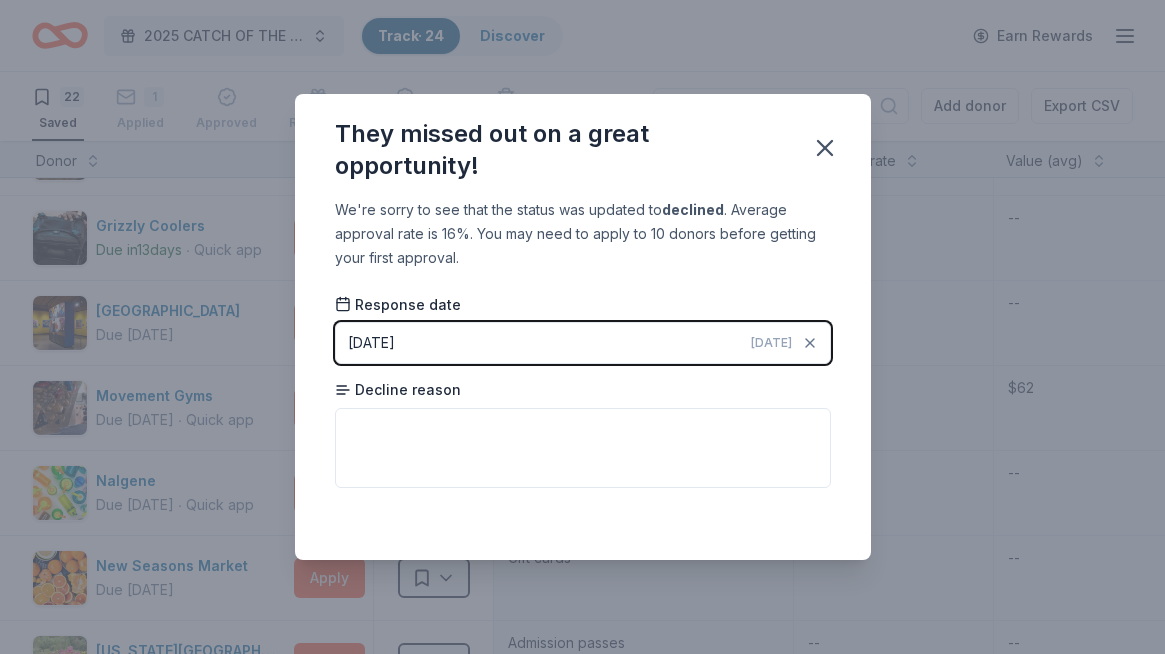 click on "Today" at bounding box center [771, 343] 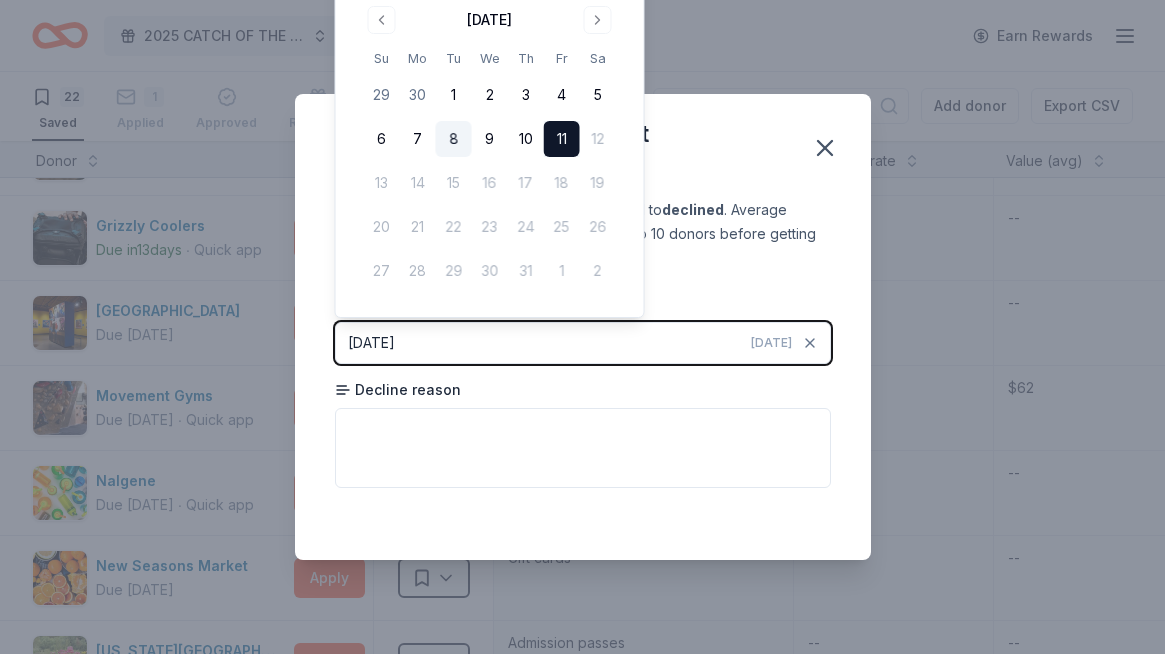 click on "8" at bounding box center [454, 139] 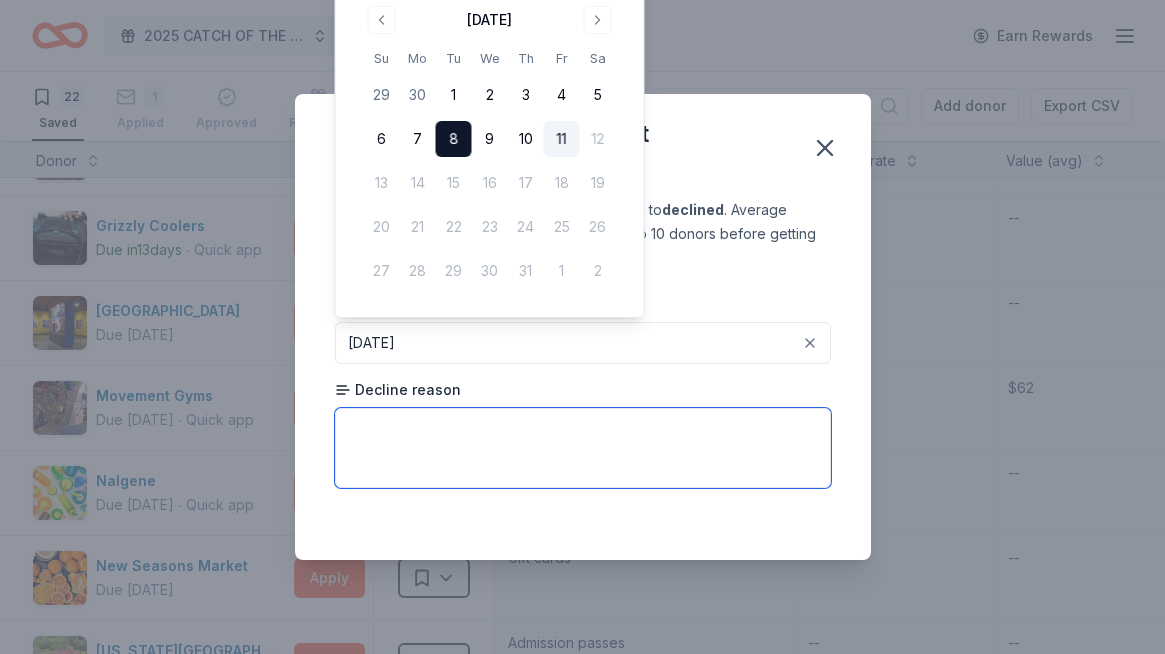 click at bounding box center [583, 448] 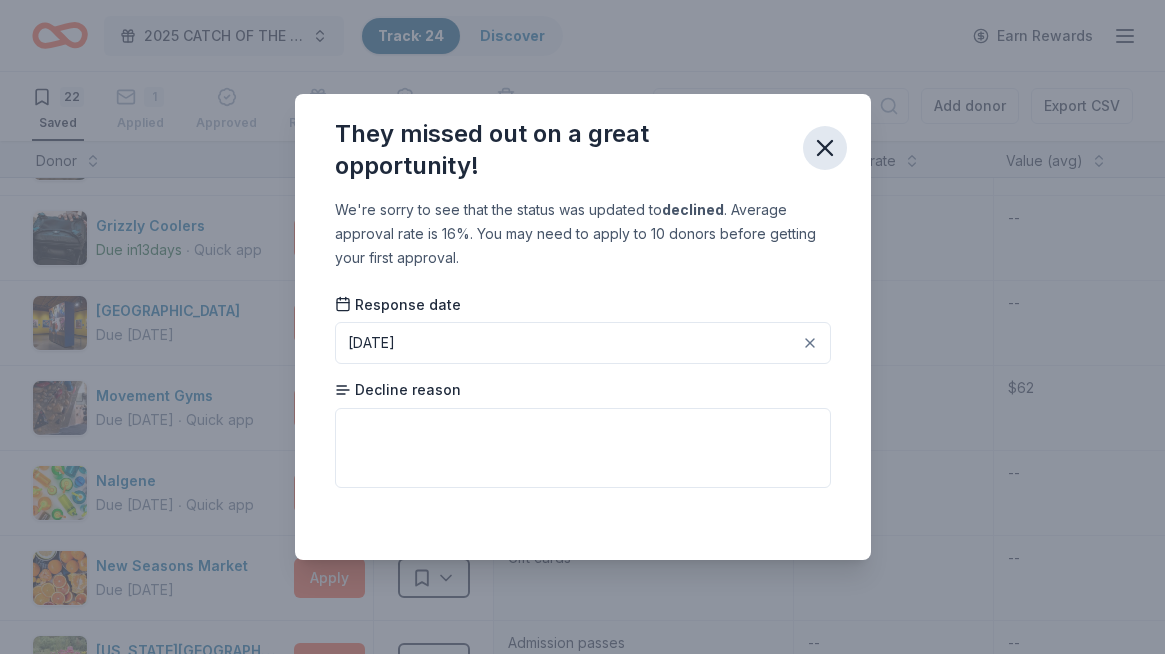 click 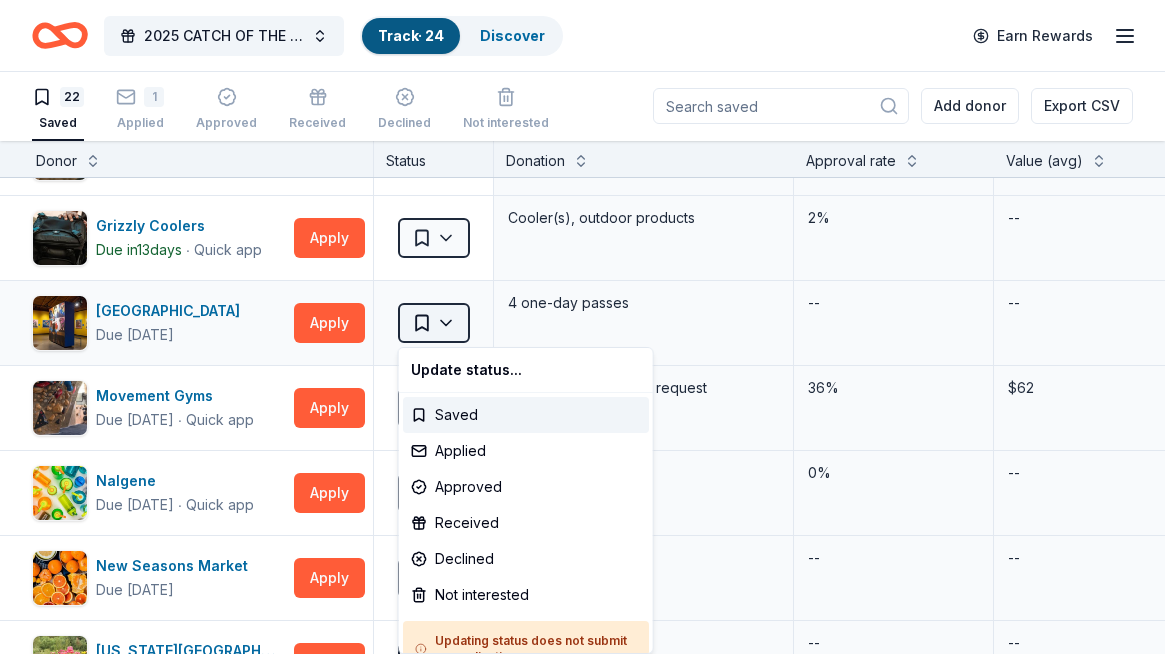 click on "2025 CATCH OF THE SUMMER ONLINE AUCTION Track  · 24 Discover Earn Rewards 22 Saved 1 Applied Approved Received Declined Not interested Add donor Export CSV Donor Status Donation Approval rate Value (avg) Apply method Assignee Notes Adidas Due in 43 days ∙ 10 min app Apply Saved Sporting goods, gift card(s) 1% -- Mail Alaska Airlines Due in 29 days ∙ 10 min app Apply Saved Donation depends on request 5% $2,500 Website BarkBox Due in 43 days ∙ Quick app Apply Saved Dog toy(s), dog food 69% $45 Website Burris Optics Due in 43 days ∙ 10 min app Apply Saved Optics, discount code 7% $263 Website Cafe Yumm! Due in 43 days ∙ Quick app Apply Saved Food, gift card(s) -- -- Website Email CatGenie Due in 43 days ∙ Quick app Apply Saved Product package, coupons 0% -- Website Coastal Due in 43 days ∙ 10 min app Apply Saved Coastal products, gift cards, monetary donation 6% $200 Website Dutch Bros Coffee Due in 43 days ∙ 10 min app Apply Saved Coffee products, drinkware products, gift cards 20% $55 Garmin 3" at bounding box center (582, 326) 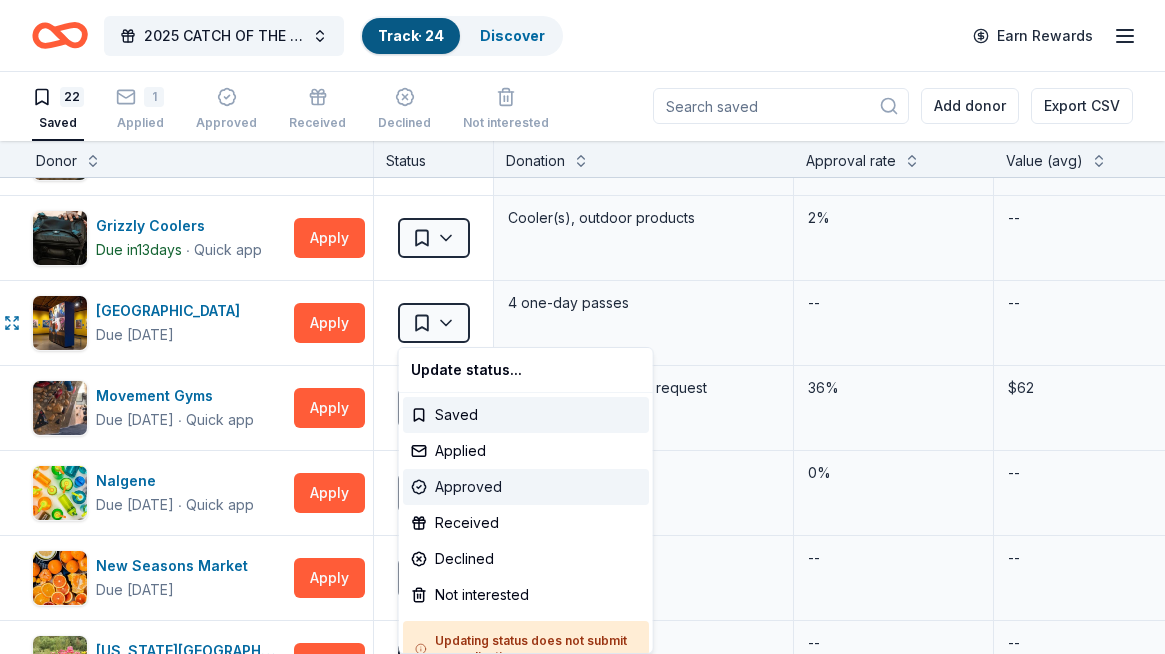 click on "Approved" at bounding box center [526, 487] 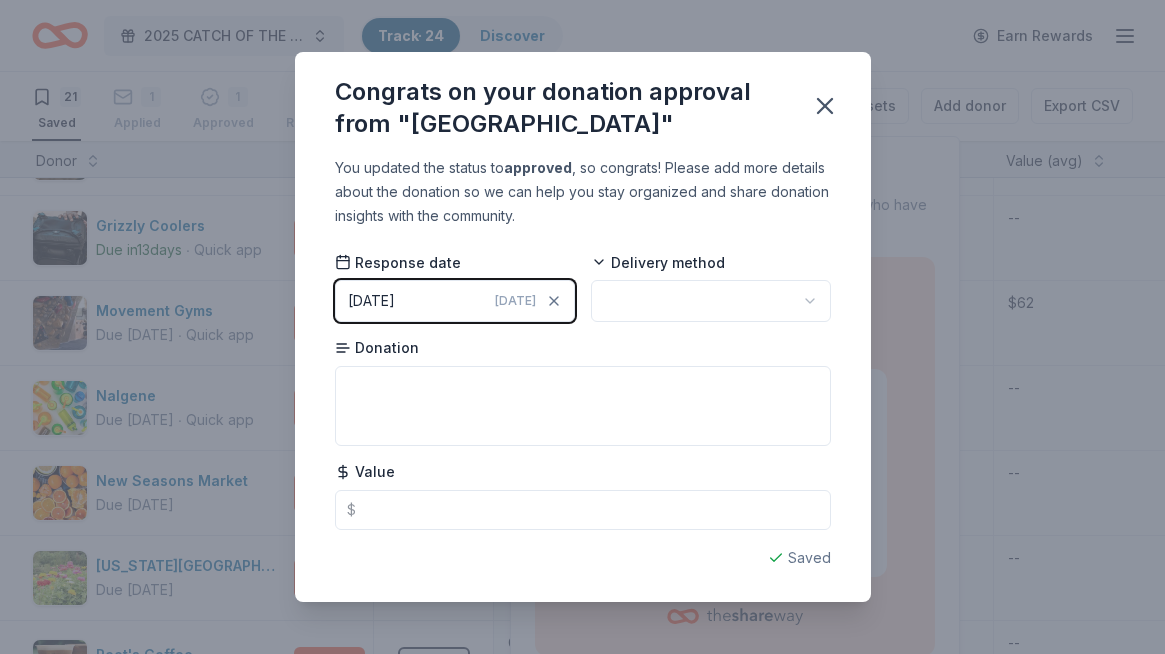 click on "2025 CATCH OF THE SUMMER ONLINE AUCTION Track  · 24 Discover Earn Rewards 21 Saved 1 Applied 1 Approved Received Declined Not interested  Approved assets Add donor Export CSV Donor Status Donation Approval rate Value (avg) Apply method Assignee Notes Adidas Due in 43 days ∙ 10 min app Apply Saved Sporting goods, gift card(s) 1% -- Mail Alaska Airlines Due in 29 days ∙ 10 min app Apply Saved Donation depends on request 5% $2,500 Website BarkBox Due in 43 days ∙ Quick app Apply Saved Dog toy(s), dog food 69% $45 Website Burris Optics Due in 43 days ∙ 10 min app Apply Saved Optics, discount code 7% $263 Website Cafe Yumm! Due in 43 days ∙ Quick app Apply Saved Food, gift card(s) -- -- Website Email CatGenie Due in 43 days ∙ Quick app Apply Saved Product package, coupons 0% -- Website Coastal Due in 43 days ∙ 10 min app Apply Saved Coastal products, gift cards, monetary donation 6% $200 Website Dutch Bros Coffee Due in 43 days ∙ 10 min app Apply Saved 20% $55 In person Garmin Due in 43 days ∙ 3" at bounding box center (582, 326) 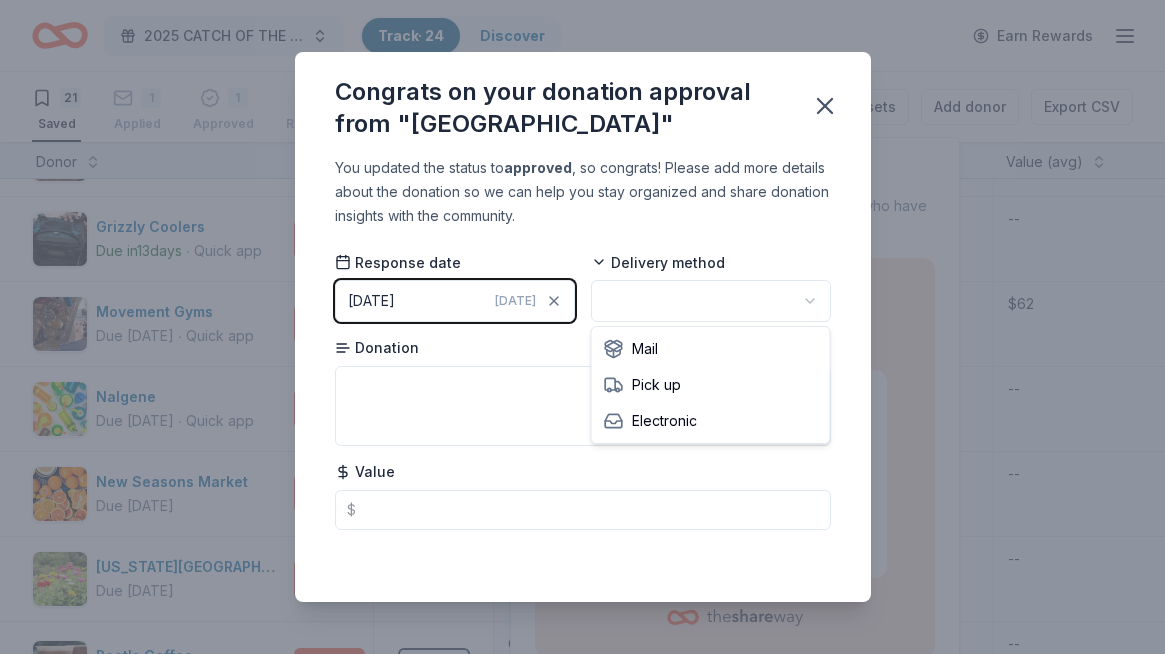 scroll, scrollTop: 0, scrollLeft: 0, axis: both 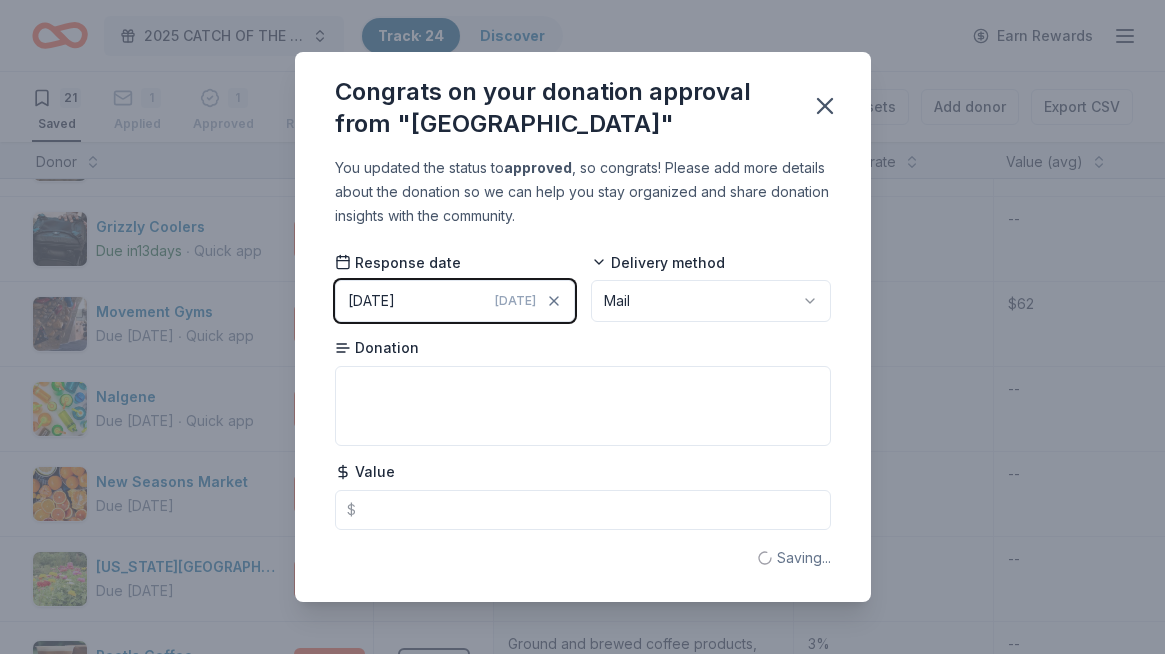 click on "07/11/2025 Today" at bounding box center (455, 301) 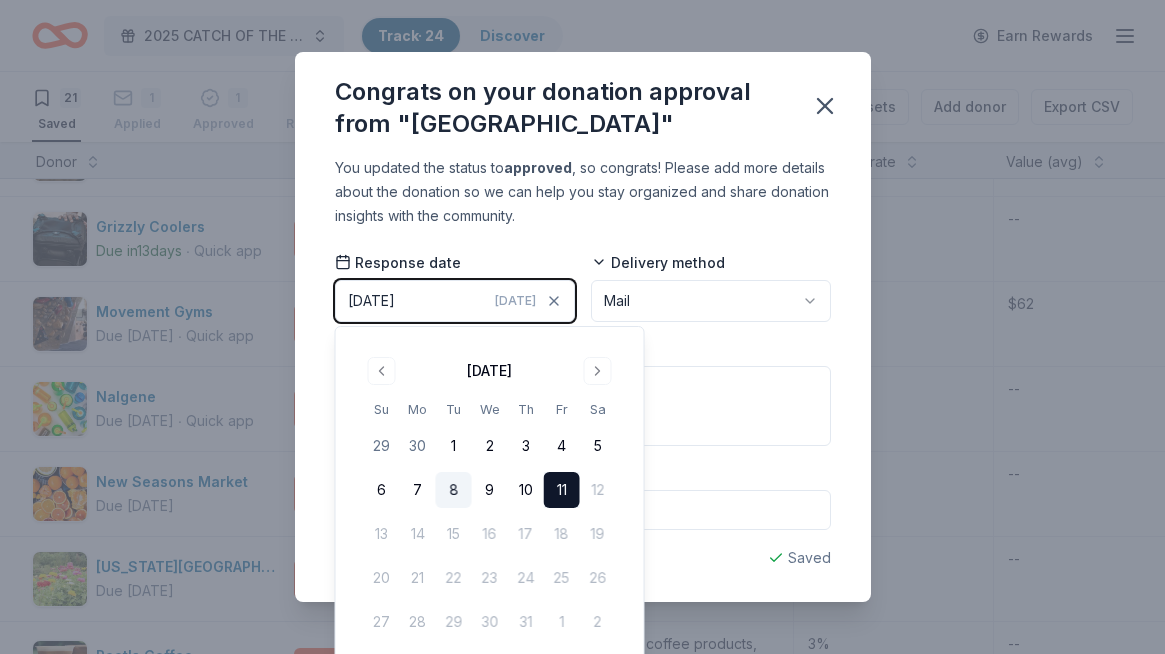 click on "8" at bounding box center [454, 490] 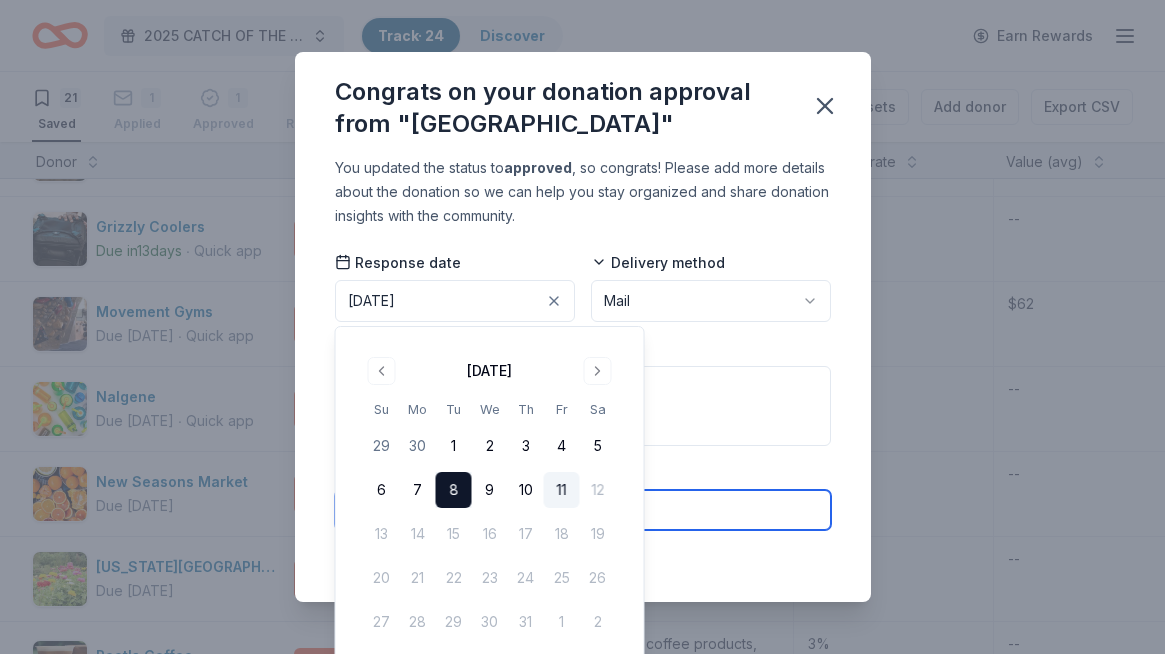 click at bounding box center (583, 510) 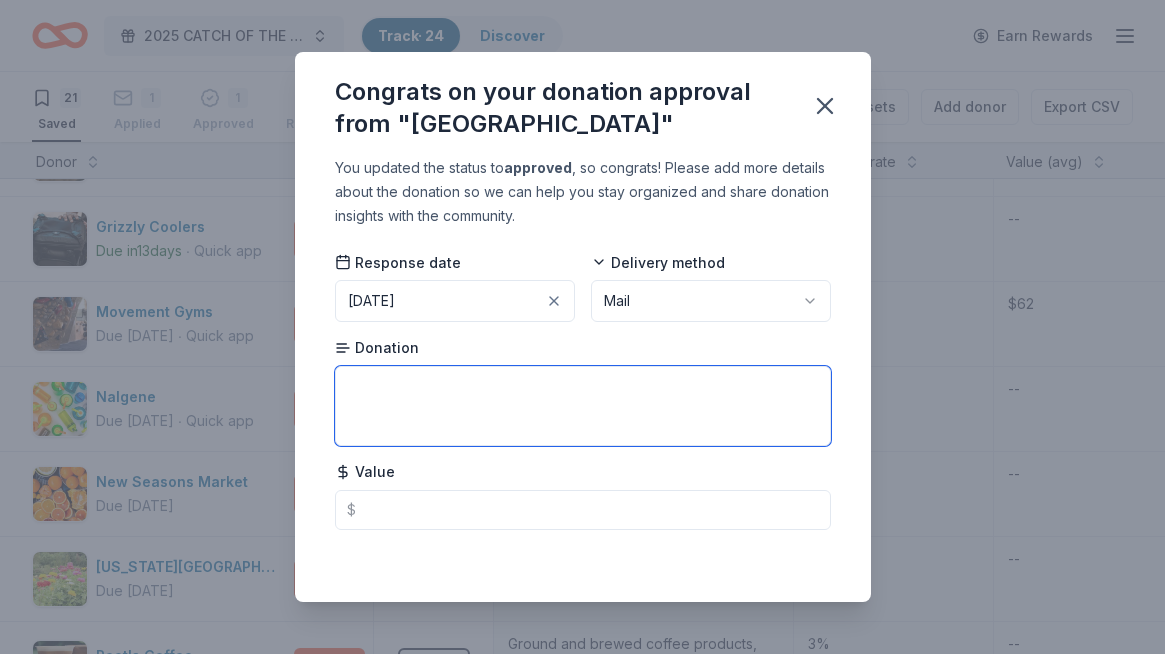 click at bounding box center (583, 406) 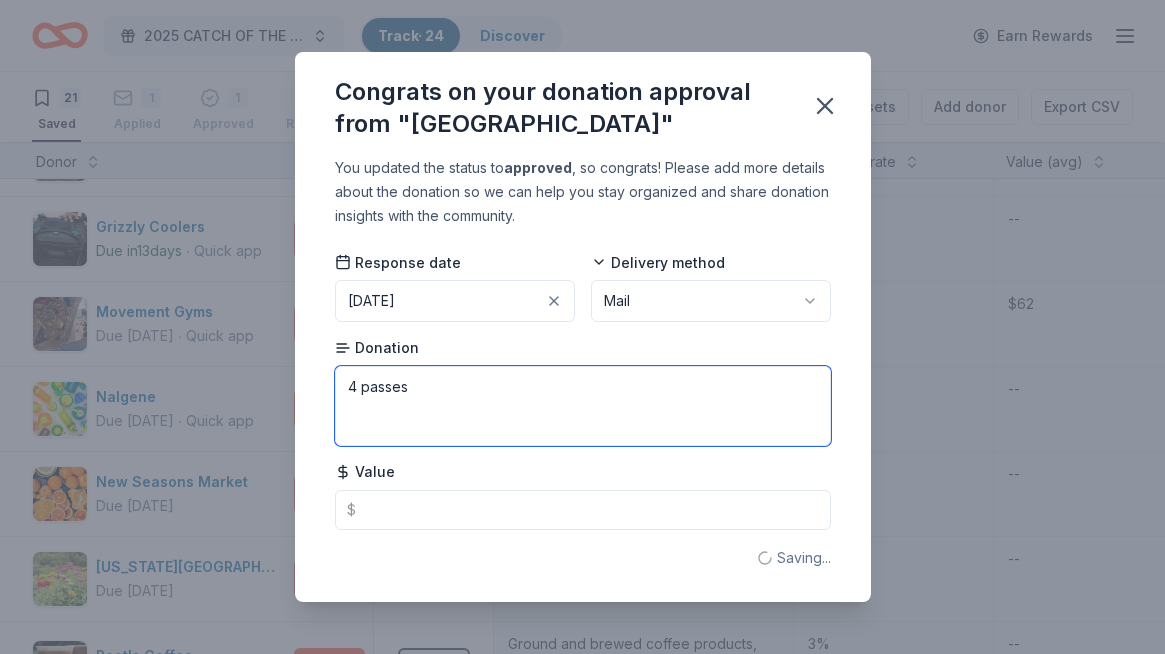 type on "4 passes" 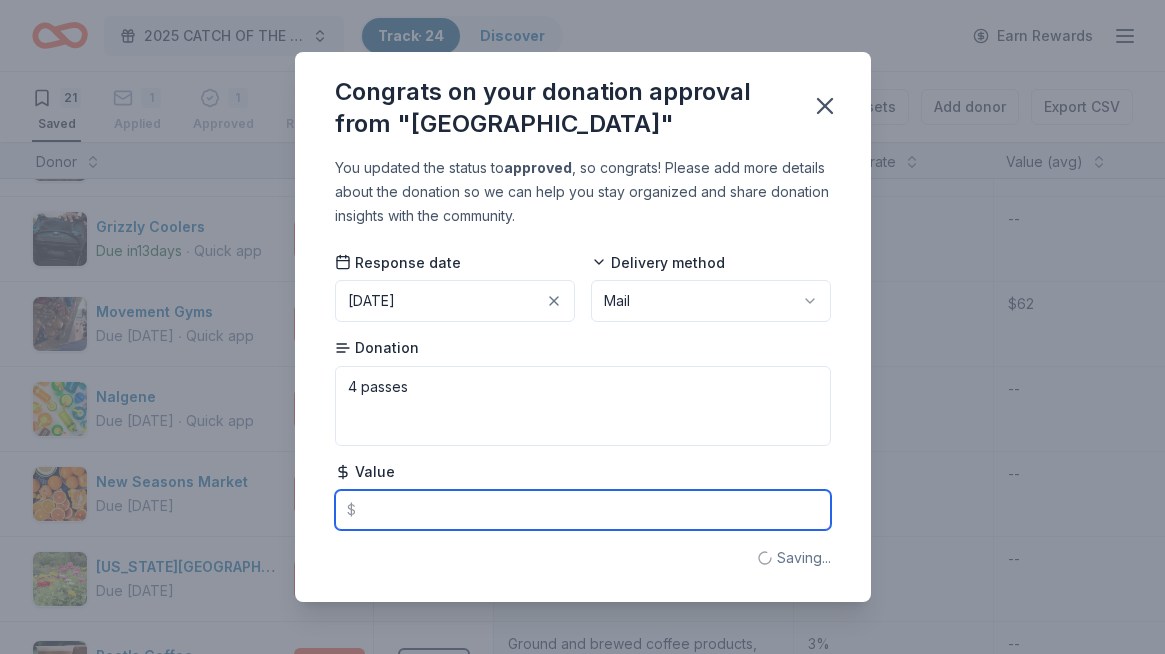 click at bounding box center [583, 510] 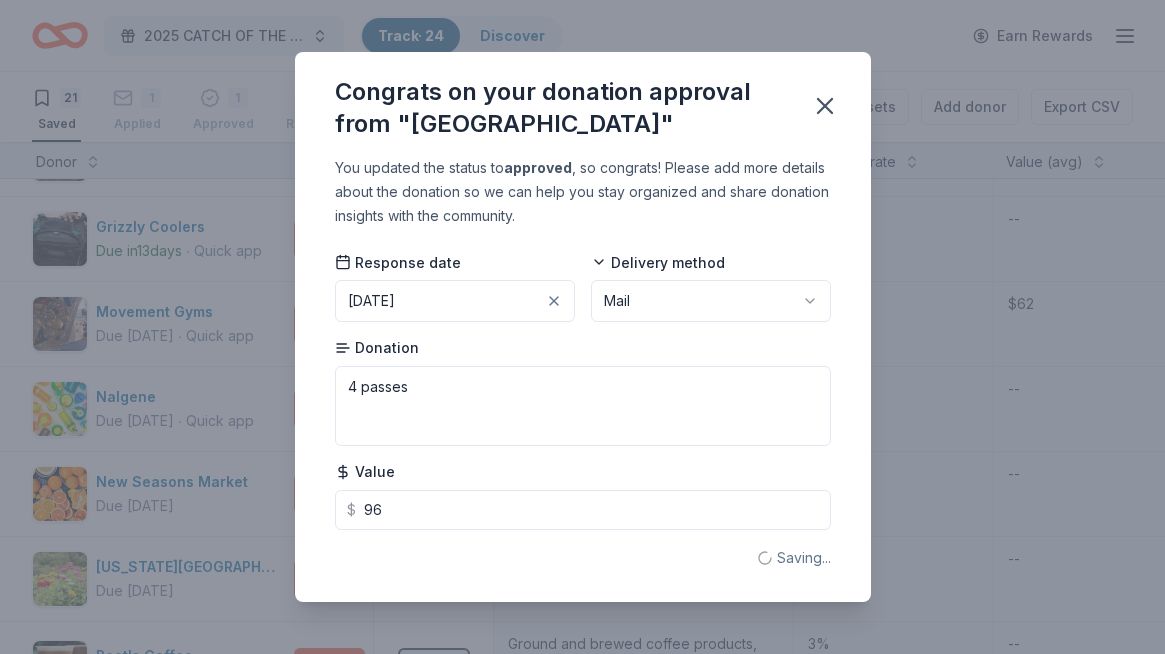 type on "96.00" 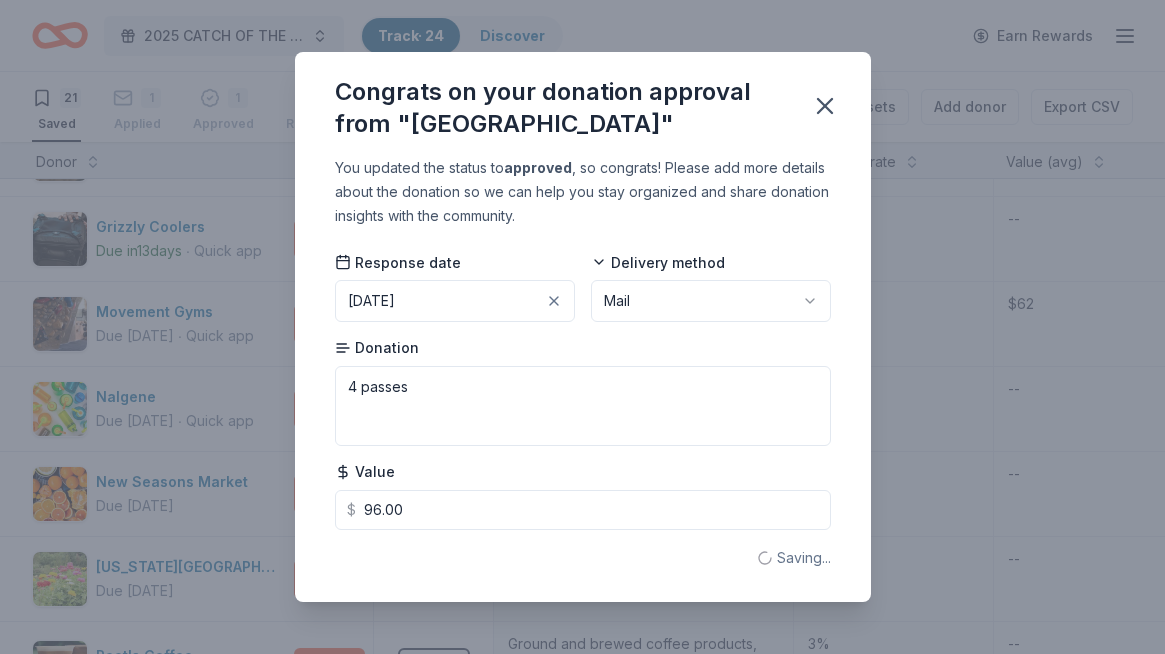 click on "Saving..." at bounding box center [583, 558] 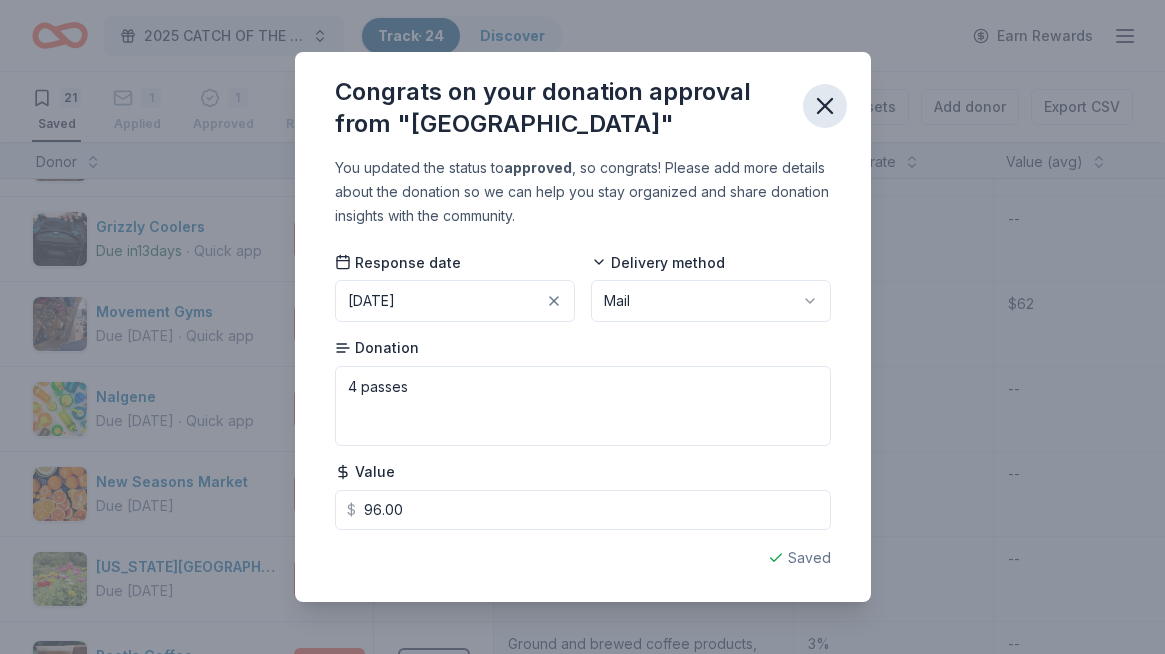 click 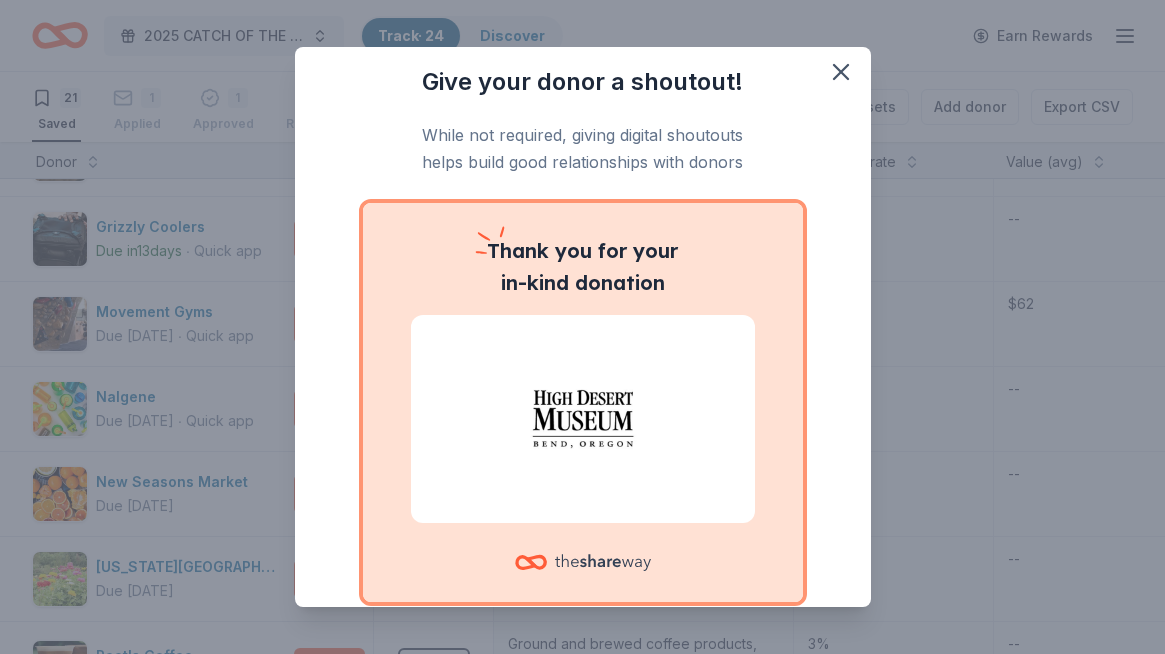 scroll, scrollTop: 124, scrollLeft: 0, axis: vertical 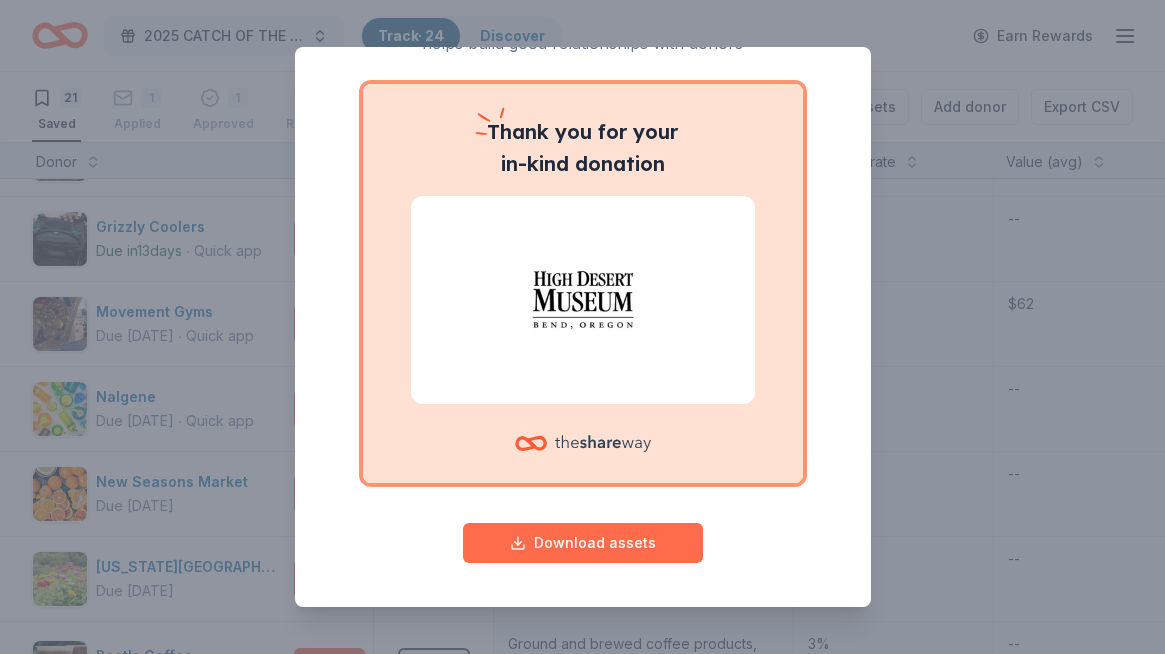 click on "Download assets" at bounding box center [583, 543] 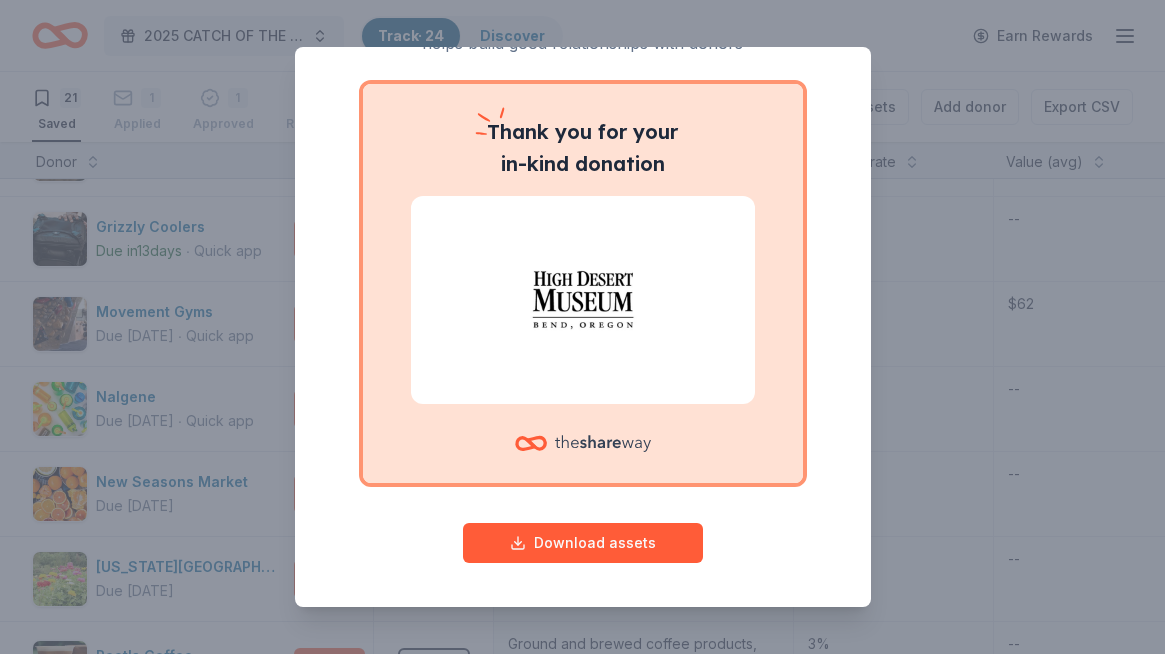 scroll, scrollTop: 0, scrollLeft: 0, axis: both 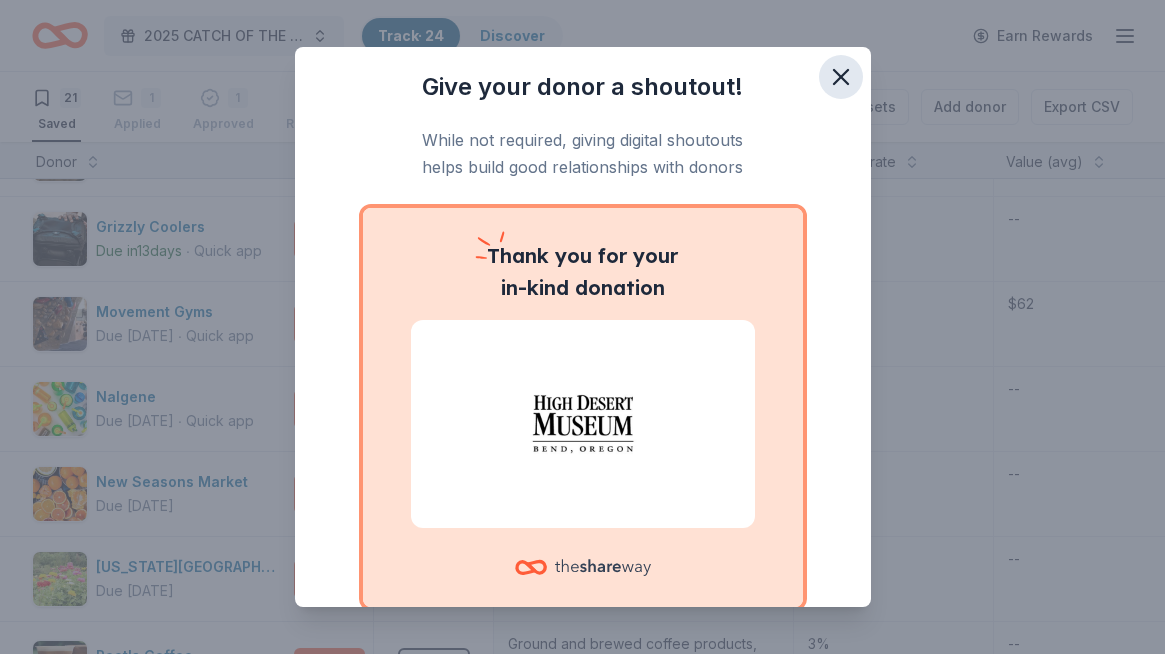 click 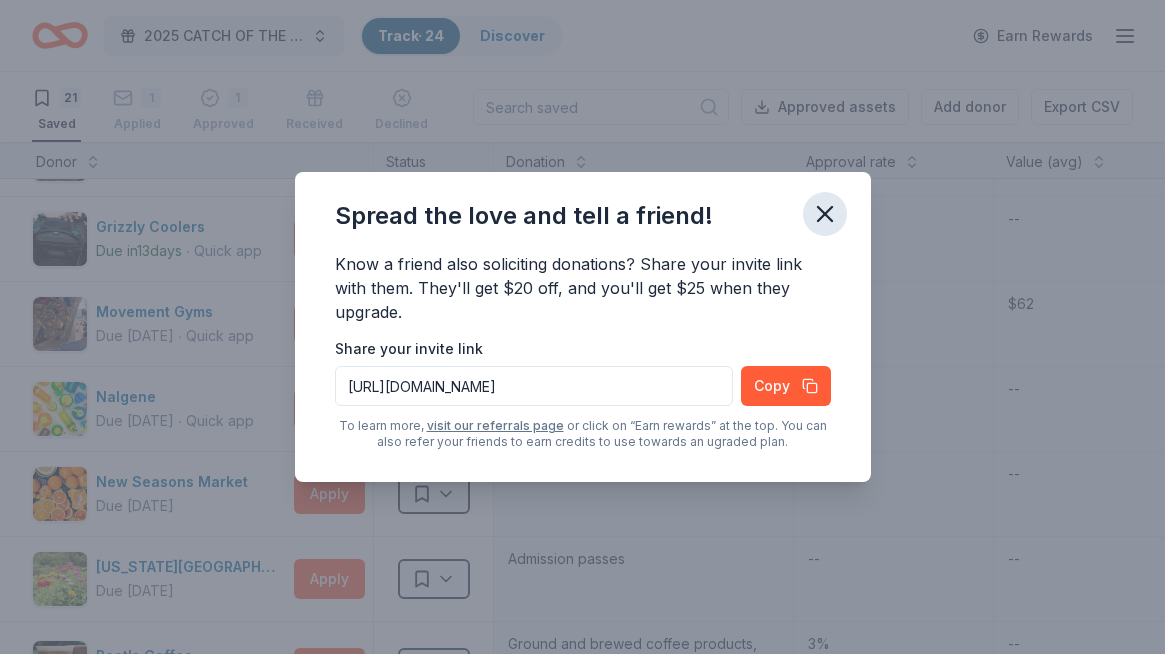 click at bounding box center [825, 214] 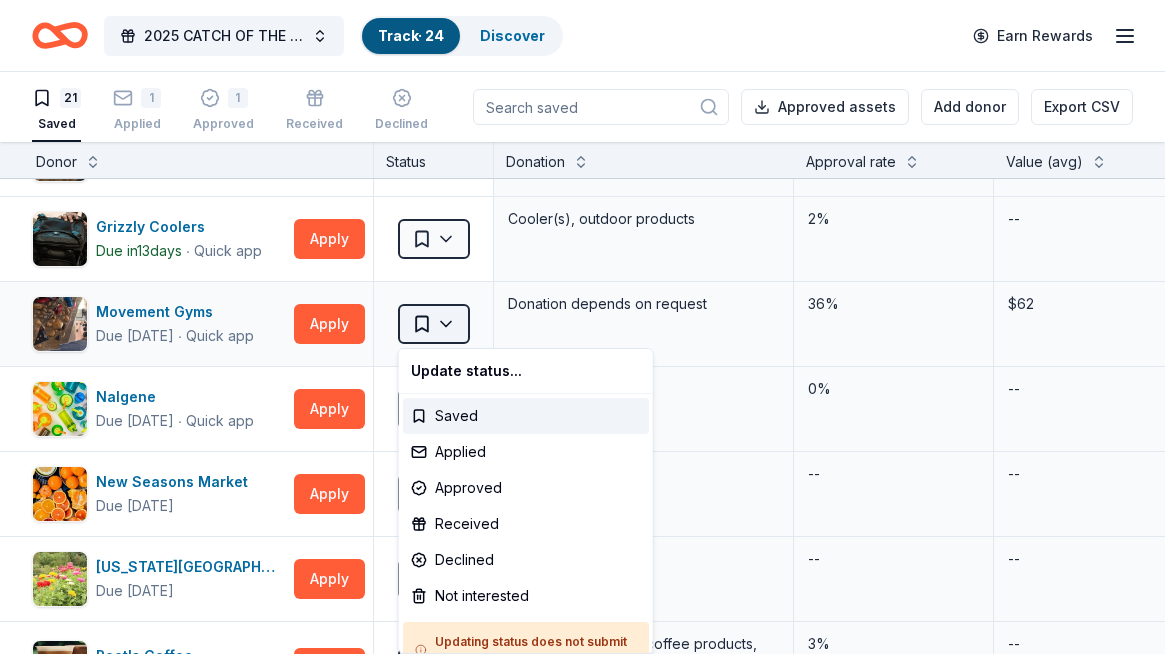 click on "2025 CATCH OF THE SUMMER ONLINE AUCTION Track  · 24 Discover Earn Rewards 21 Saved 1 Applied 1 Approved Received Declined Not interested  Approved assets Add donor Export CSV Donor Status Donation Approval rate Value (avg) Apply method Assignee Notes Adidas Due in 43 days ∙ 10 min app Apply Saved Sporting goods, gift card(s) 1% -- Mail Alaska Airlines Due in 29 days ∙ 10 min app Apply Saved Donation depends on request 5% $2,500 Website BarkBox Due in 43 days ∙ Quick app Apply Saved Dog toy(s), dog food 69% $45 Website Burris Optics Due in 43 days ∙ 10 min app Apply Saved Optics, discount code 7% $263 Website Cafe Yumm! Due in 43 days ∙ Quick app Apply Saved Food, gift card(s) -- -- Website Email CatGenie Due in 43 days ∙ Quick app Apply Saved Product package, coupons 0% -- Website Coastal Due in 43 days ∙ 10 min app Apply Saved Coastal products, gift cards, monetary donation 6% $200 Website Dutch Bros Coffee Due in 43 days ∙ 10 min app Apply Saved 20% $55 In person Garmin Due in 43 days ∙ 3" at bounding box center [582, 327] 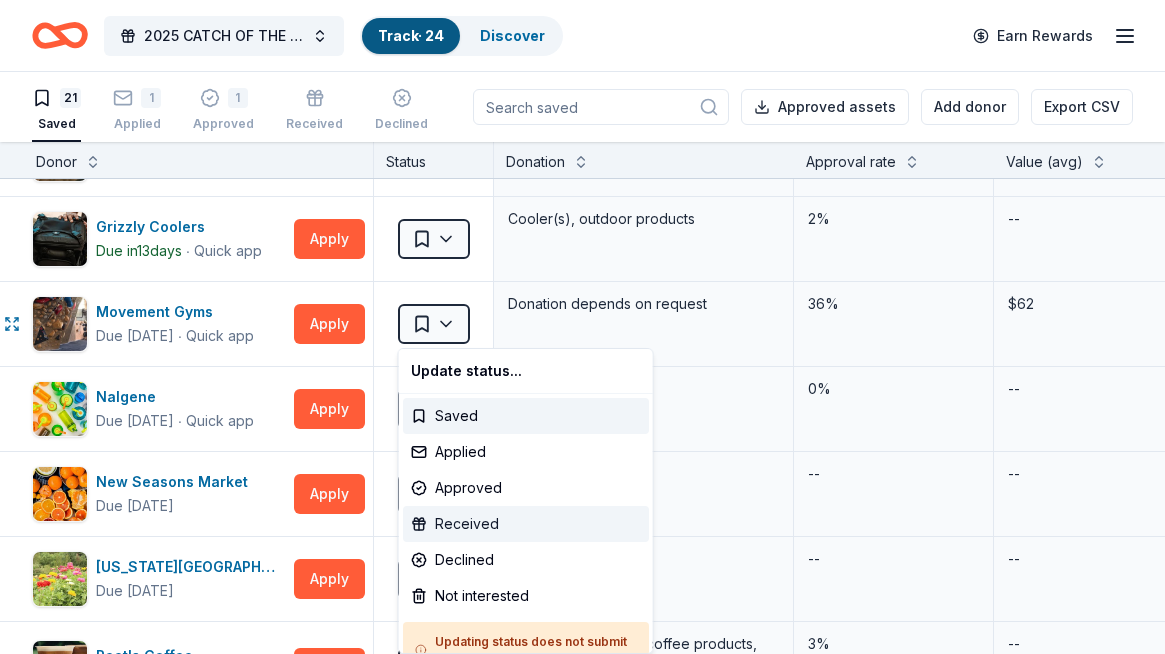click on "Received" at bounding box center (526, 524) 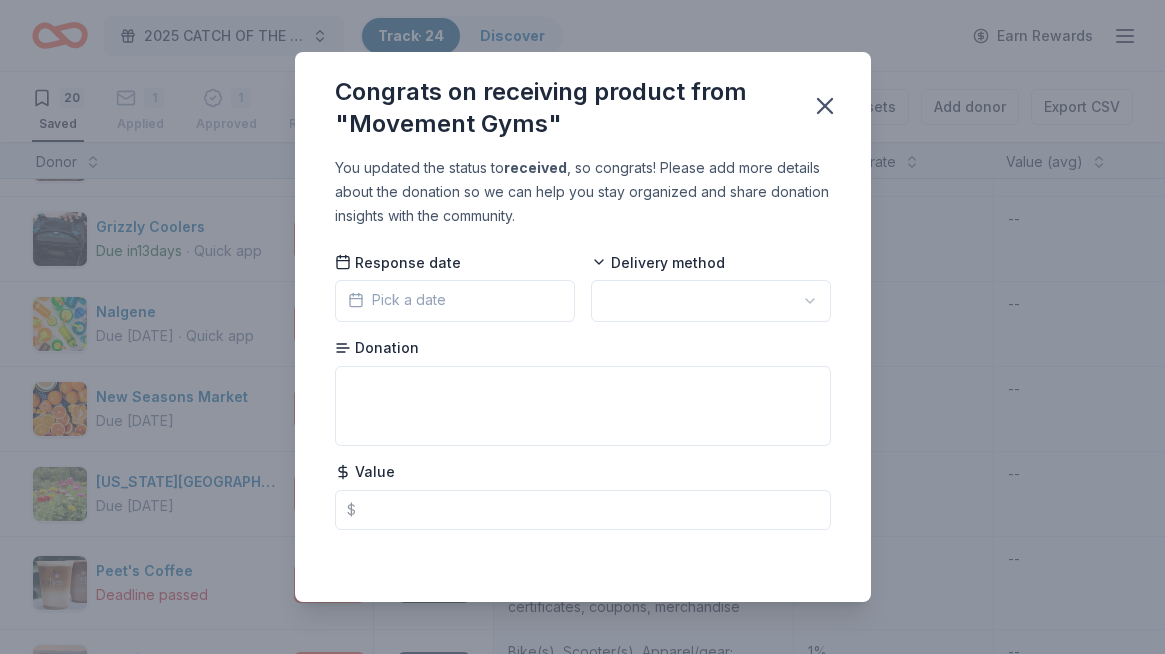 click on "Pick a date" at bounding box center [455, 301] 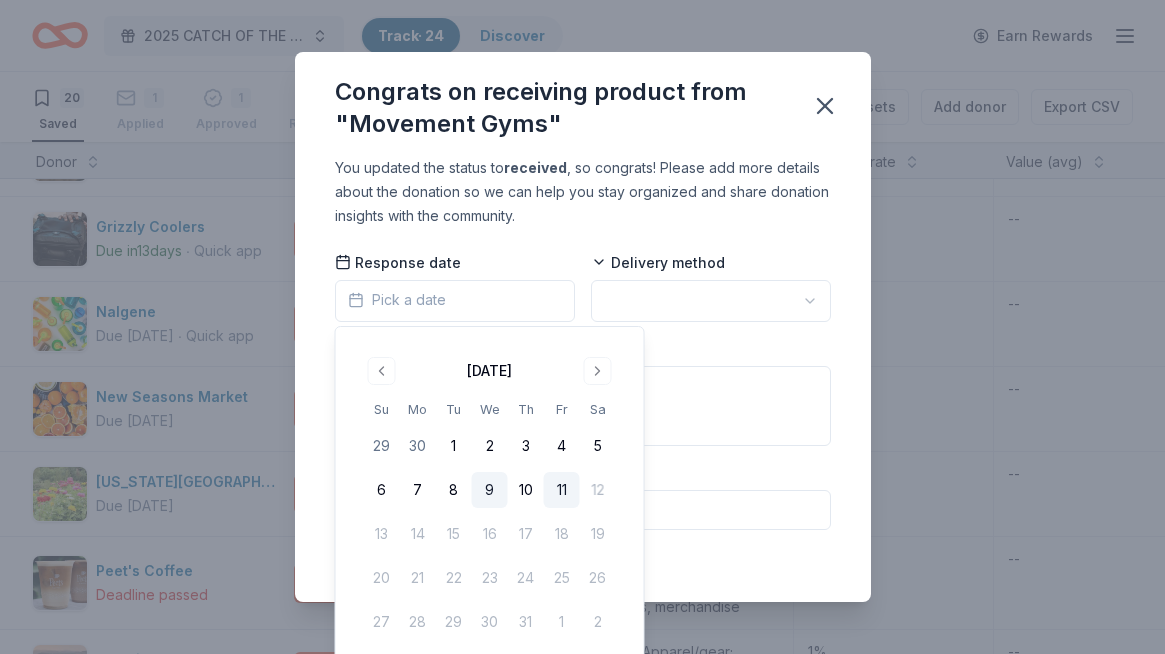 drag, startPoint x: 443, startPoint y: 483, endPoint x: 491, endPoint y: 492, distance: 48.83646 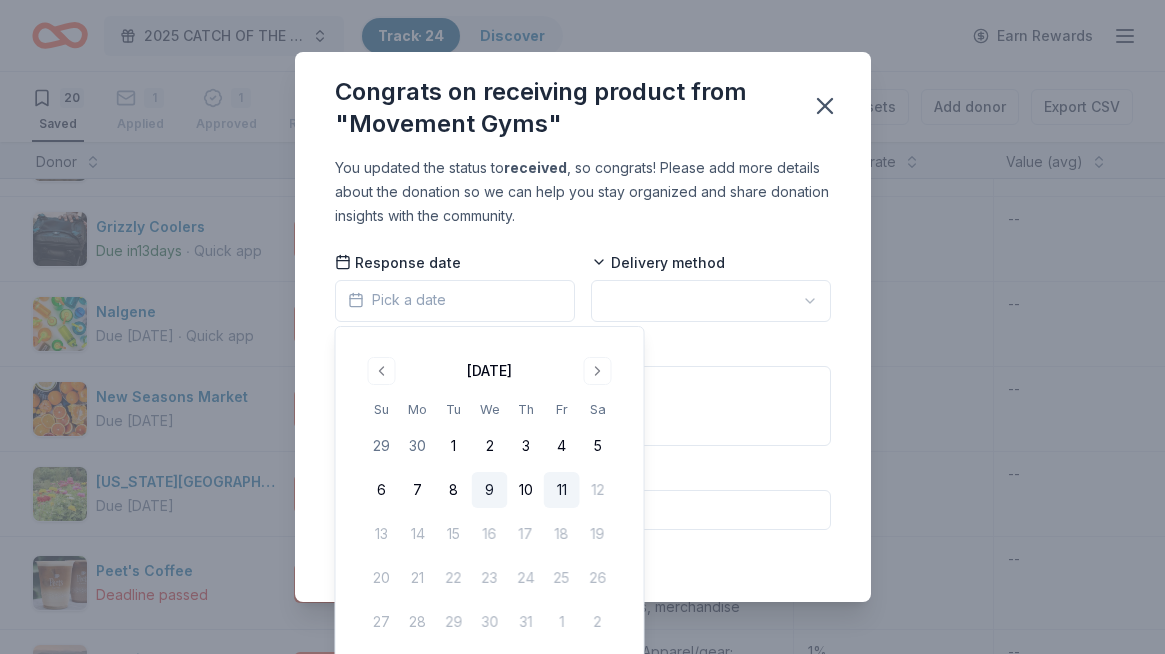click on "9" at bounding box center [490, 490] 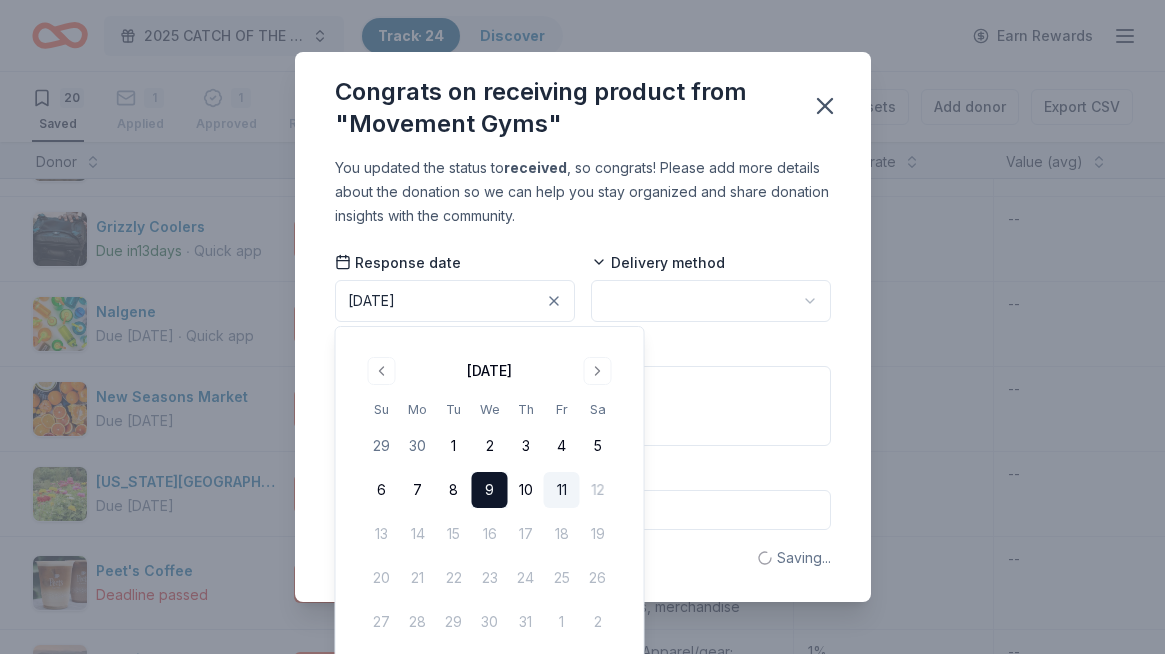 click on "2025 CATCH OF THE SUMMER ONLINE AUCTION Track  · 24 Discover Earn Rewards 20 Saved 1 Applied 1 Approved 1 Received Declined Not interested  Approved assets Add donor Export CSV Donor Status Donation Approval rate Value (avg) Apply method Assignee Notes Adidas Due in 43 days ∙ 10 min app Apply Saved Sporting goods, gift card(s) 1% -- Mail Alaska Airlines Due in 29 days ∙ 10 min app Apply Saved Donation depends on request 5% $2,500 Website BarkBox Due in 43 days ∙ Quick app Apply Saved Dog toy(s), dog food 69% $45 Website Burris Optics Due in 43 days ∙ 10 min app Apply Saved Optics, discount code 7% $263 Website Cafe Yumm! Due in 43 days ∙ Quick app Apply Saved Food, gift card(s) -- -- Website Email CatGenie Due in 43 days ∙ Quick app Apply Saved Product package, coupons 0% -- Website Coastal Due in 43 days ∙ 10 min app Apply Saved Coastal products, gift cards, monetary donation 6% $200 Website Dutch Bros Coffee Due in 43 days ∙ 10 min app Apply Saved 20% $55 In person Garmin Due in 43 days ∙" at bounding box center (582, 327) 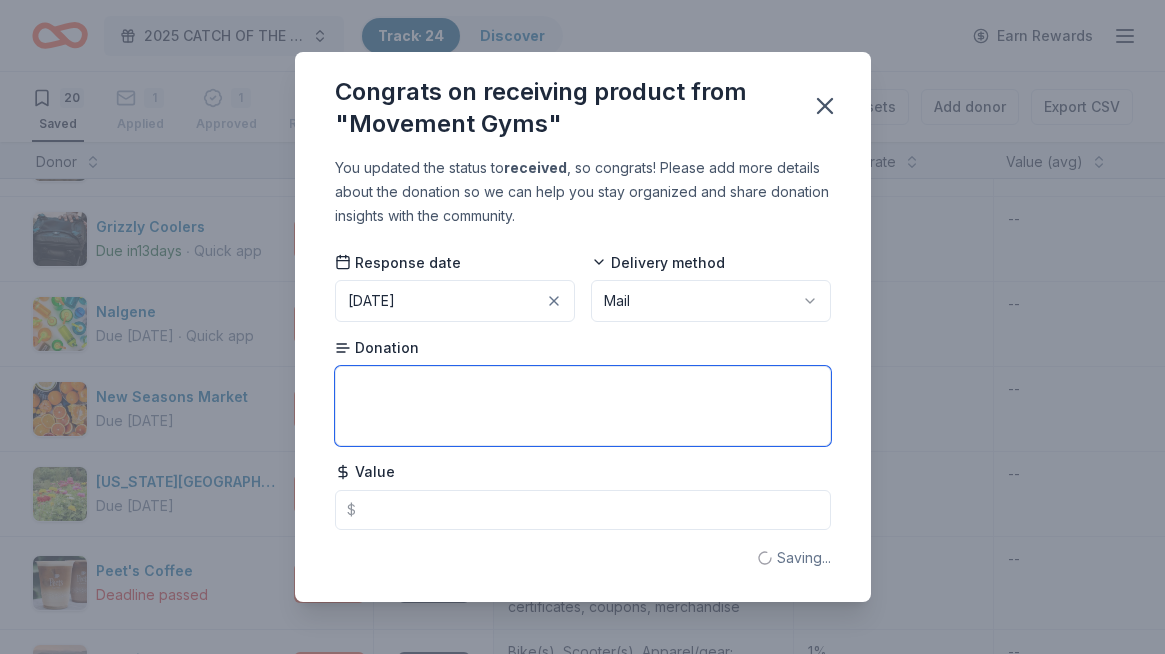 click at bounding box center (583, 406) 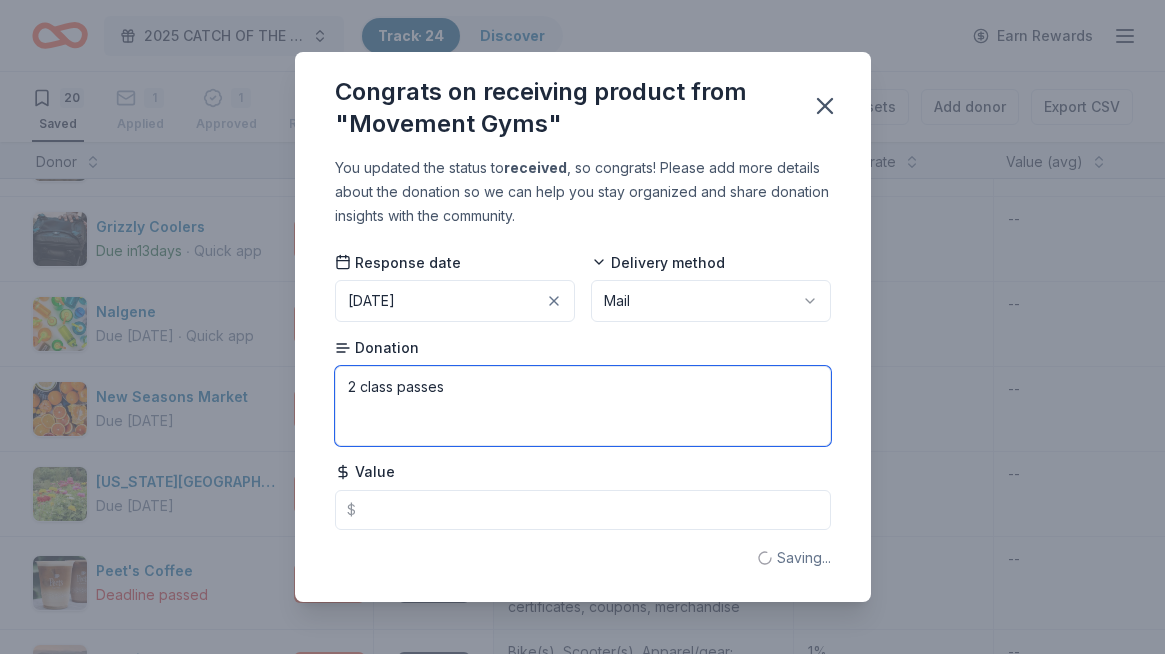 type on "2 class passes" 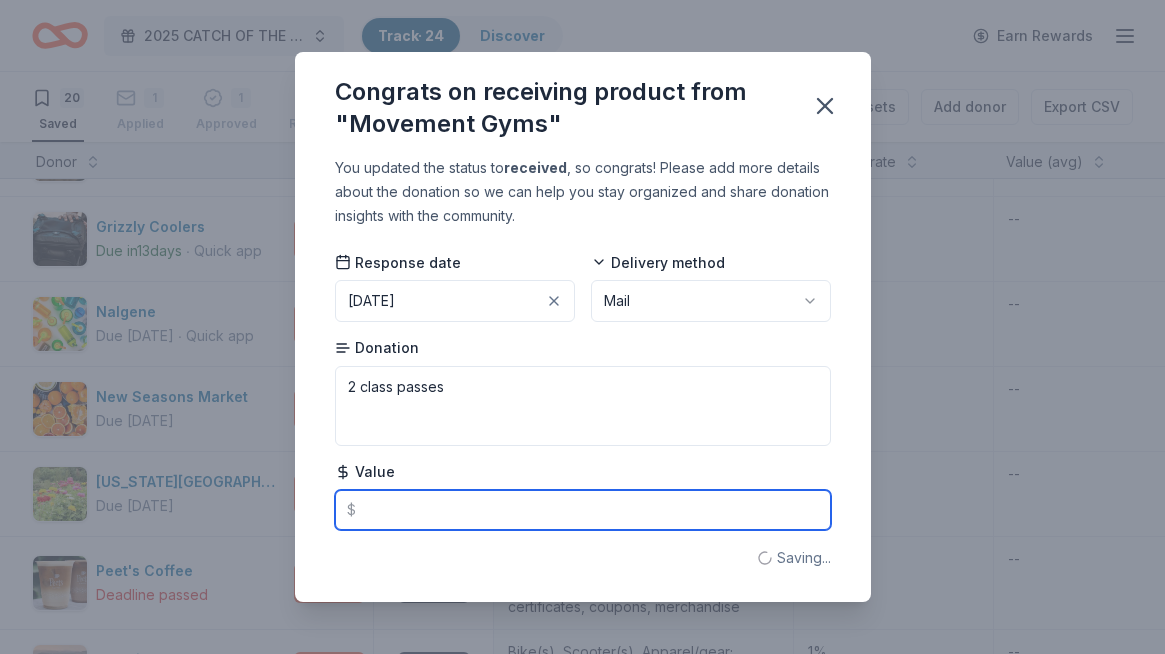 click at bounding box center [583, 510] 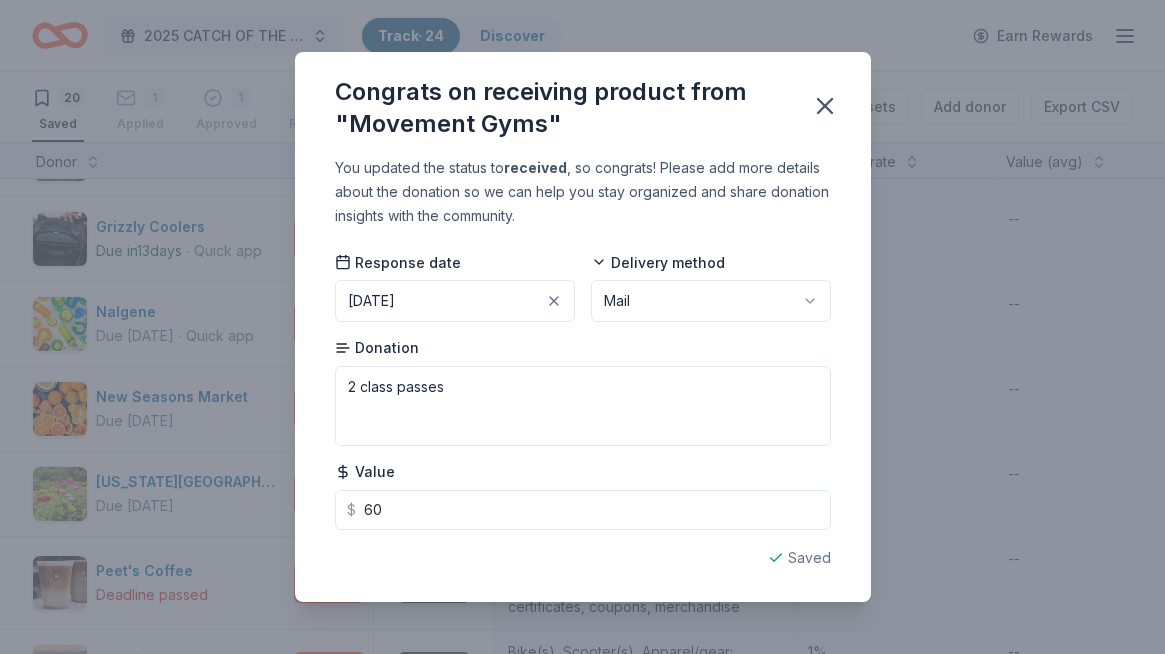 type on "60.00" 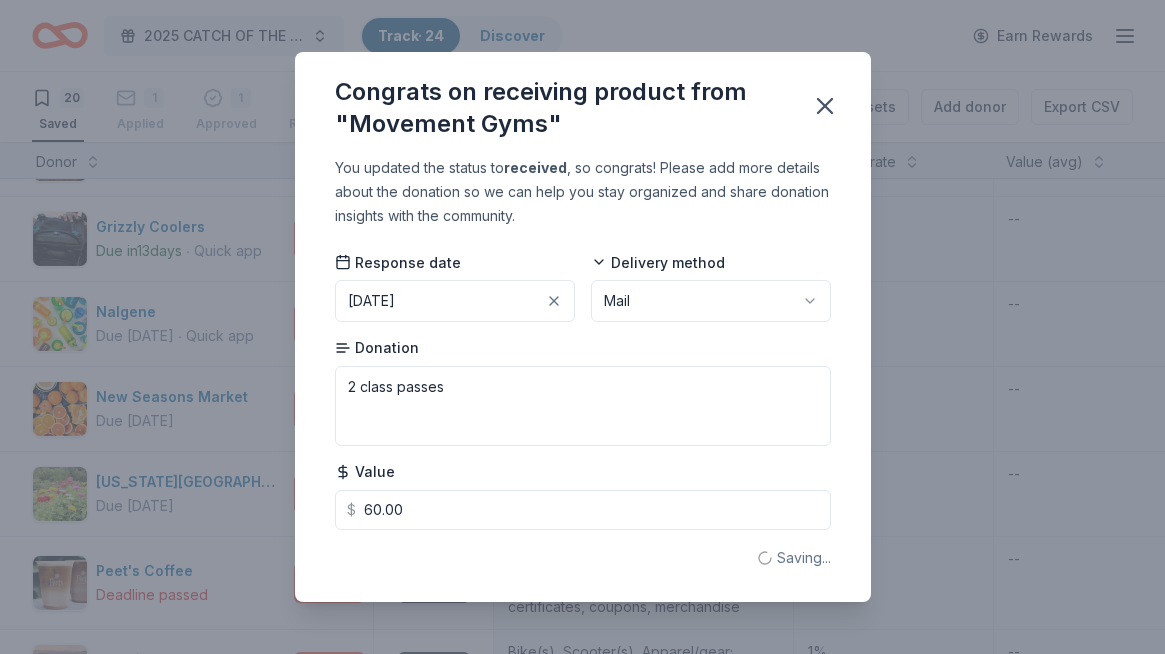 click on "You updated the status to  received , so congrats! Please add more details about the donation so we can help you stay organized and share donation insights with the community. Response date 07/09/2025 Delivery method Mail Donation 2 class passes Value $ 60.00 Saving..." at bounding box center (583, 378) 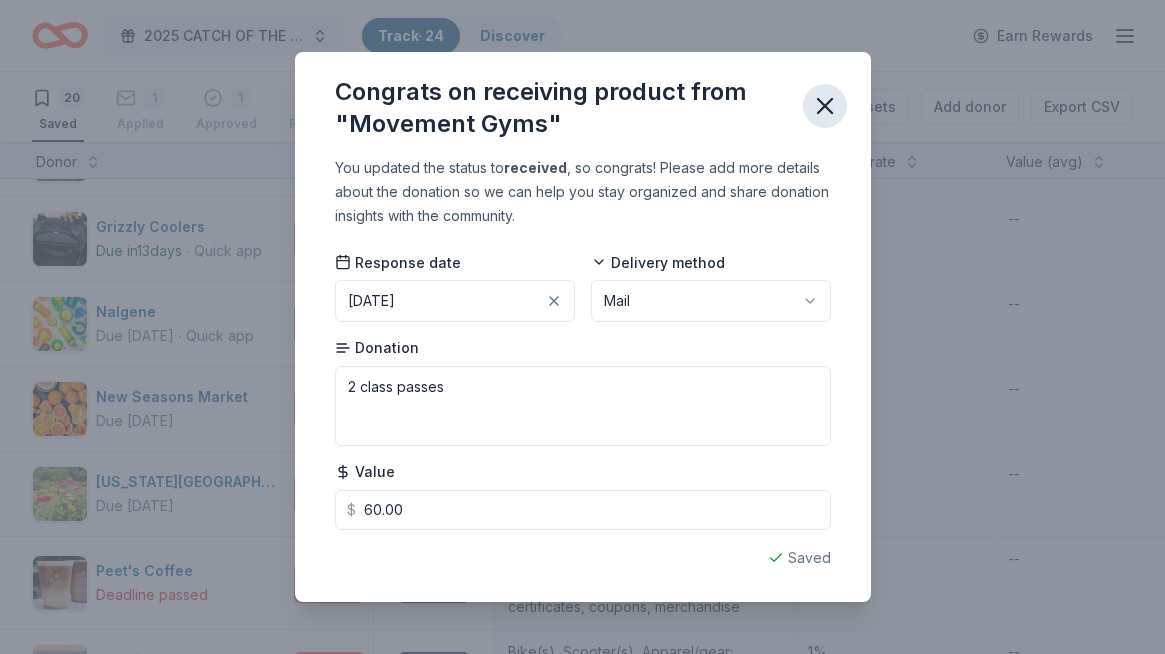 click 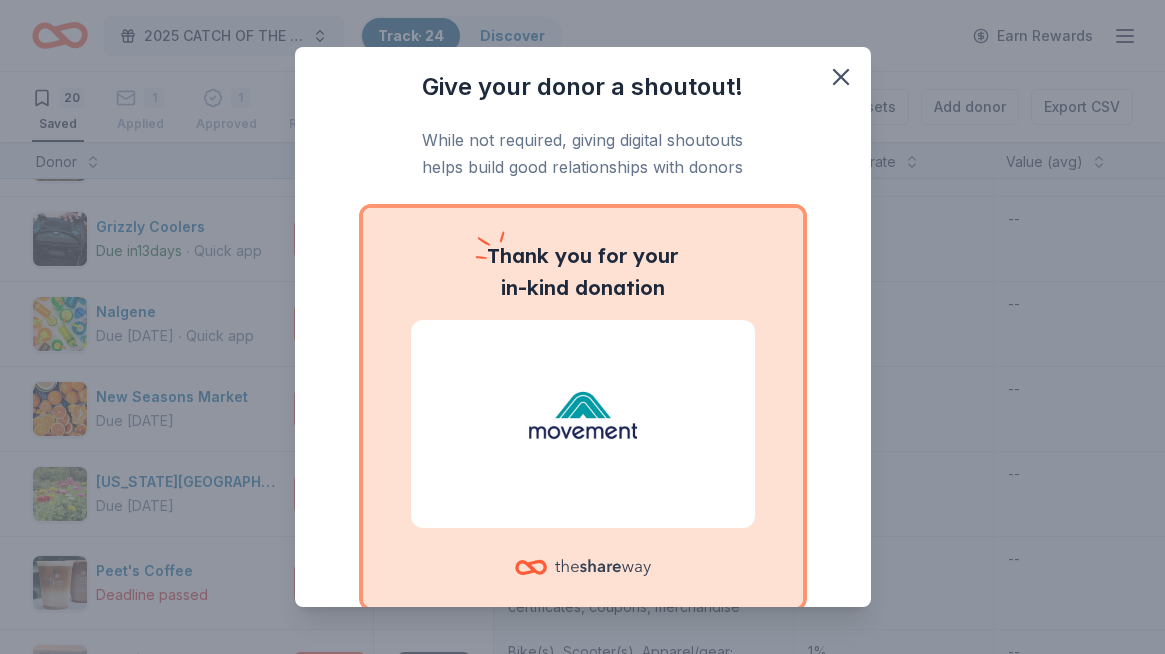 scroll, scrollTop: 124, scrollLeft: 0, axis: vertical 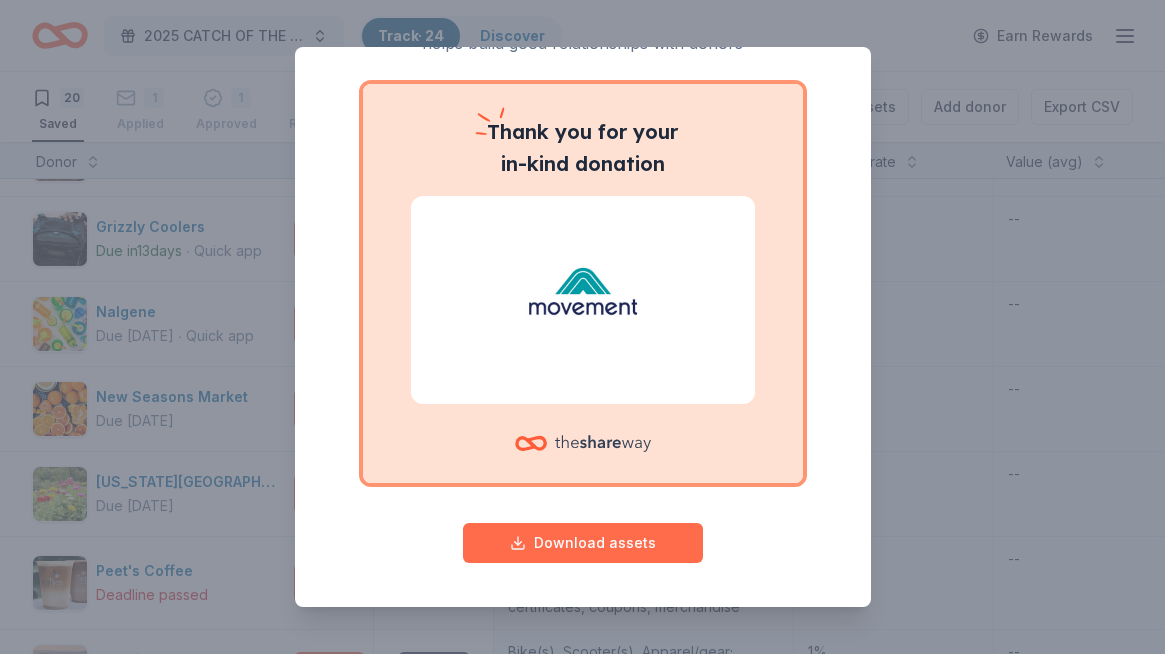 click on "Download assets" at bounding box center [583, 543] 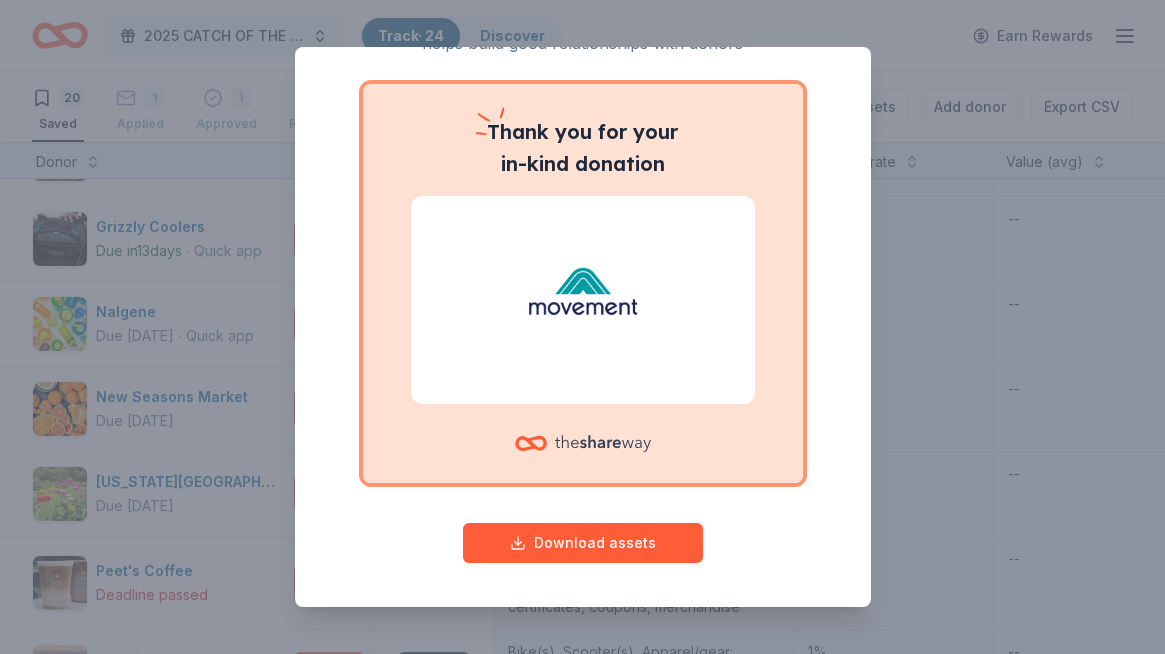 click on "Give your donor a shoutout! While not required, giving digital shoutouts helps build good relationships with donors Thank   you for your in-kind donation  Download assets" at bounding box center [582, 327] 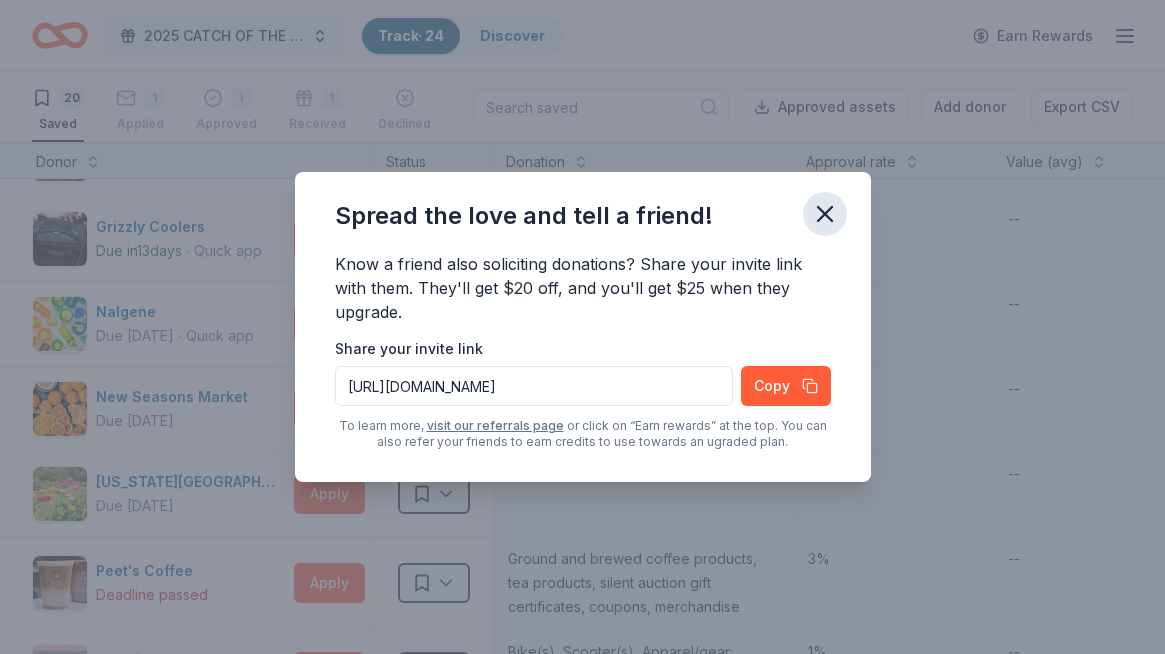 click at bounding box center (825, 214) 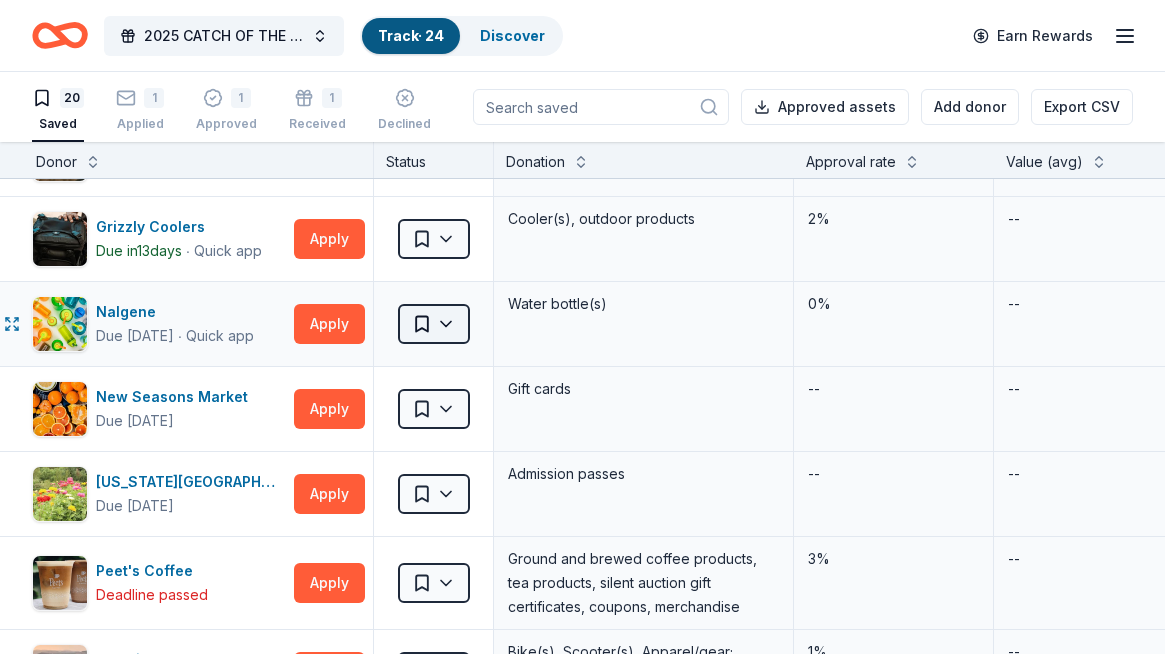 click on "2025 CATCH OF THE SUMMER ONLINE AUCTION Track  · 24 Discover Earn Rewards 20 Saved 1 Applied 1 Approved 1 Received Declined Not interested  Approved assets Add donor Export CSV Donor Status Donation Approval rate Value (avg) Apply method Assignee Notes Adidas Due in 43 days ∙ 10 min app Apply Saved Sporting goods, gift card(s) 1% -- Mail Alaska Airlines Due in 29 days ∙ 10 min app Apply Saved Donation depends on request 5% $2,500 Website BarkBox Due in 43 days ∙ Quick app Apply Saved Dog toy(s), dog food 69% $45 Website Burris Optics Due in 43 days ∙ 10 min app Apply Saved Optics, discount code 7% $263 Website Cafe Yumm! Due in 43 days ∙ Quick app Apply Saved Food, gift card(s) -- -- Website Email CatGenie Due in 43 days ∙ Quick app Apply Saved Product package, coupons 0% -- Website Coastal Due in 43 days ∙ 10 min app Apply Saved Coastal products, gift cards, monetary donation 6% $200 Website Dutch Bros Coffee Due in 43 days ∙ 10 min app Apply Saved 20% $55 In person Garmin Due in 43 days ∙" at bounding box center (582, 327) 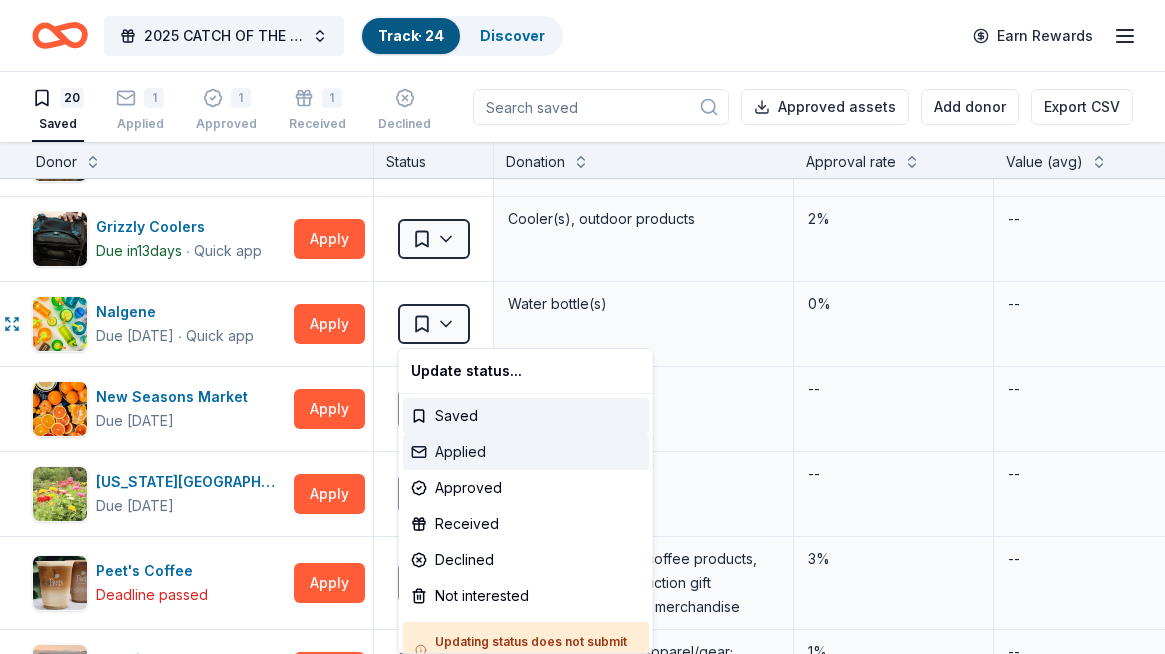 click on "Applied" at bounding box center (526, 452) 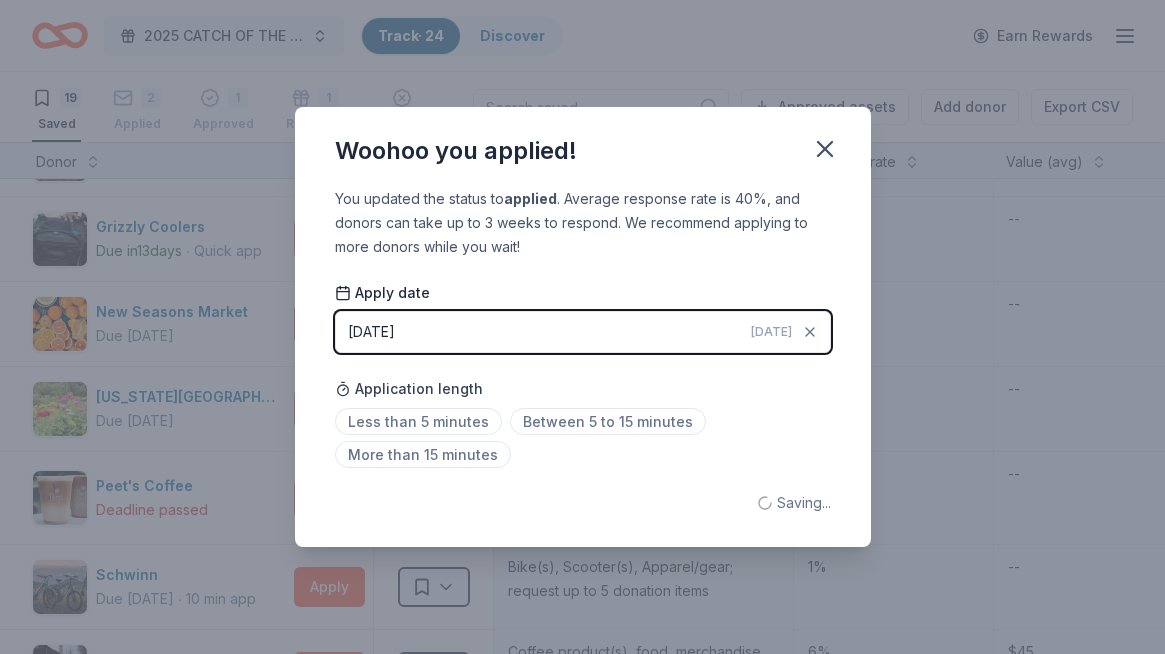 click on "07/11/2025 Today" at bounding box center (583, 332) 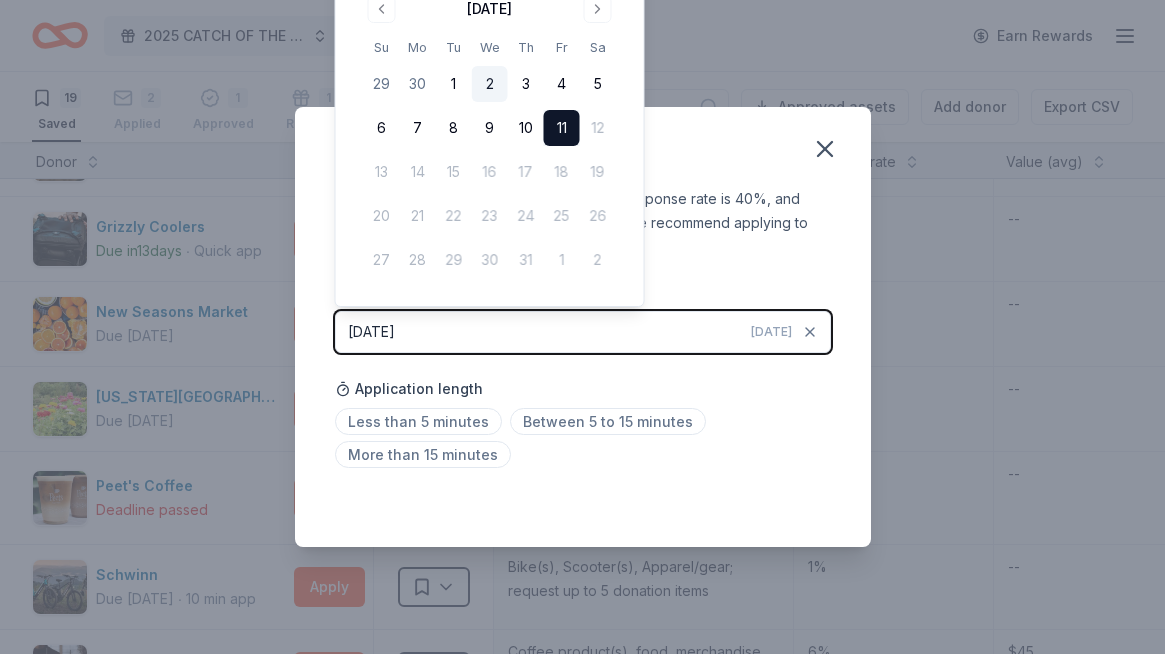 click on "2" at bounding box center [490, 84] 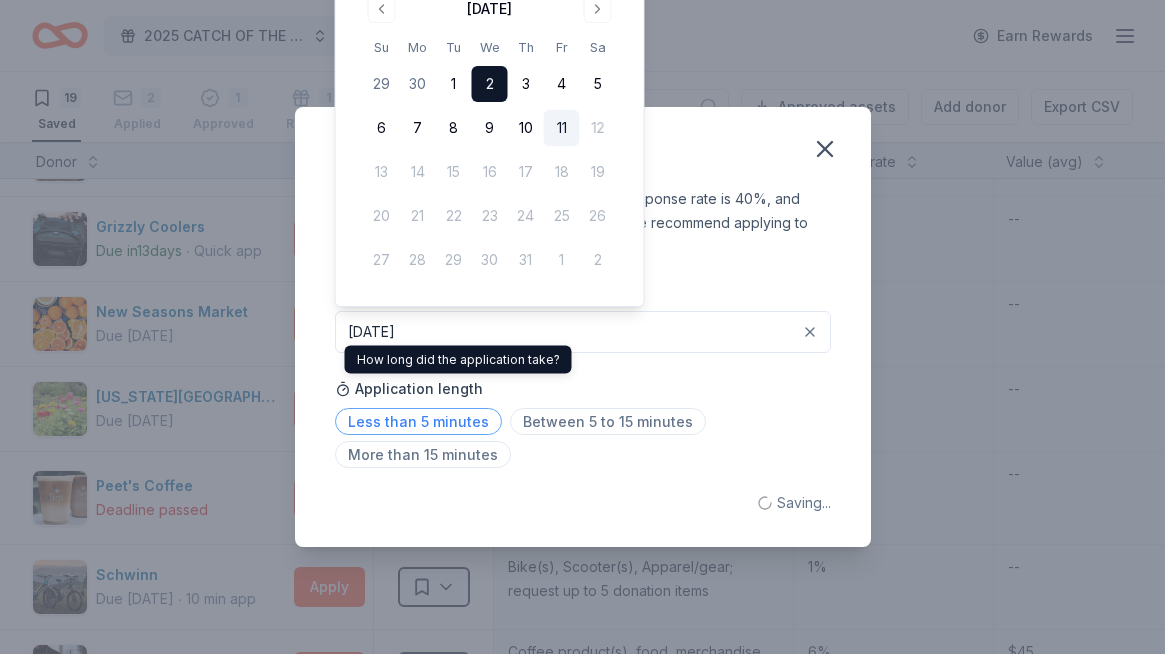 click on "Less than 5 minutes" at bounding box center (418, 421) 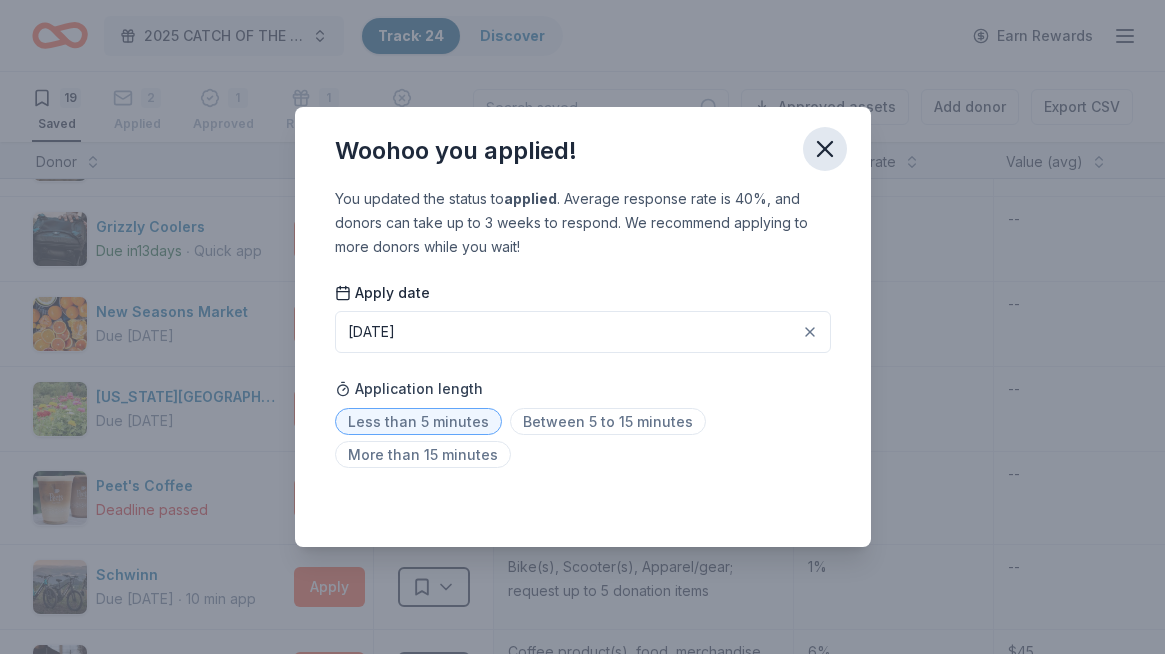 click 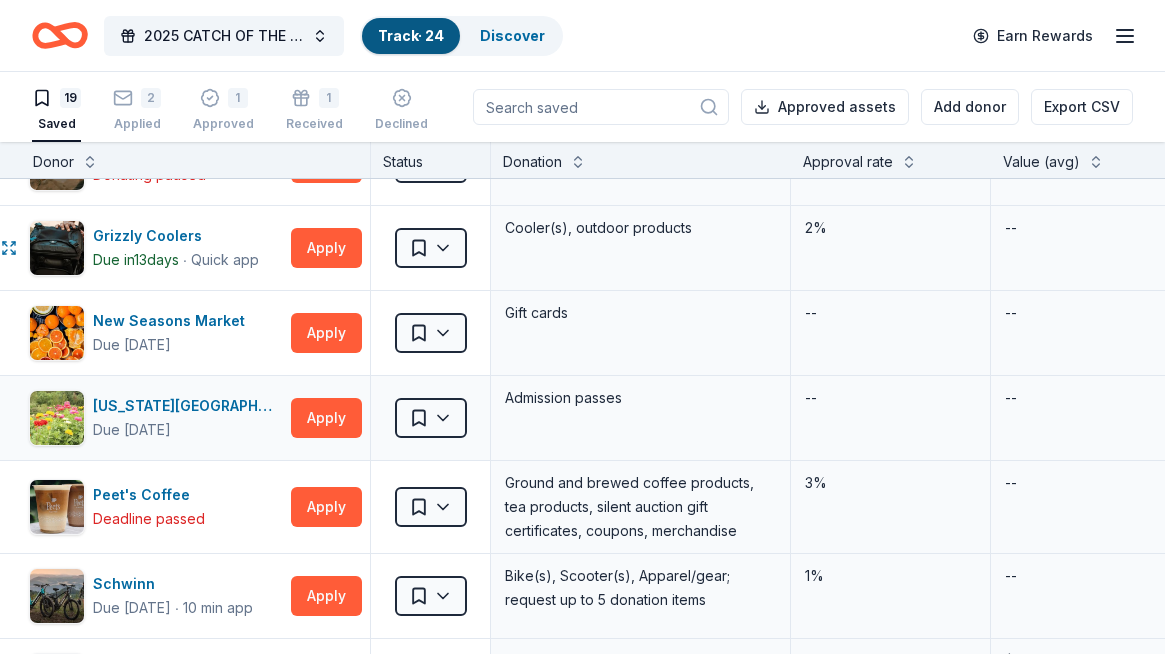 scroll, scrollTop: 911, scrollLeft: 11, axis: both 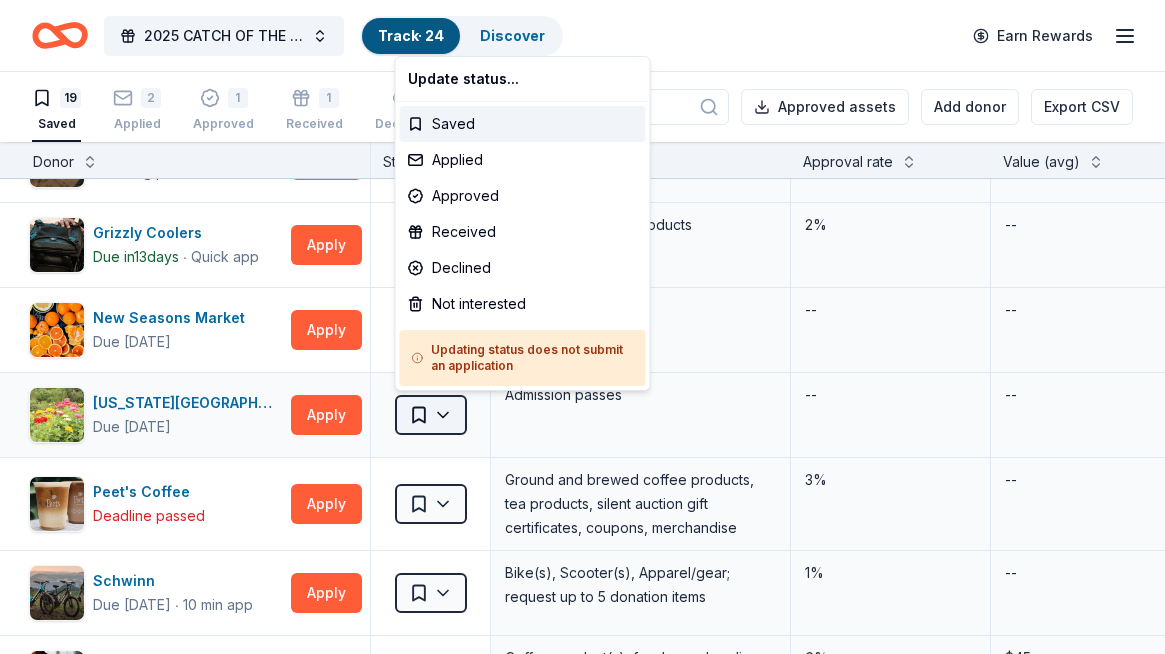 click on "2025 CATCH OF THE SUMMER ONLINE AUCTION Track  · 24 Discover Earn Rewards 19 Saved 2 Applied 1 Approved 1 Received Declined Not interested  Approved assets Add donor Export CSV Donor Status Donation Approval rate Value (avg) Apply method Assignee Notes Adidas Due in 43 days ∙ 10 min app Apply Saved Sporting goods, gift card(s) 1% -- Mail Alaska Airlines Due in 29 days ∙ 10 min app Apply Saved Donation depends on request 5% $2,500 Website BarkBox Due in 43 days ∙ Quick app Apply Saved Dog toy(s), dog food 69% $45 Website Burris Optics Due in 43 days ∙ 10 min app Apply Saved Optics, discount code 7% $263 Website Cafe Yumm! Due in 43 days ∙ Quick app Apply Saved Food, gift card(s) -- -- Website Email CatGenie Due in 43 days ∙ Quick app Apply Saved Product package, coupons 0% -- Website Coastal Due in 43 days ∙ 10 min app Apply Saved Coastal products, gift cards, monetary donation 6% $200 Website Dutch Bros Coffee Due in 43 days ∙ 10 min app Apply Saved 20% $55 In person Garmin Due in 43 days ∙" at bounding box center [582, 327] 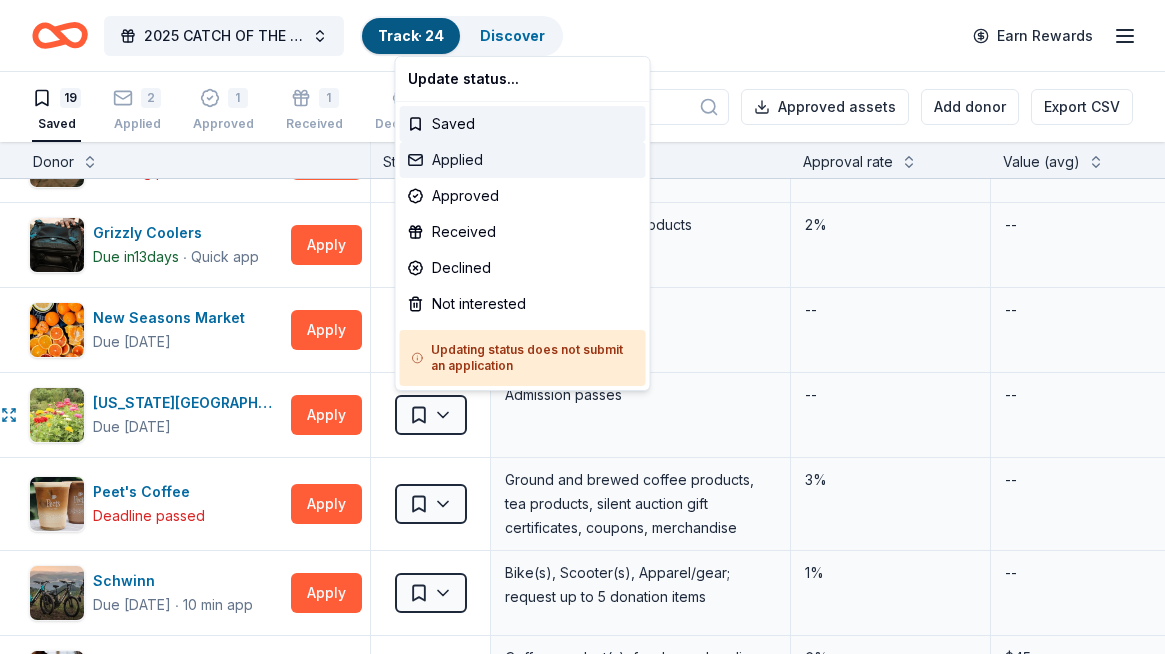 click on "Applied" at bounding box center [523, 160] 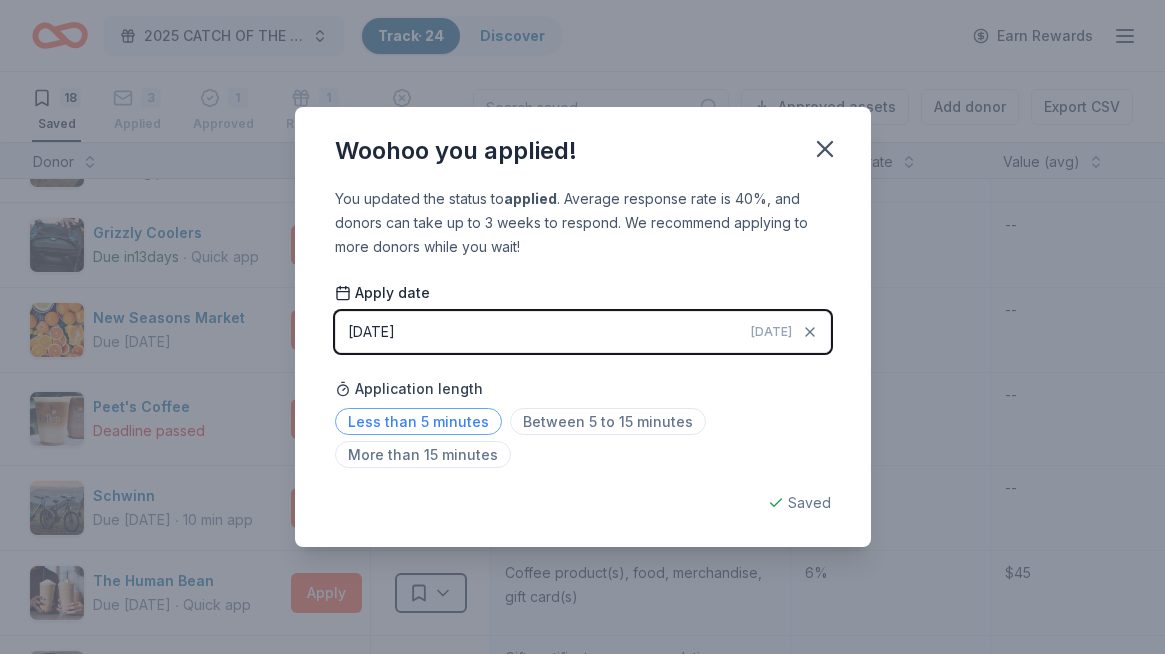 click on "Less than 5 minutes" at bounding box center (418, 421) 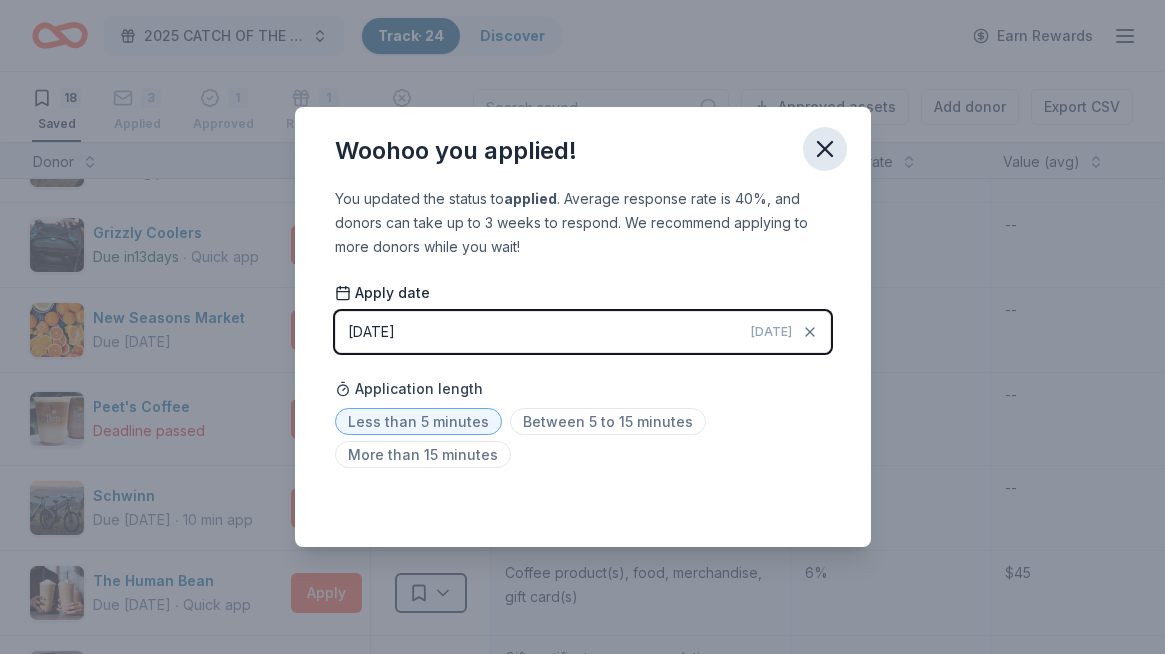 click 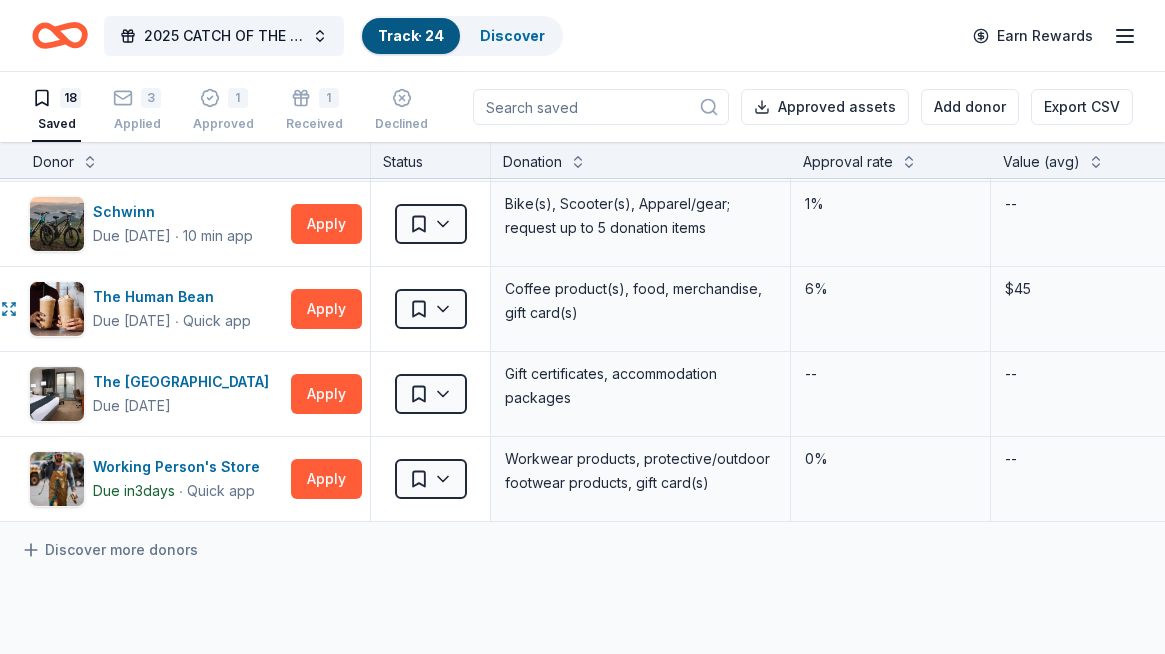 scroll, scrollTop: 1196, scrollLeft: 11, axis: both 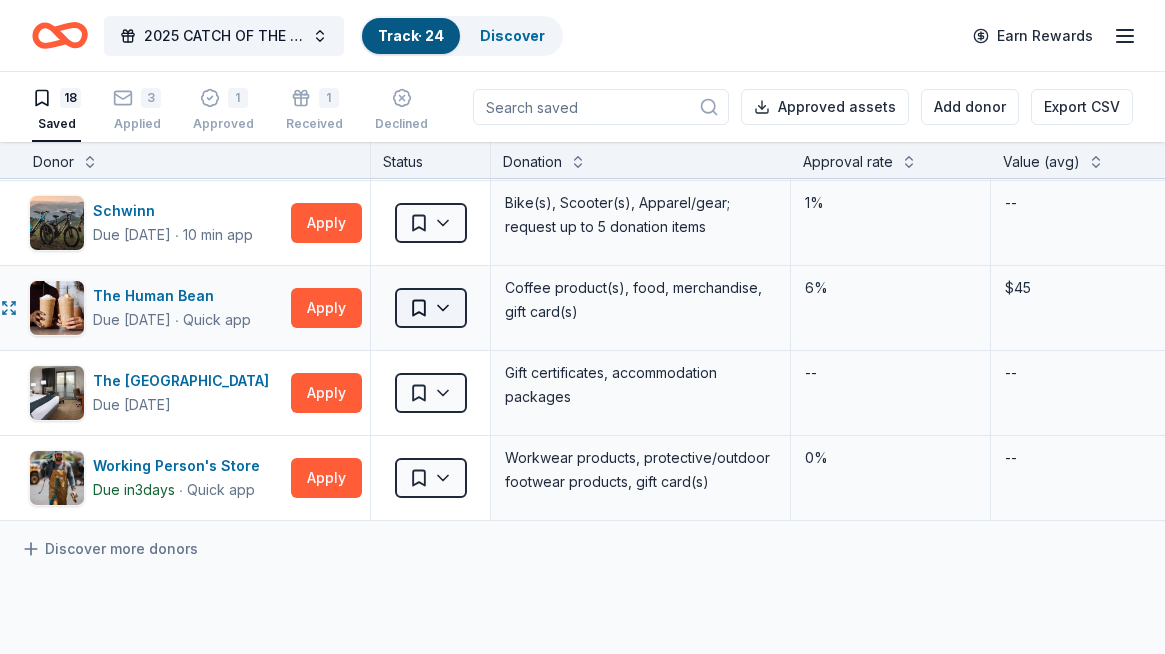 click on "2025 CATCH OF THE SUMMER ONLINE AUCTION Track  · 24 Discover Earn Rewards 18 Saved 3 Applied 1 Approved 1 Received Declined Not interested  Approved assets Add donor Export CSV Donor Status Donation Approval rate Value (avg) Apply method Assignee Notes Adidas Due in 43 days ∙ 10 min app Apply Saved Sporting goods, gift card(s) 1% -- Mail Alaska Airlines Due in 29 days ∙ 10 min app Apply Saved Donation depends on request 5% $2,500 Website BarkBox Due in 43 days ∙ Quick app Apply Saved Dog toy(s), dog food 69% $45 Website Burris Optics Due in 43 days ∙ 10 min app Apply Saved Optics, discount code 7% $263 Website Cafe Yumm! Due in 43 days ∙ Quick app Apply Saved Food, gift card(s) -- -- Website Email CatGenie Due in 43 days ∙ Quick app Apply Saved Product package, coupons 0% -- Website Coastal Due in 43 days ∙ 10 min app Apply Saved Coastal products, gift cards, monetary donation 6% $200 Website Dutch Bros Coffee Due in 43 days ∙ 10 min app Apply Saved 20% $55 In person Garmin Due in 43 days ∙" at bounding box center (582, 327) 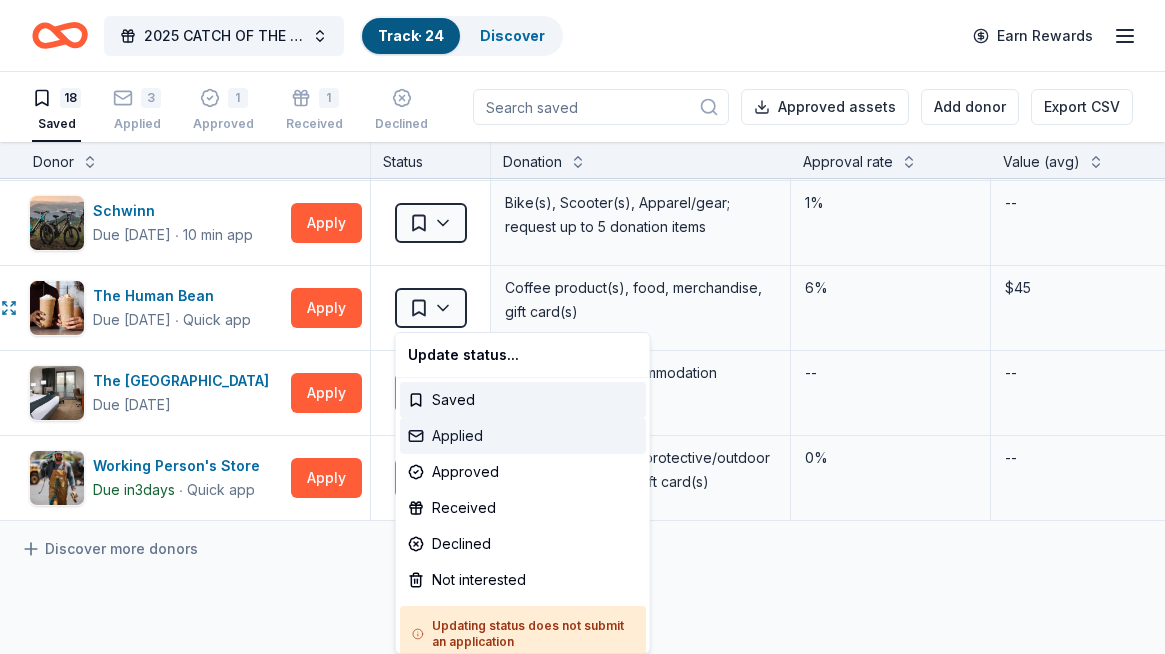 click on "Applied" at bounding box center (523, 436) 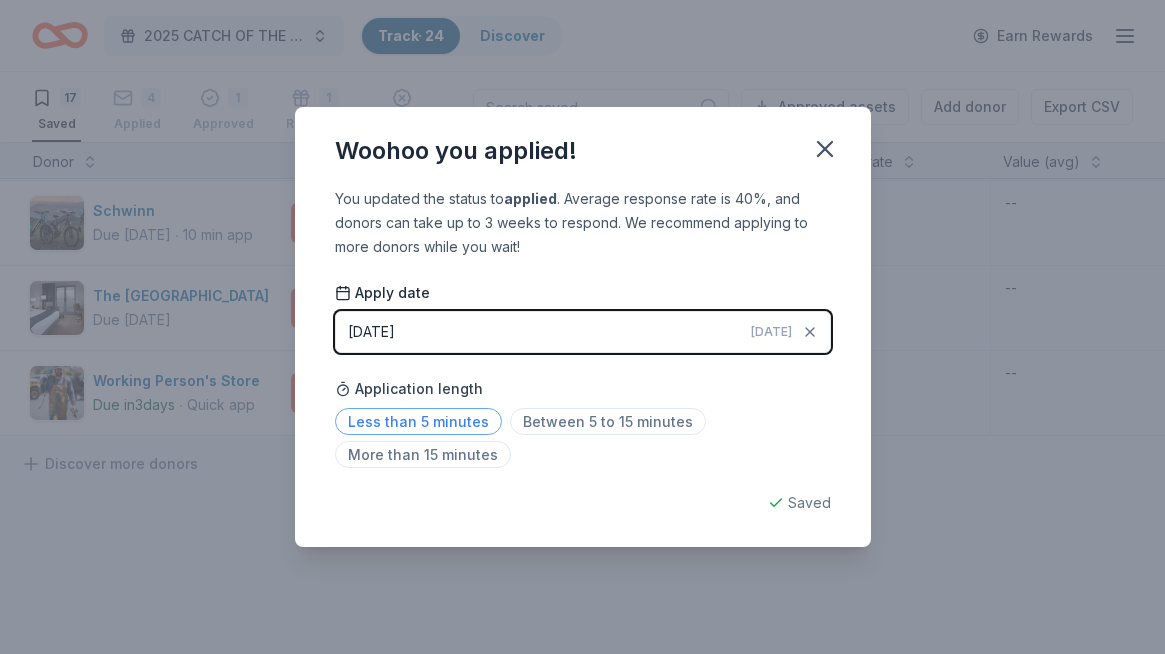 click on "Less than 5 minutes" at bounding box center (418, 421) 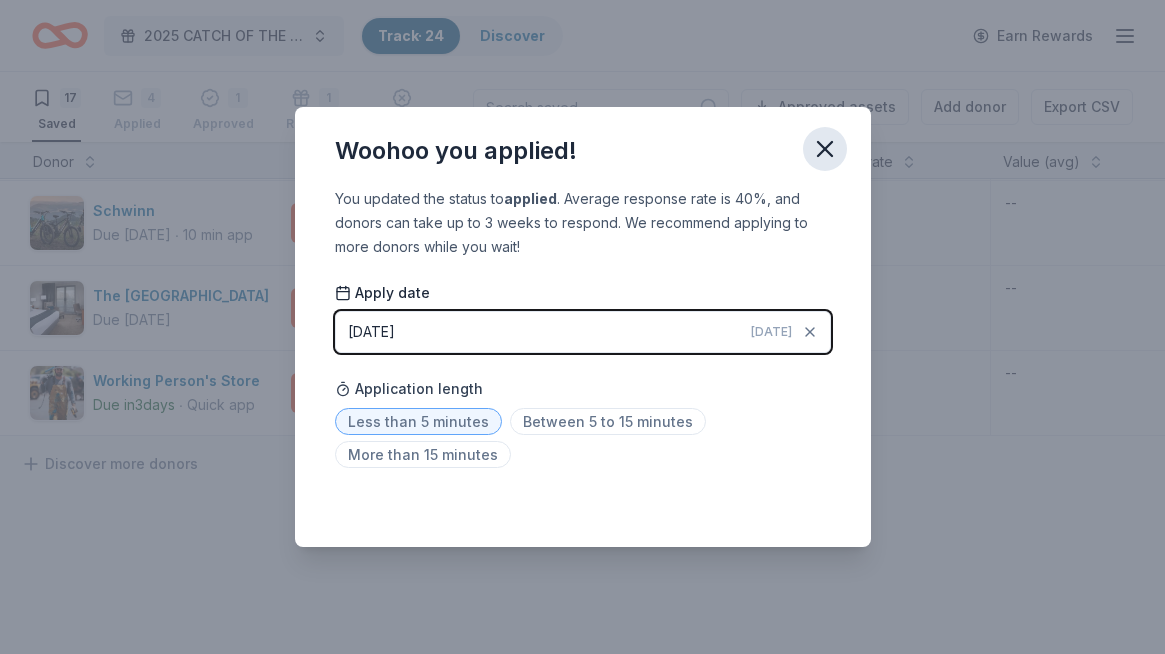 click 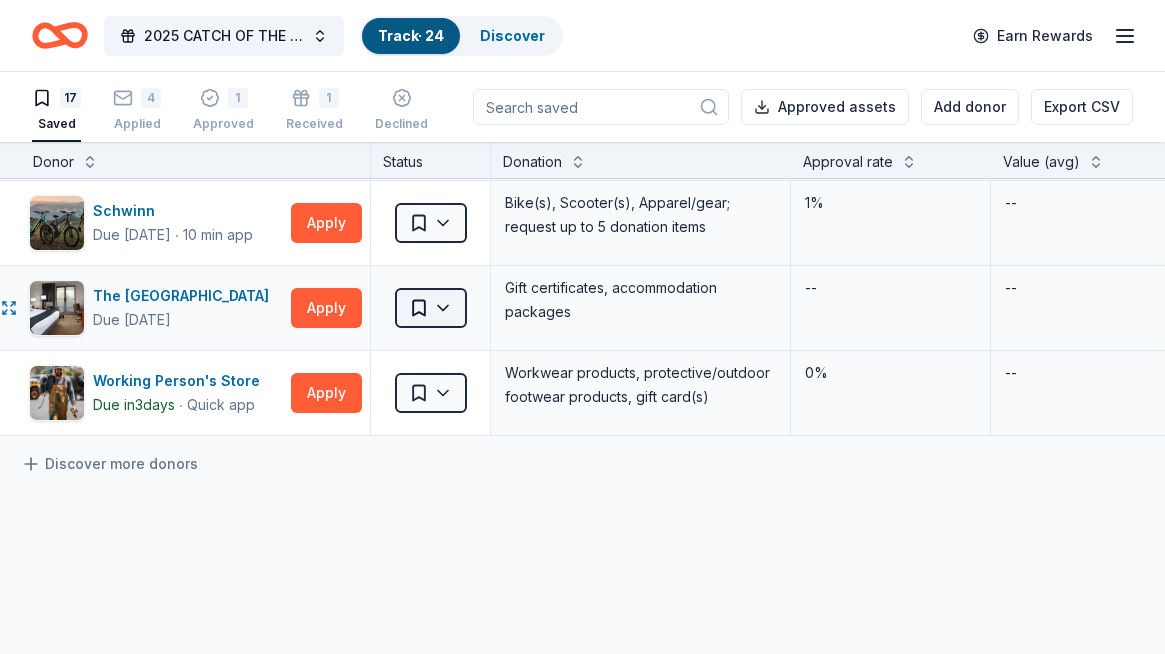 click on "2025 CATCH OF THE SUMMER ONLINE AUCTION Track  · 24 Discover Earn Rewards 17 Saved 4 Applied 1 Approved 1 Received Declined Not interested  Approved assets Add donor Export CSV Donor Status Donation Approval rate Value (avg) Apply method Assignee Notes Adidas Due in 43 days ∙ 10 min app Apply Saved Sporting goods, gift card(s) 1% -- Mail Alaska Airlines Due in 29 days ∙ 10 min app Apply Saved Donation depends on request 5% $2,500 Website BarkBox Due in 43 days ∙ Quick app Apply Saved Dog toy(s), dog food 69% $45 Website Burris Optics Due in 43 days ∙ 10 min app Apply Saved Optics, discount code 7% $263 Website Cafe Yumm! Due in 43 days ∙ Quick app Apply Saved Food, gift card(s) -- -- Website Email CatGenie Due in 43 days ∙ Quick app Apply Saved Product package, coupons 0% -- Website Coastal Due in 43 days ∙ 10 min app Apply Saved Coastal products, gift cards, monetary donation 6% $200 Website Dutch Bros Coffee Due in 43 days ∙ 10 min app Apply Saved 20% $55 In person Garmin Due in 43 days ∙" at bounding box center [582, 327] 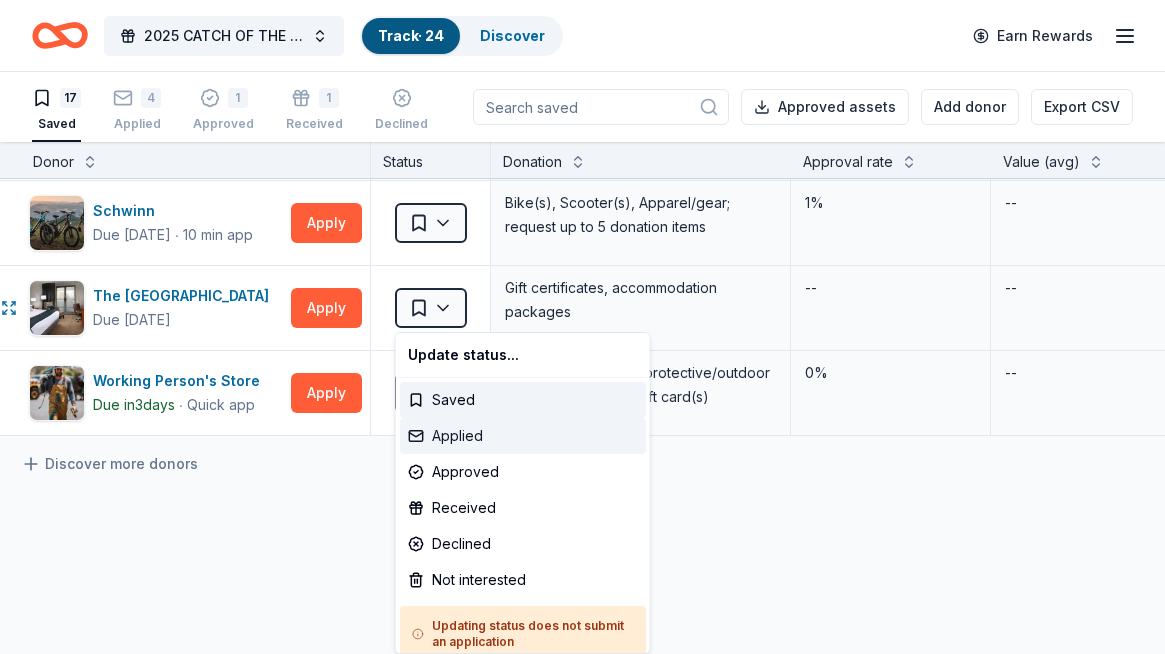 click on "Applied" at bounding box center (523, 436) 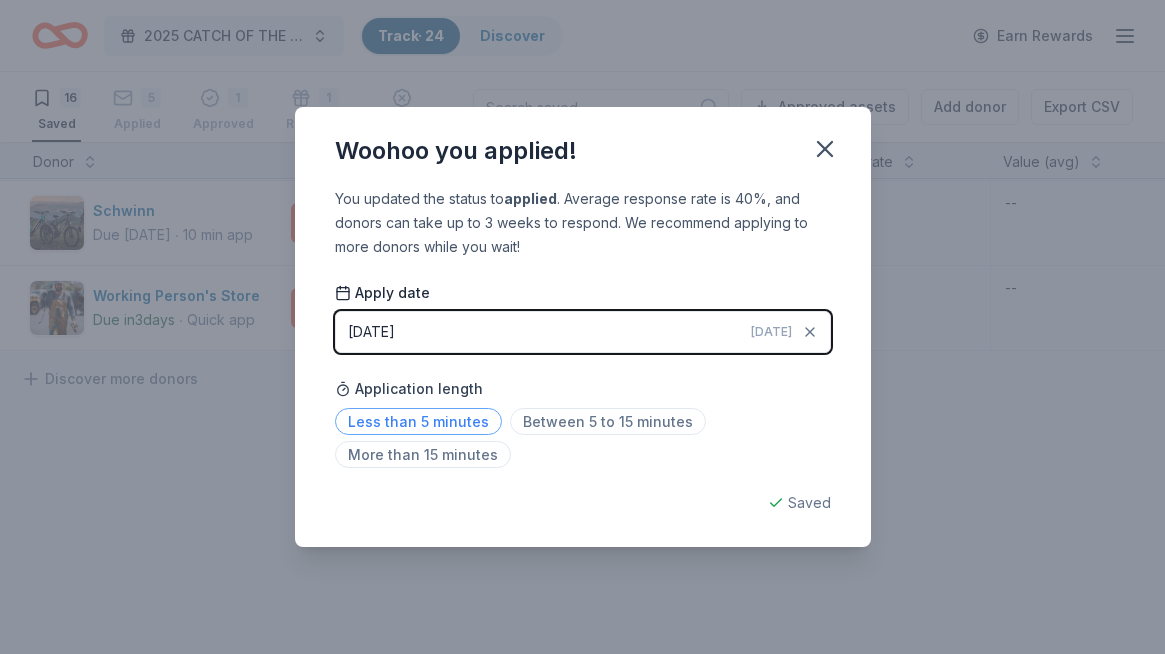 click on "Less than 5 minutes" at bounding box center [418, 421] 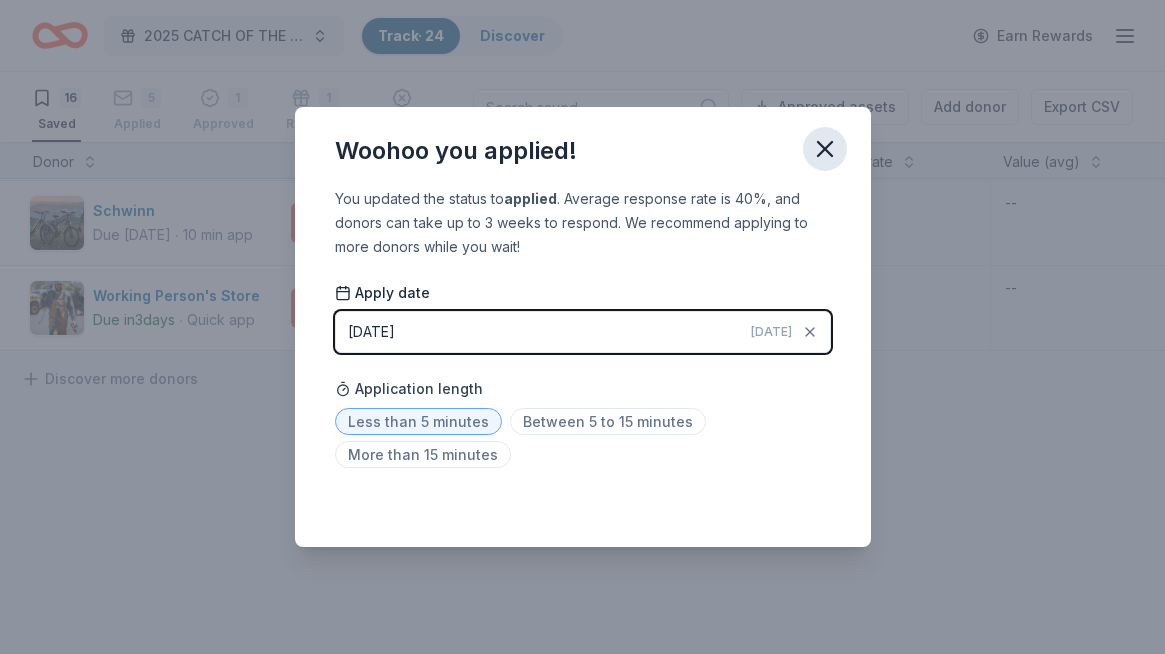 click 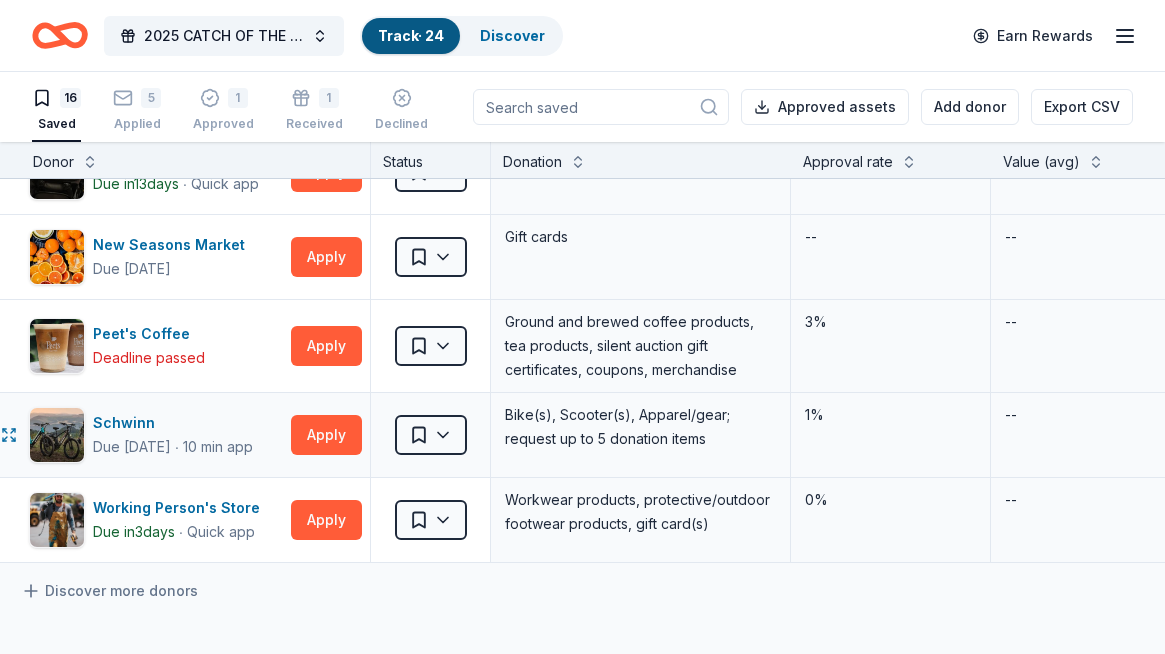 scroll, scrollTop: 991, scrollLeft: 11, axis: both 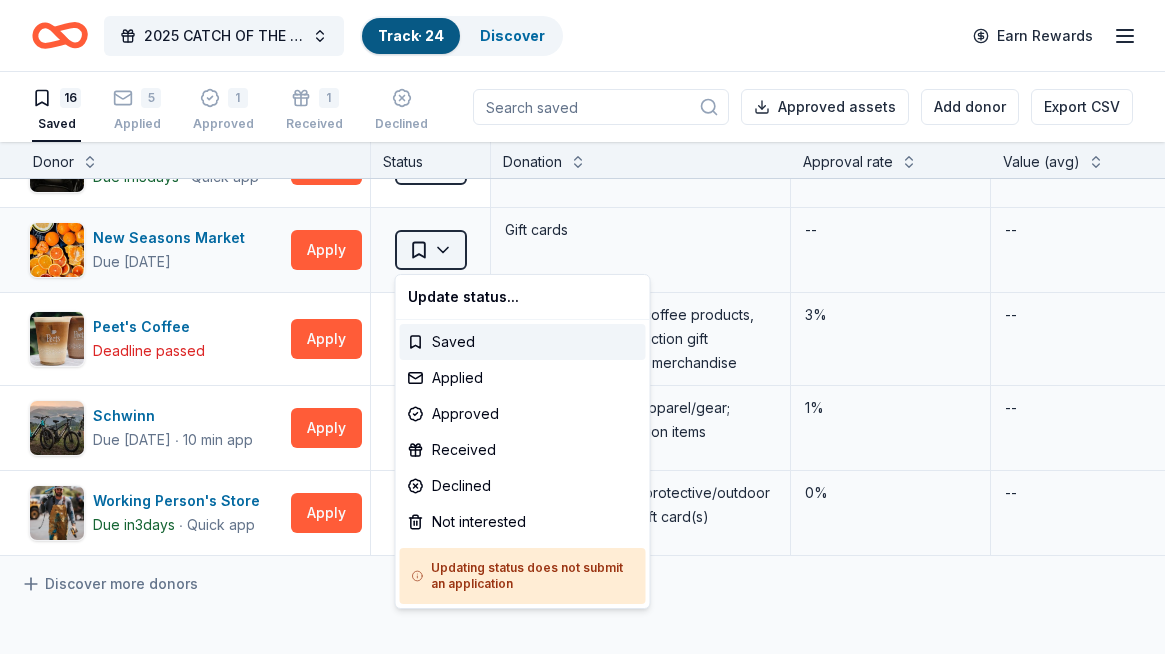 click on "2025 CATCH OF THE SUMMER ONLINE AUCTION Track  · 24 Discover Earn Rewards 16 Saved 5 Applied 1 Approved 1 Received Declined Not interested  Approved assets Add donor Export CSV Donor Status Donation Approval rate Value (avg) Apply method Assignee Notes Adidas Due in 43 days ∙ 10 min app Apply Saved Sporting goods, gift card(s) 1% -- Mail Alaska Airlines Due in 29 days ∙ 10 min app Apply Saved Donation depends on request 5% $2,500 Website BarkBox Due in 43 days ∙ Quick app Apply Saved Dog toy(s), dog food 69% $45 Website Burris Optics Due in 43 days ∙ 10 min app Apply Saved Optics, discount code 7% $263 Website Cafe Yumm! Due in 43 days ∙ Quick app Apply Saved Food, gift card(s) -- -- Website Email CatGenie Due in 43 days ∙ Quick app Apply Saved Product package, coupons 0% -- Website Coastal Due in 43 days ∙ 10 min app Apply Saved Coastal products, gift cards, monetary donation 6% $200 Website Dutch Bros Coffee Due in 43 days ∙ 10 min app Apply Saved 20% $55 In person Garmin Due in 43 days ∙" at bounding box center [582, 327] 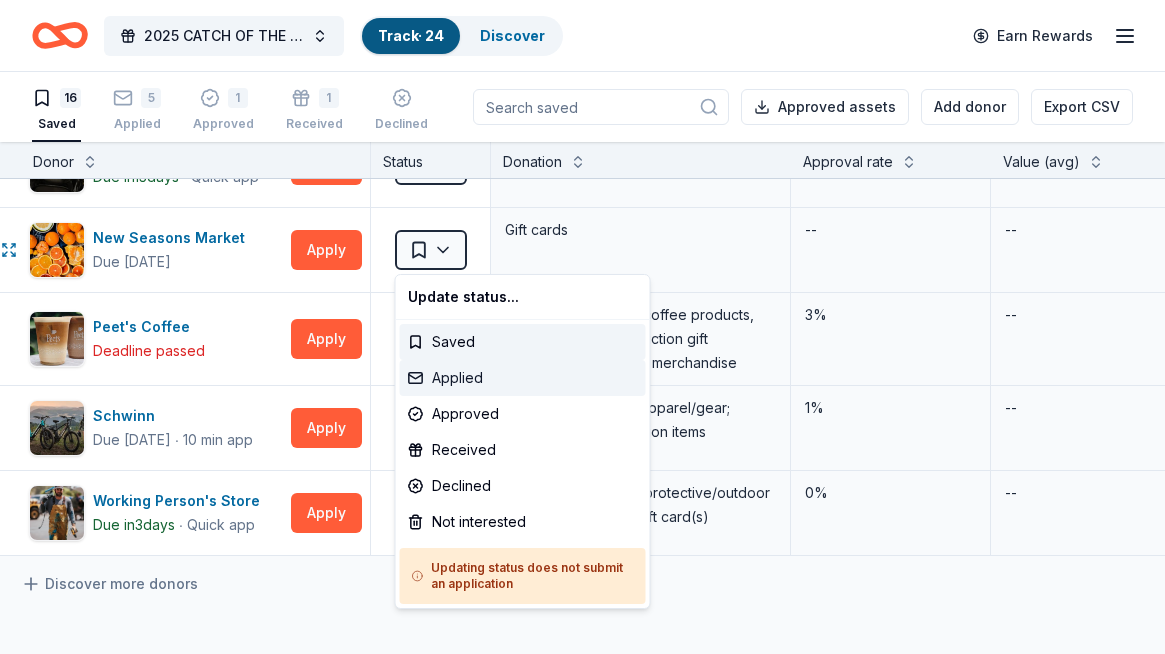 click on "Applied" at bounding box center [523, 378] 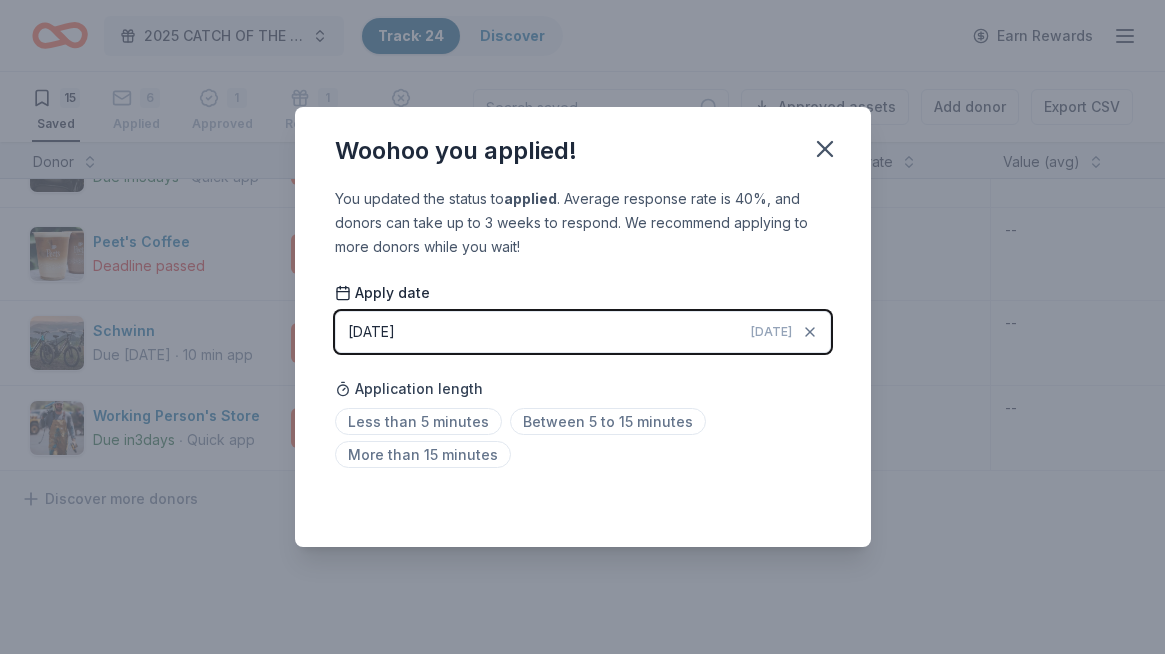 click on "07/11/2025 Today" at bounding box center [583, 332] 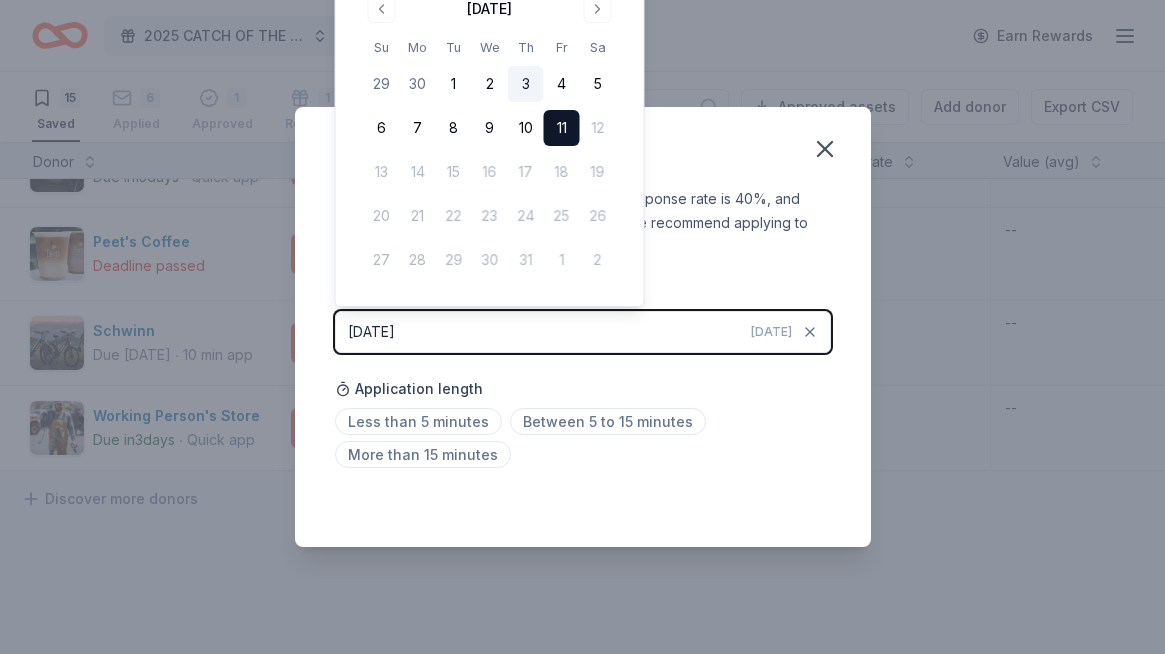 click on "3" at bounding box center [526, 84] 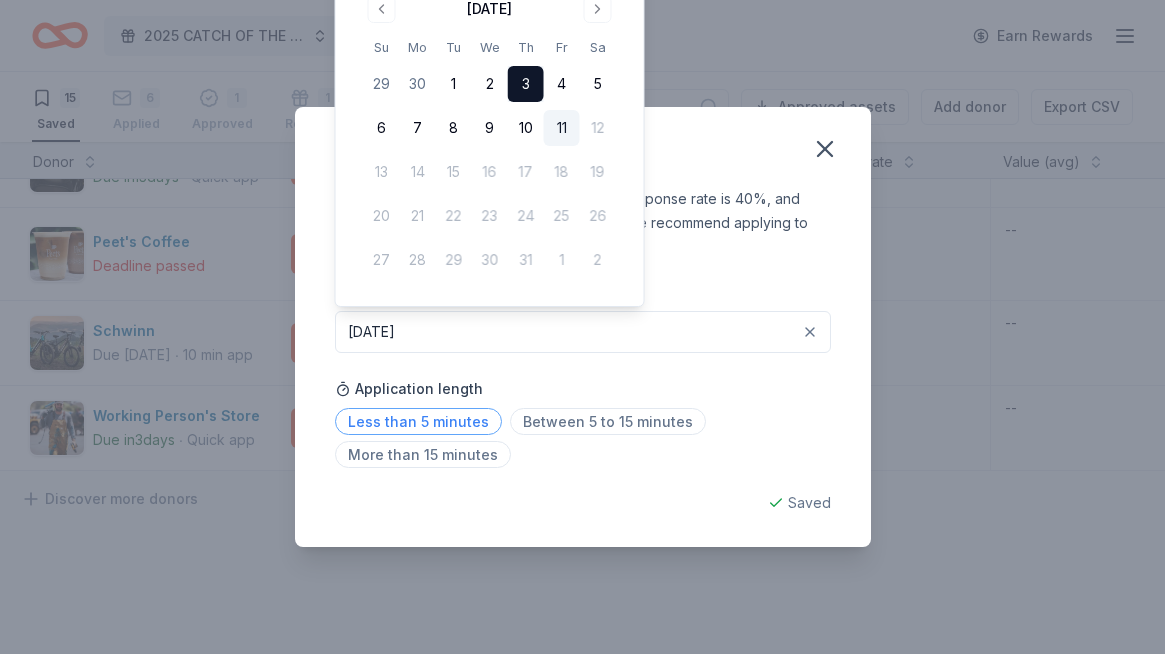 click on "Less than 5 minutes" at bounding box center [418, 421] 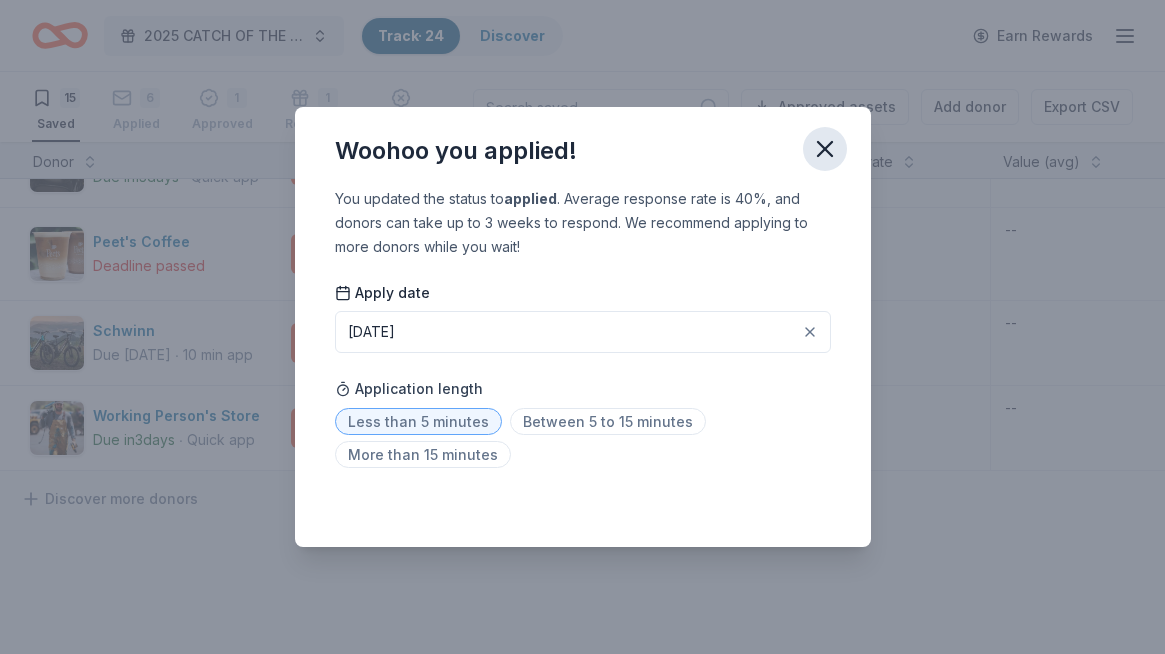 click 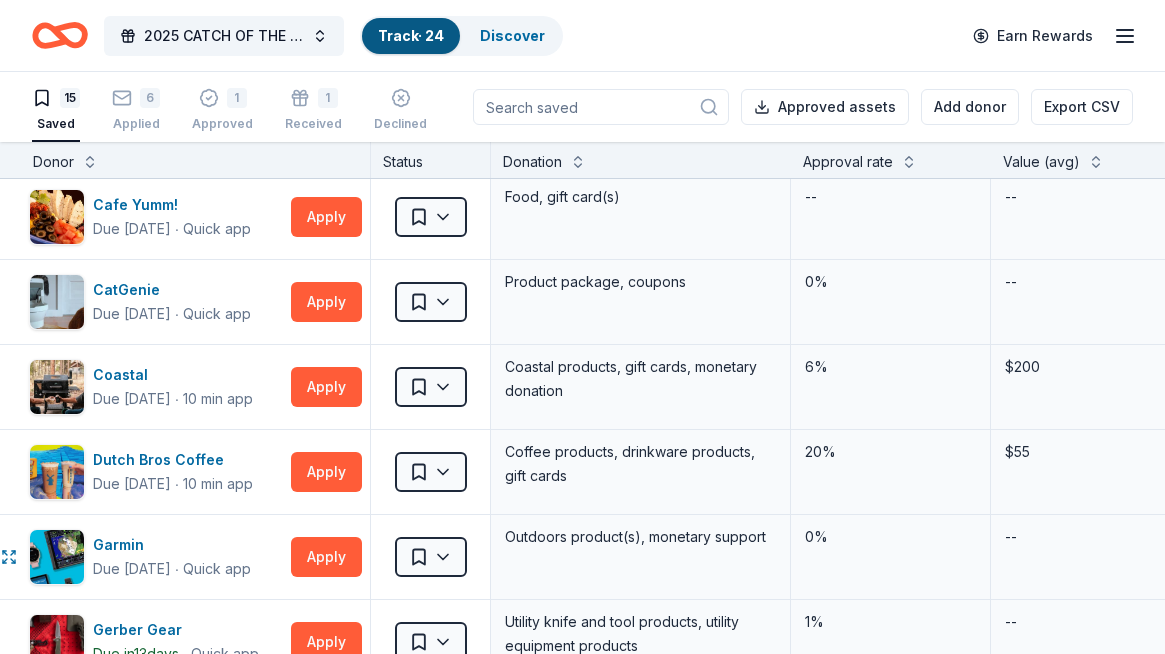 scroll, scrollTop: 0, scrollLeft: 11, axis: horizontal 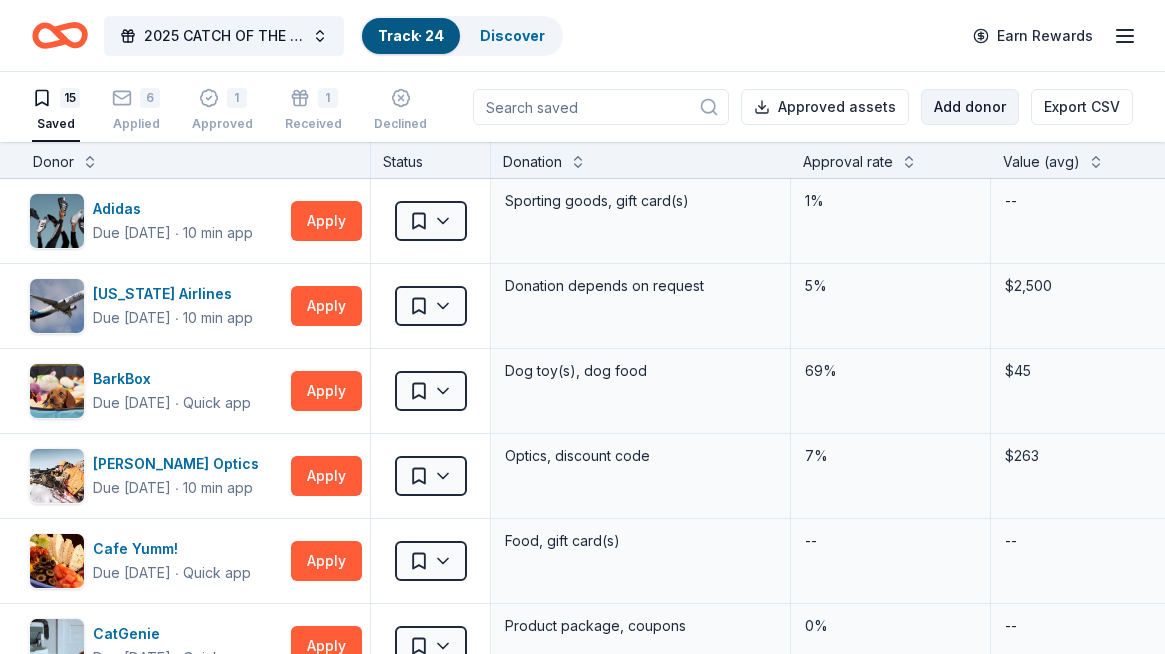 click on "Add donor" at bounding box center (970, 107) 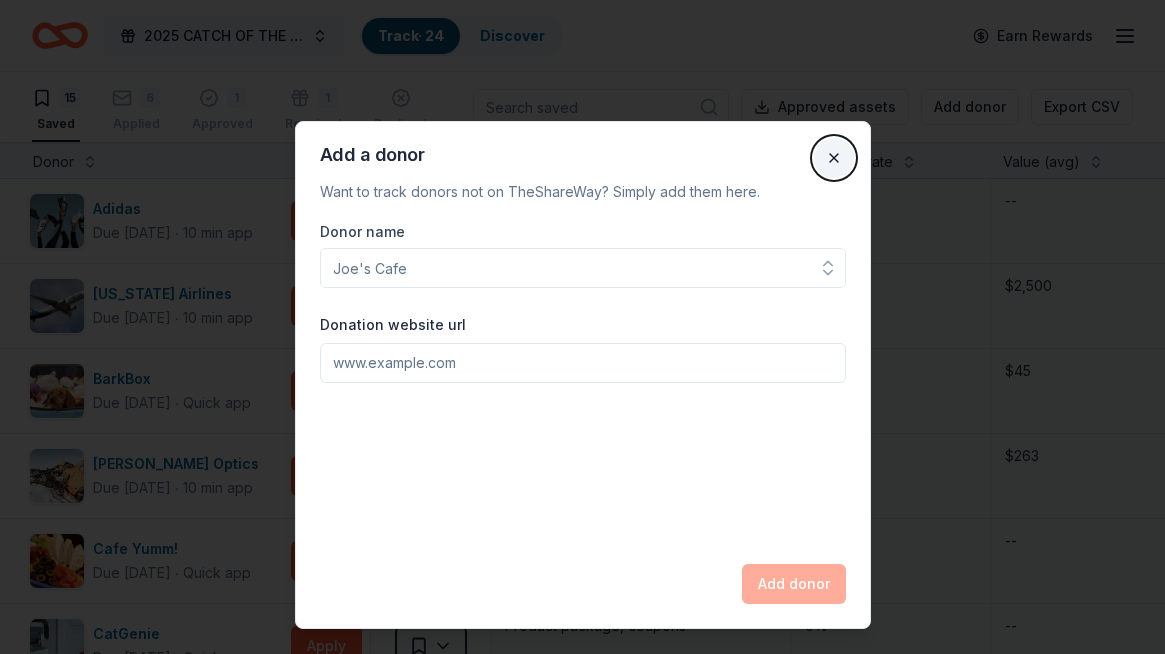 click on "Close" at bounding box center [834, 158] 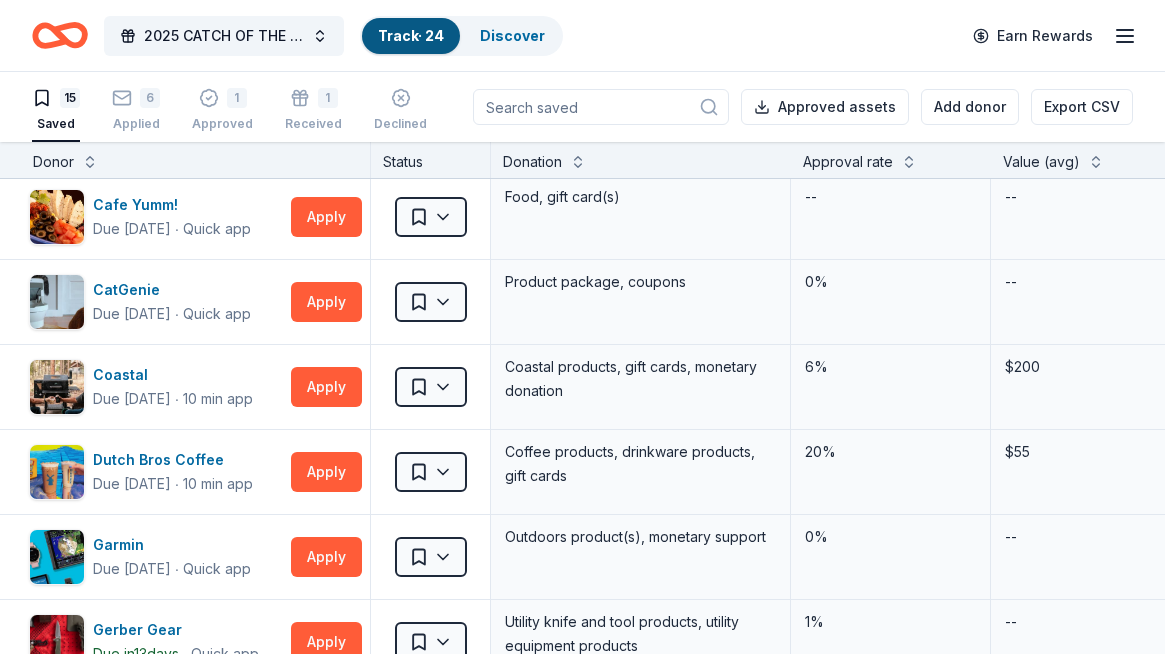 scroll, scrollTop: 352, scrollLeft: 11, axis: both 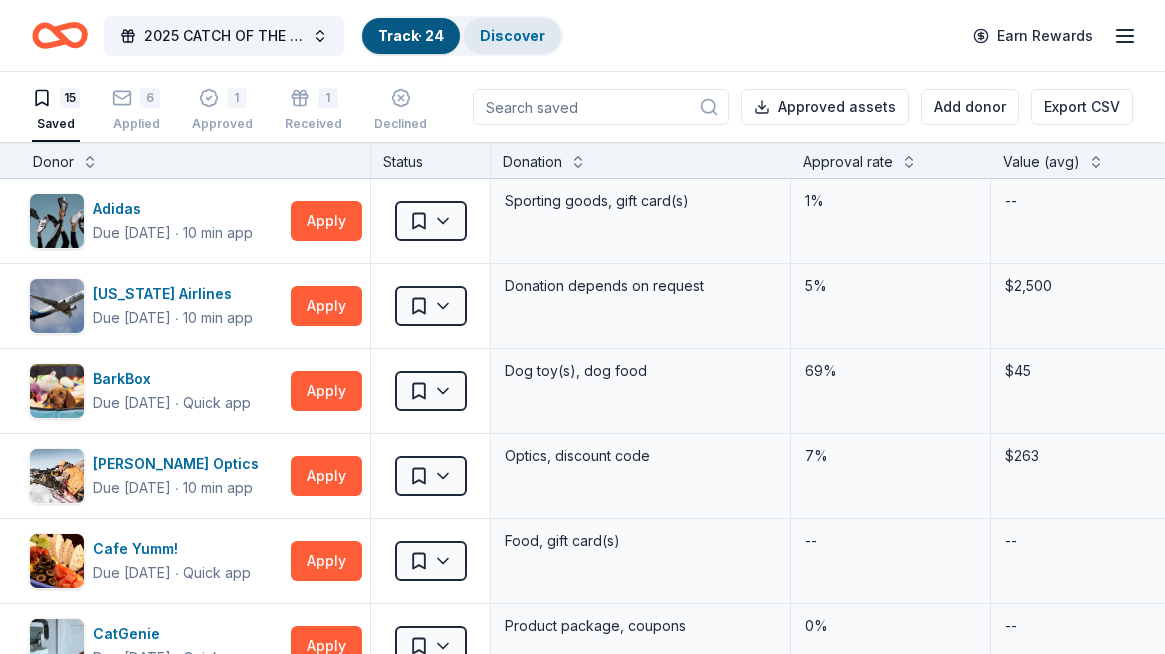 click on "Discover" at bounding box center [512, 36] 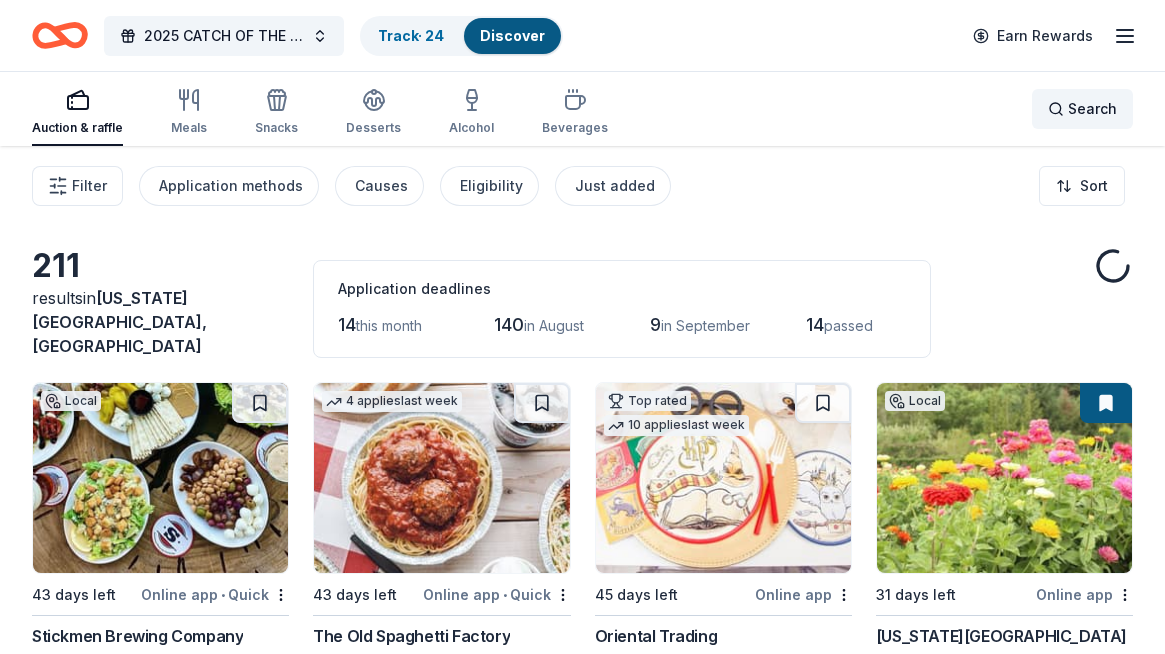 click on "Search" at bounding box center (1082, 109) 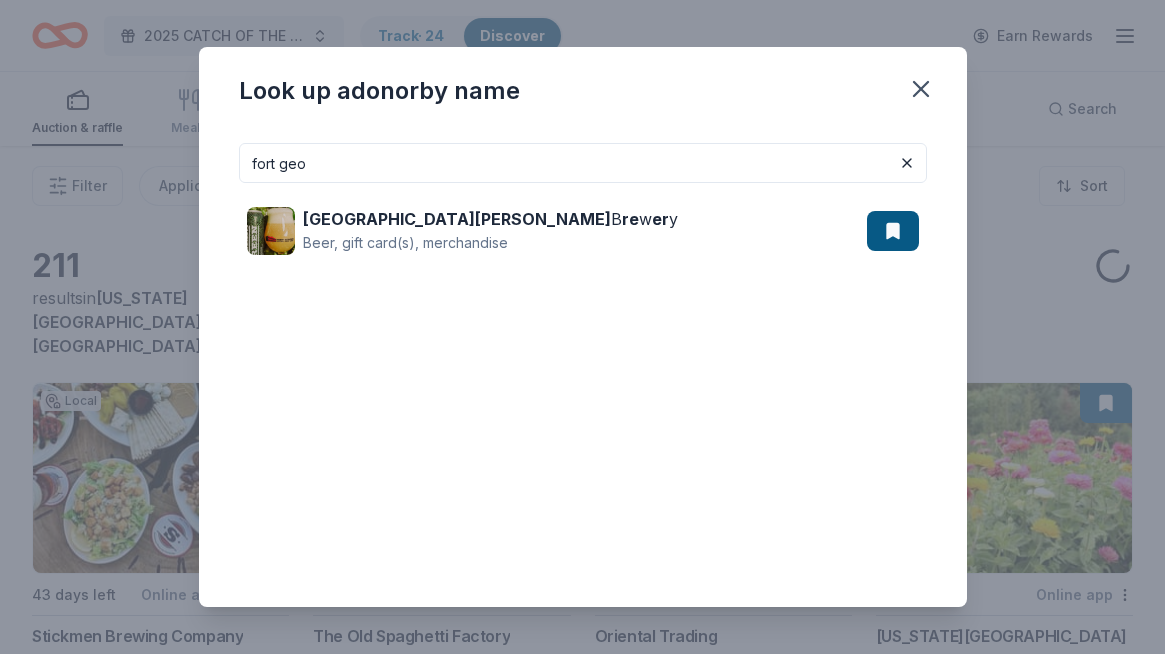 drag, startPoint x: 527, startPoint y: 178, endPoint x: 205, endPoint y: 139, distance: 324.3532 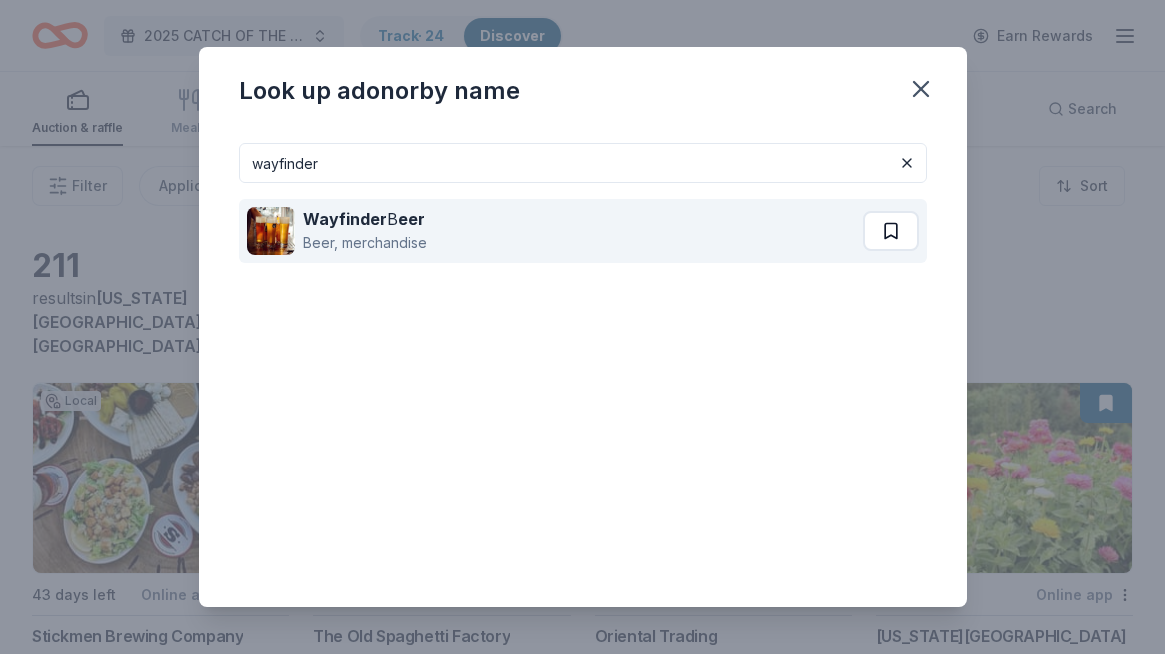 click at bounding box center [891, 231] 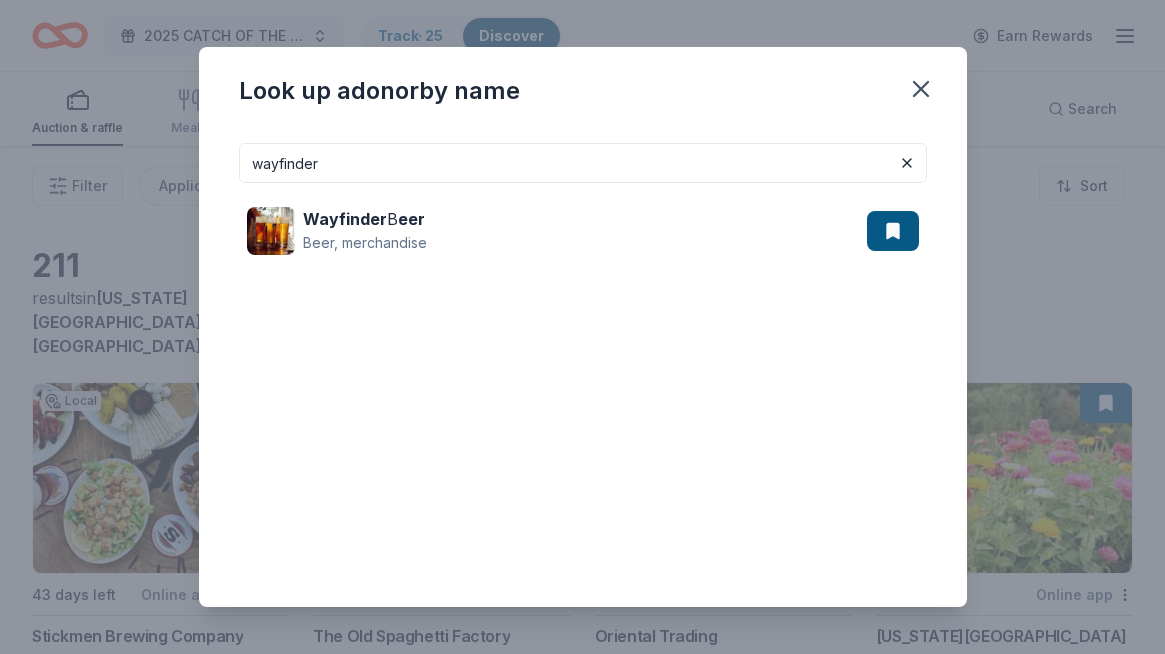 click on "wayfinder" at bounding box center (583, 163) 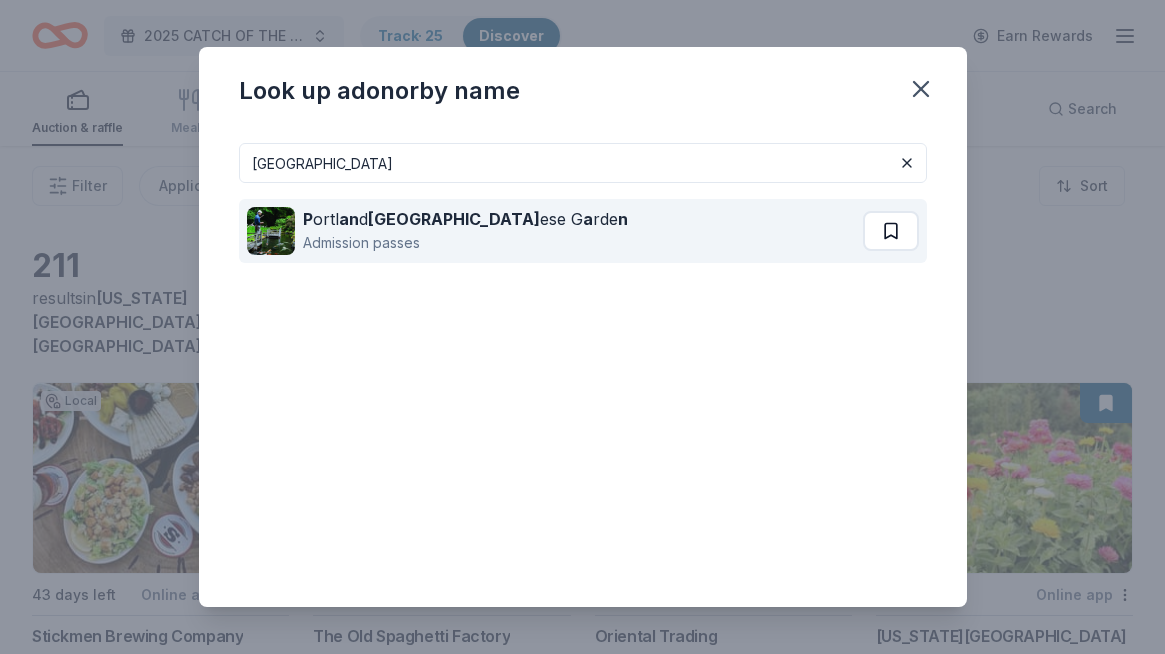 click at bounding box center [891, 231] 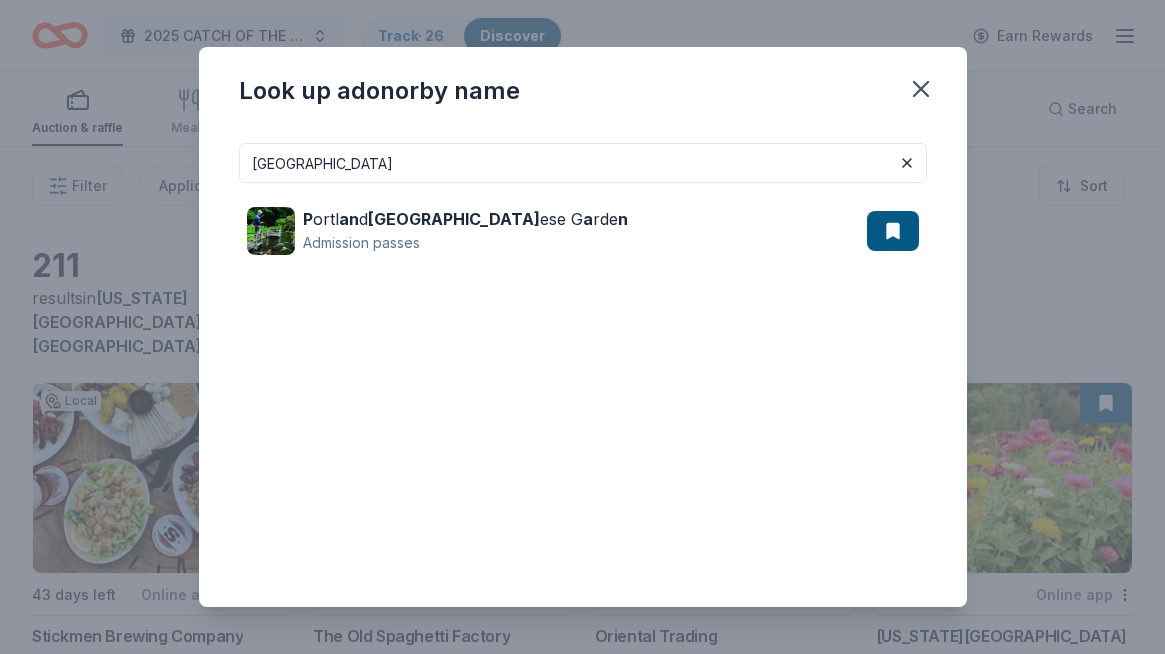 drag, startPoint x: 339, startPoint y: 175, endPoint x: 153, endPoint y: 136, distance: 190.04474 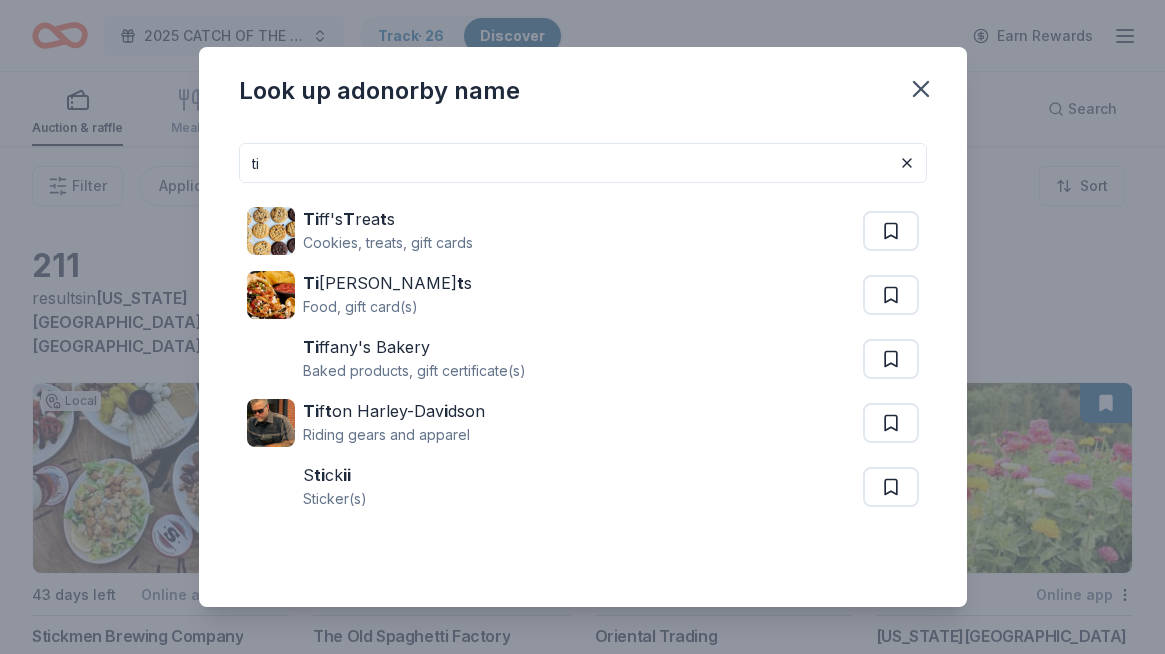 type on "t" 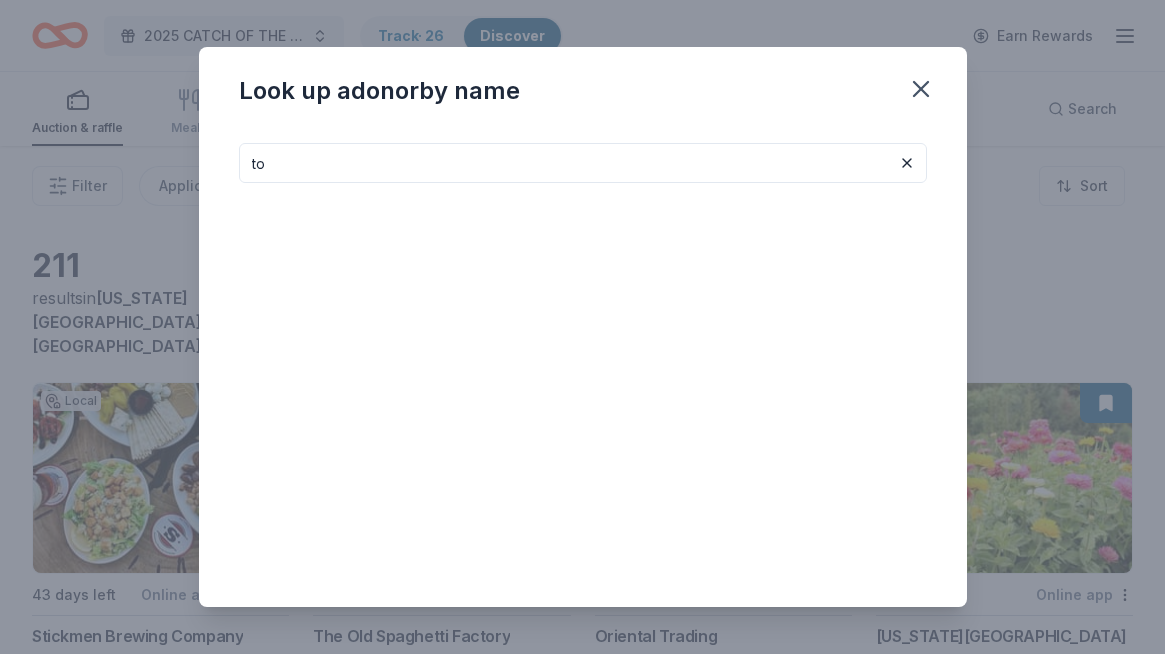 type on "t" 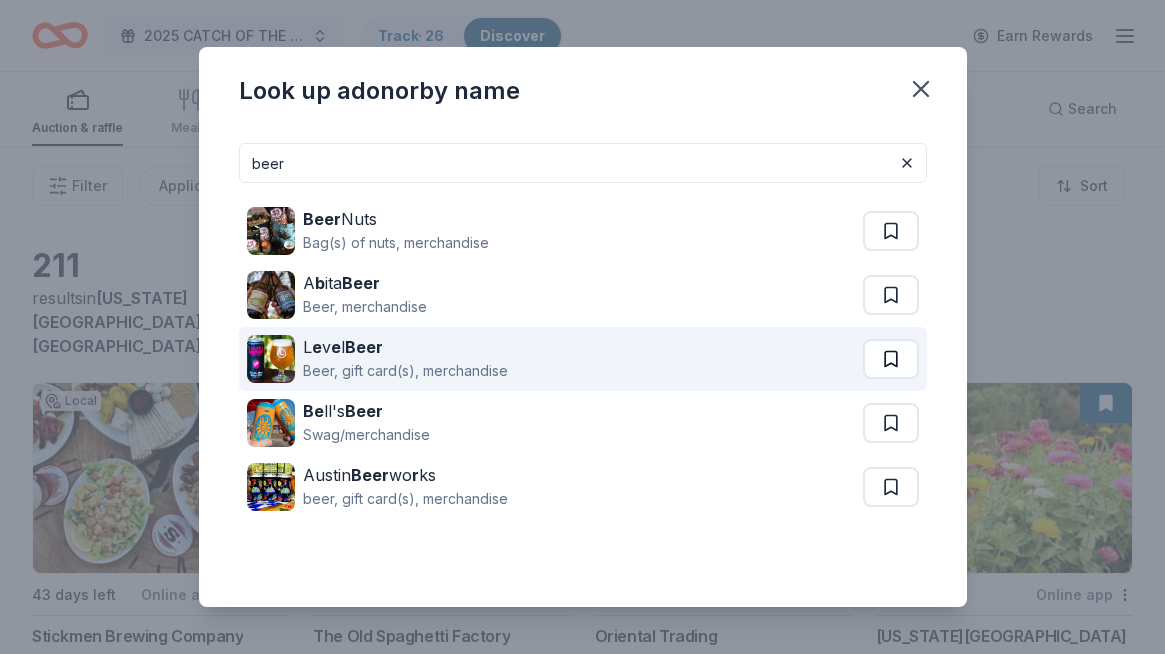 type on "beer" 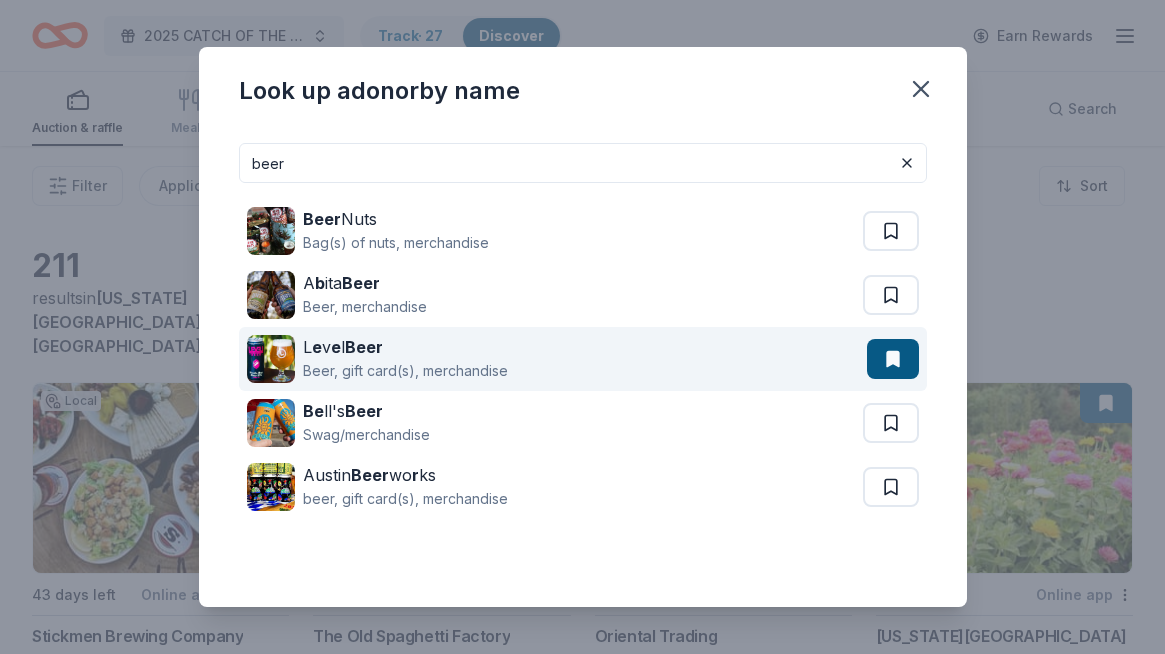 scroll, scrollTop: 16, scrollLeft: 0, axis: vertical 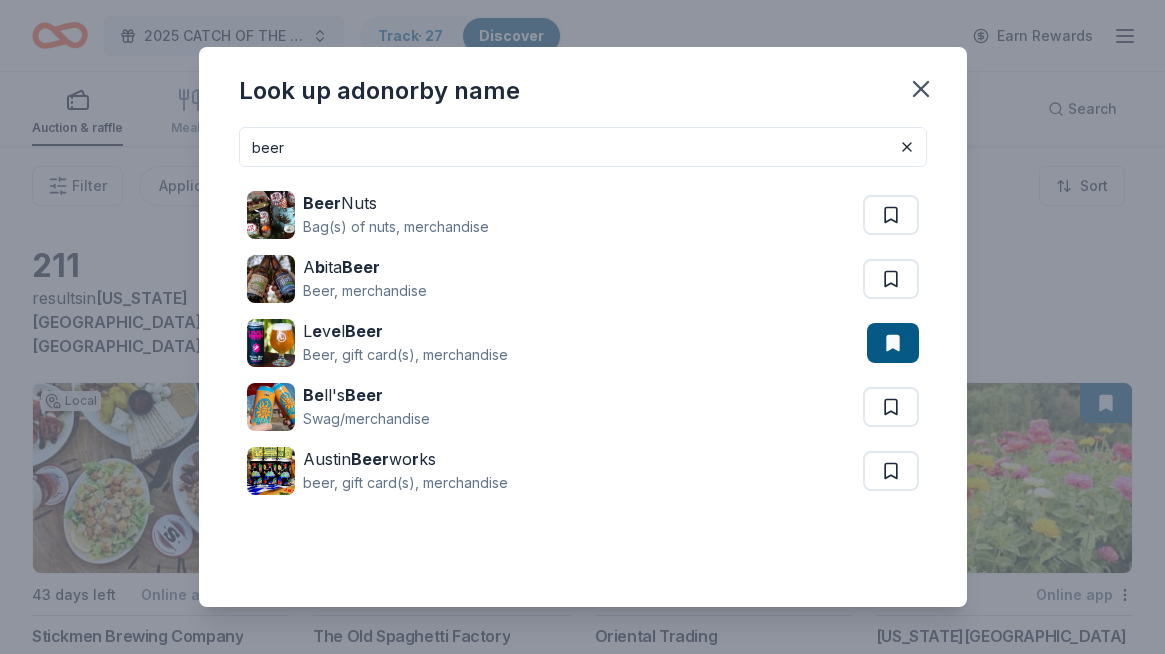 click on "beer" at bounding box center [583, 147] 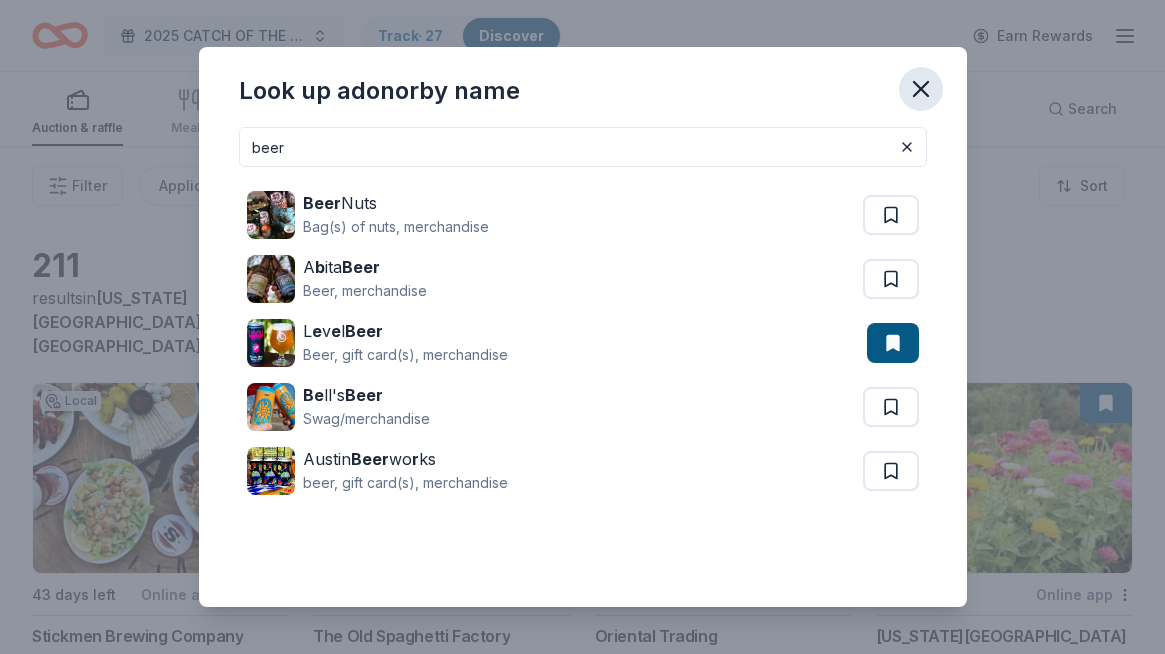 click 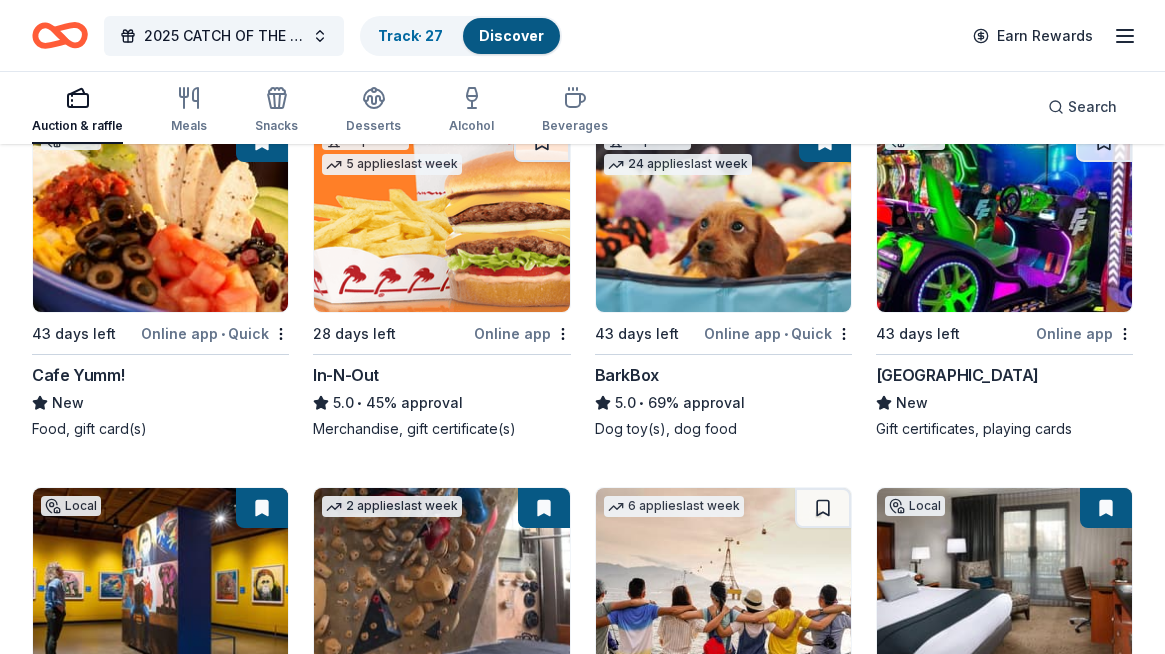 scroll, scrollTop: 631, scrollLeft: 0, axis: vertical 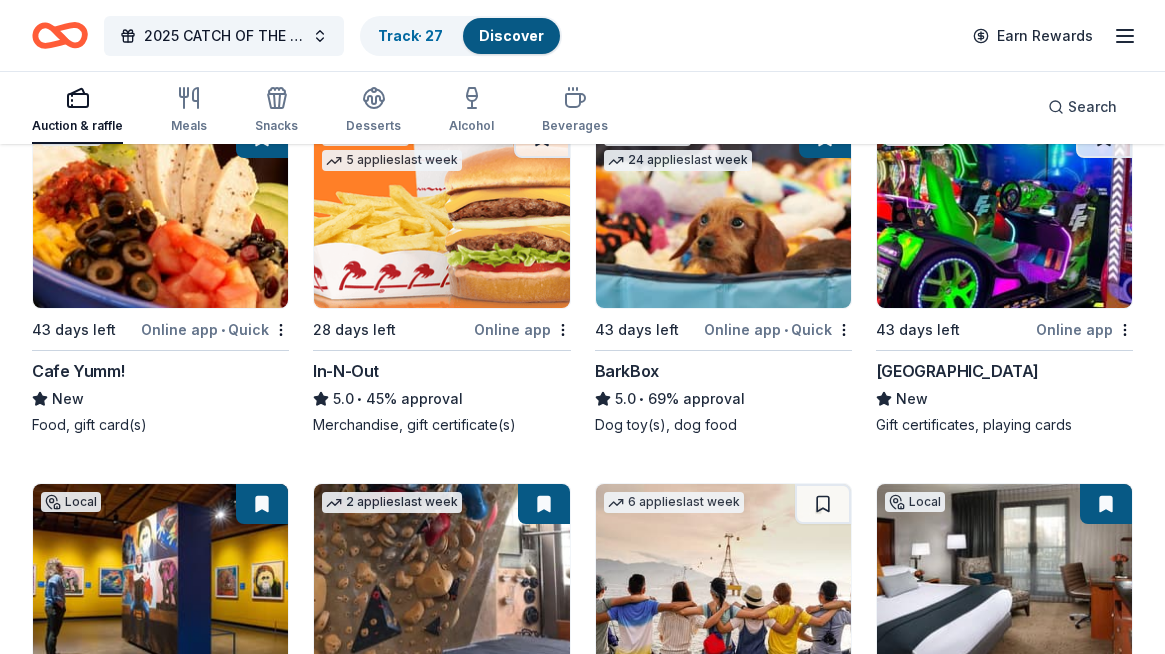 click at bounding box center [723, 213] 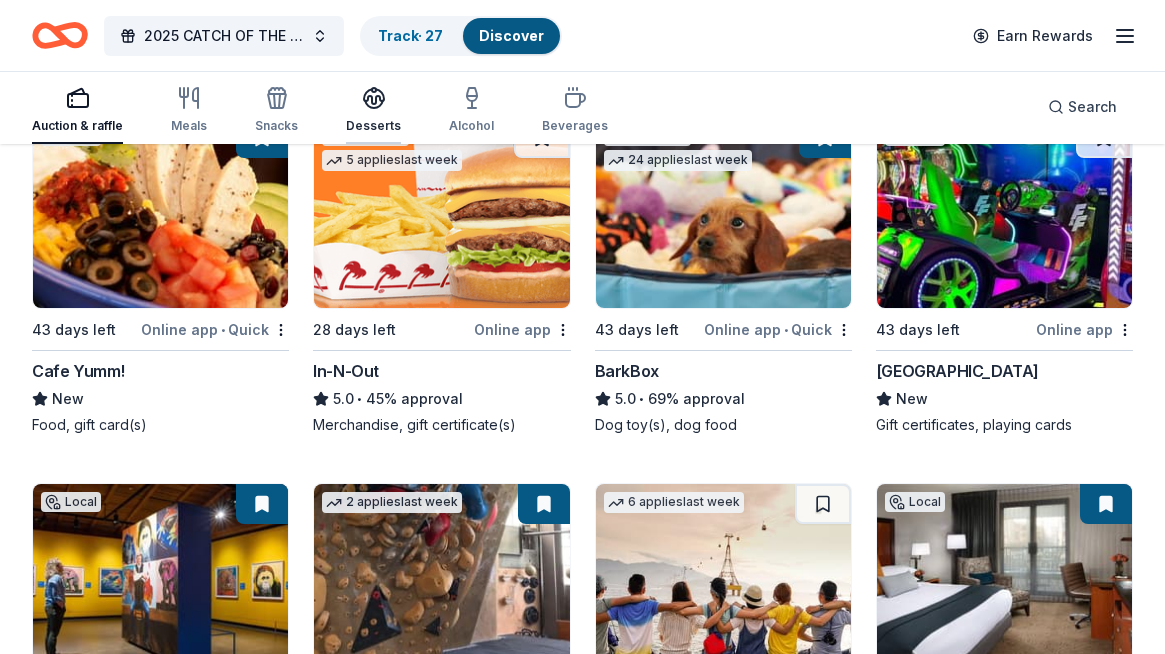 scroll, scrollTop: 0, scrollLeft: 0, axis: both 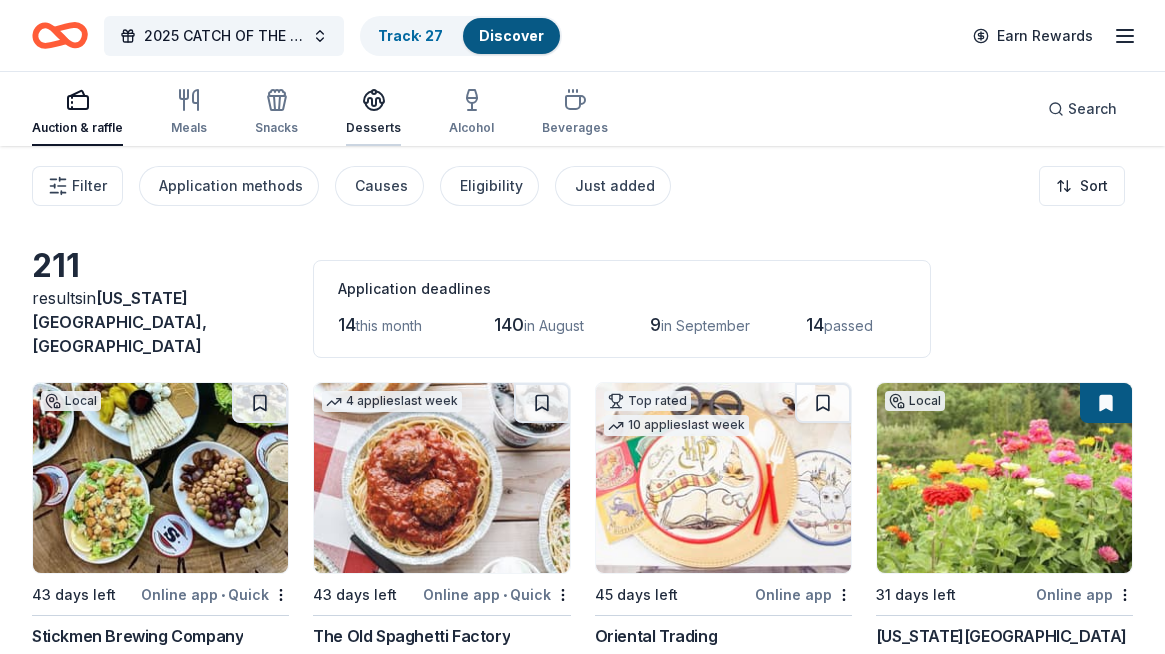 click at bounding box center (373, 100) 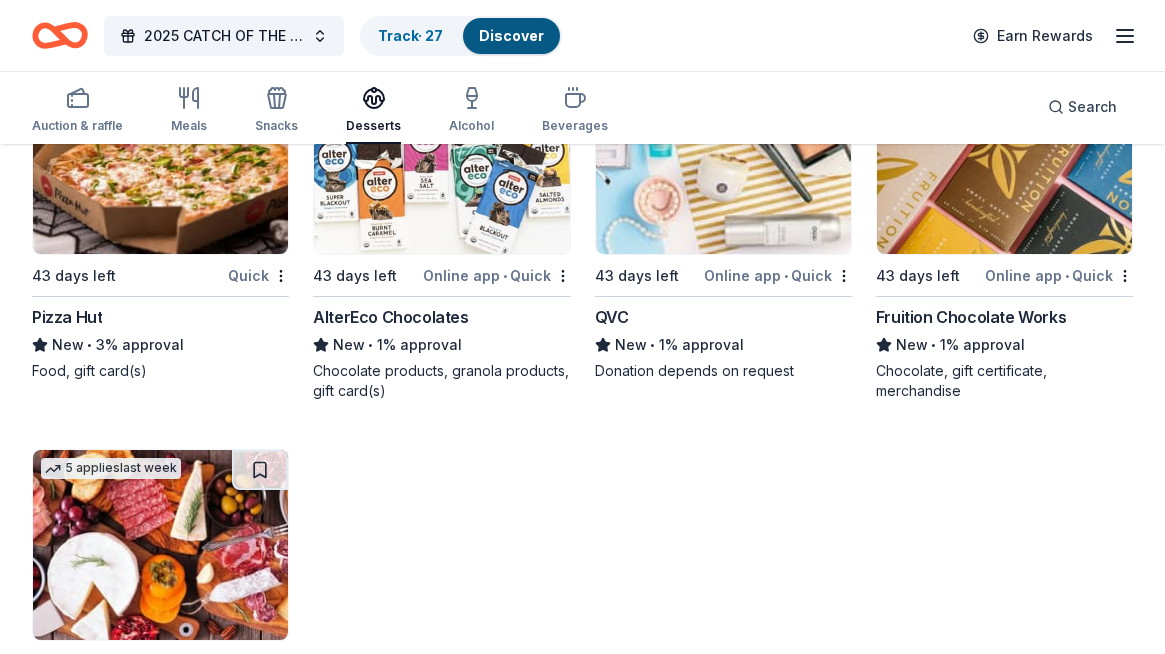 scroll, scrollTop: 2348, scrollLeft: 0, axis: vertical 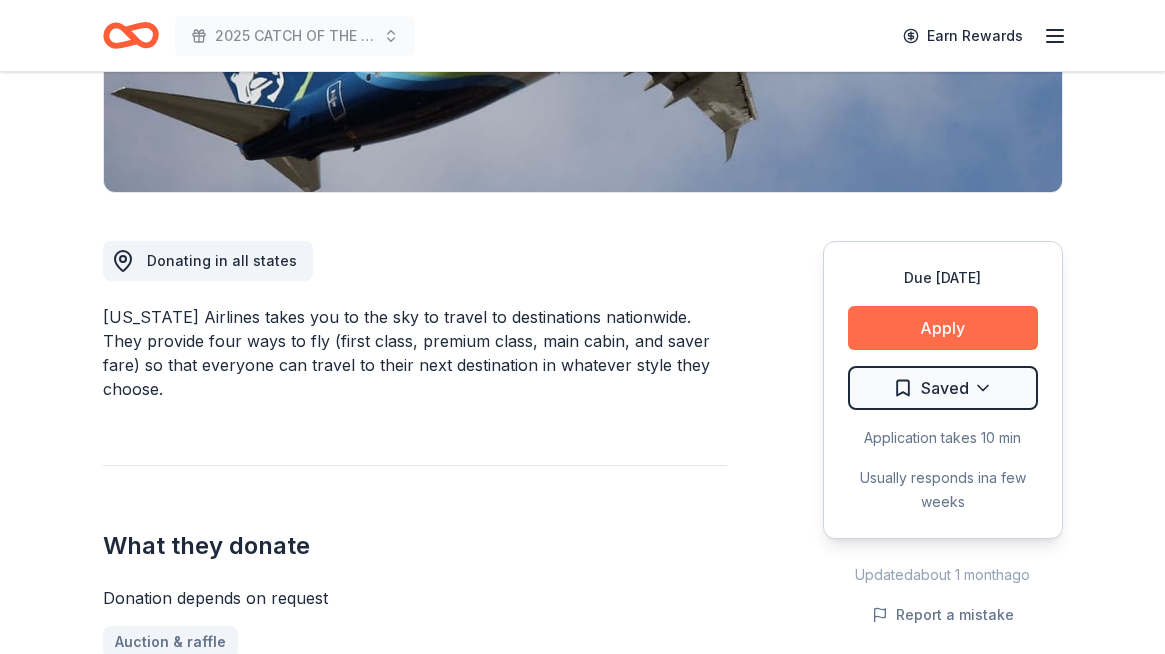 click on "Apply" at bounding box center (943, 328) 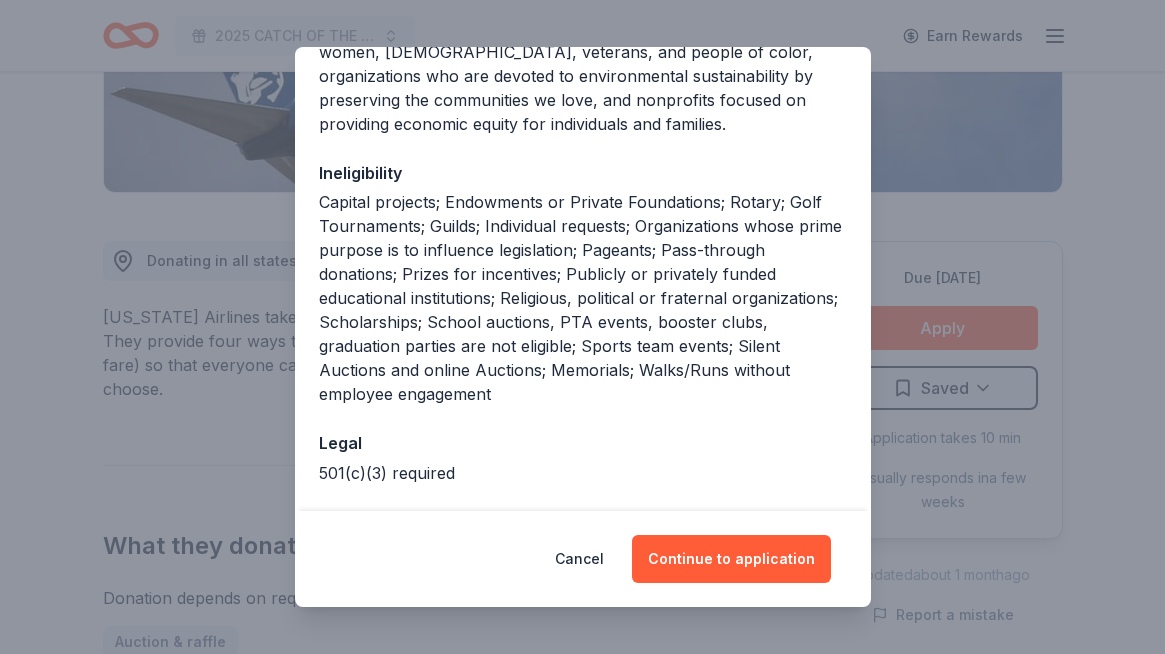 scroll, scrollTop: 439, scrollLeft: 0, axis: vertical 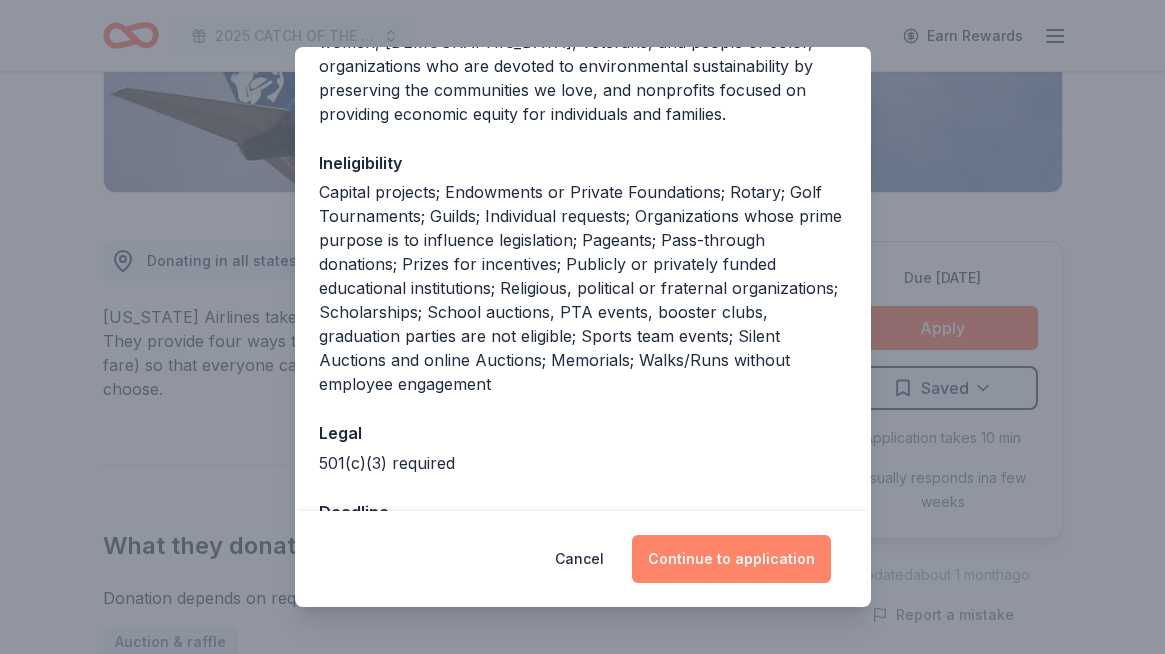 click on "Continue to application" at bounding box center (731, 559) 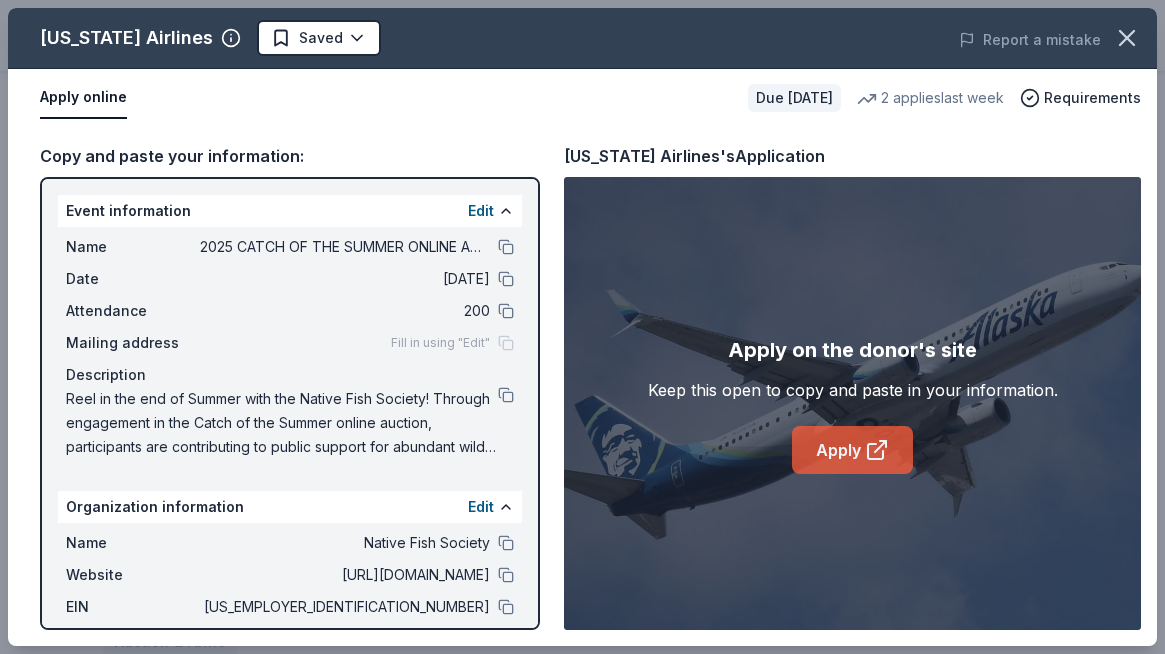 click on "Apply" at bounding box center [852, 450] 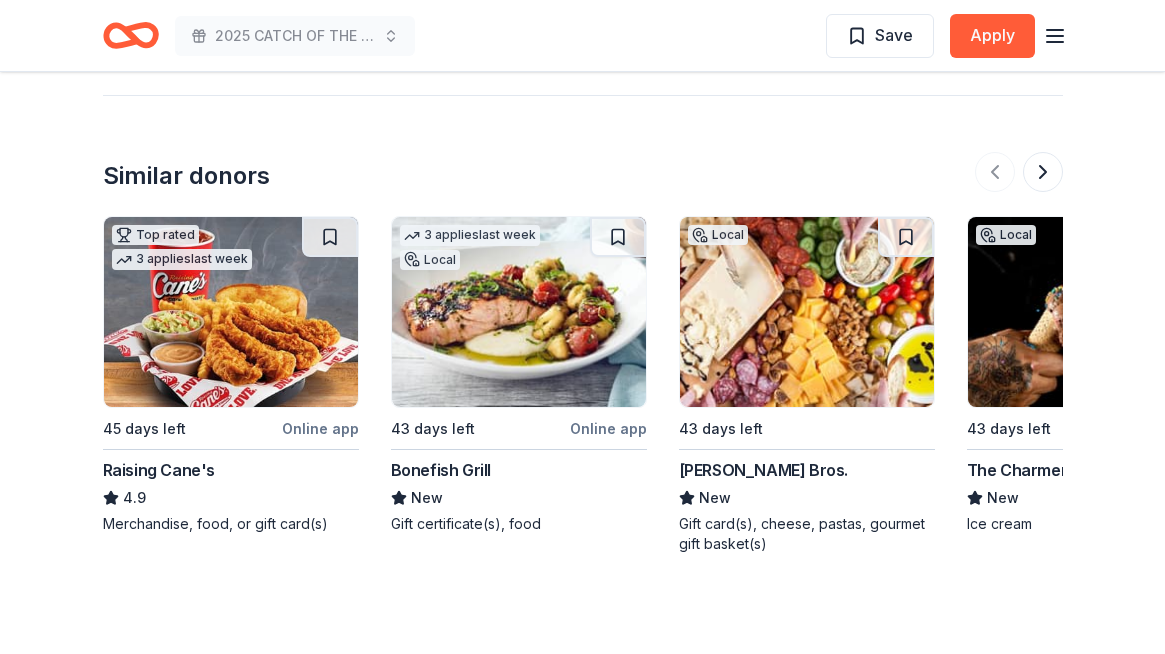 scroll, scrollTop: 2014, scrollLeft: 0, axis: vertical 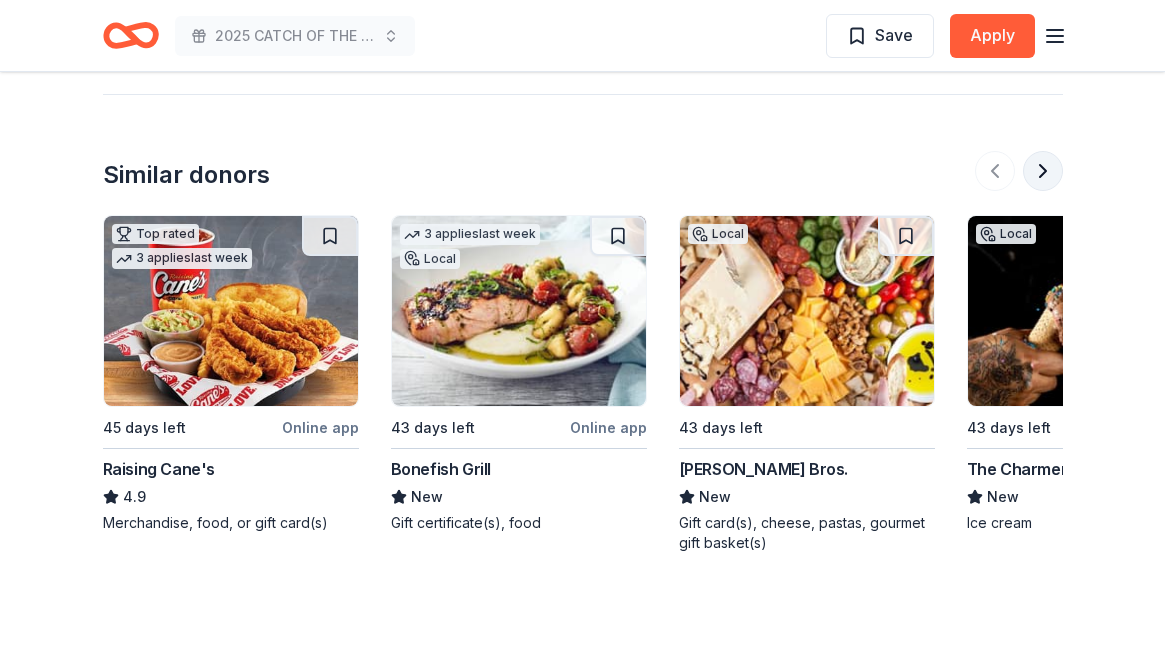 click at bounding box center [1043, 171] 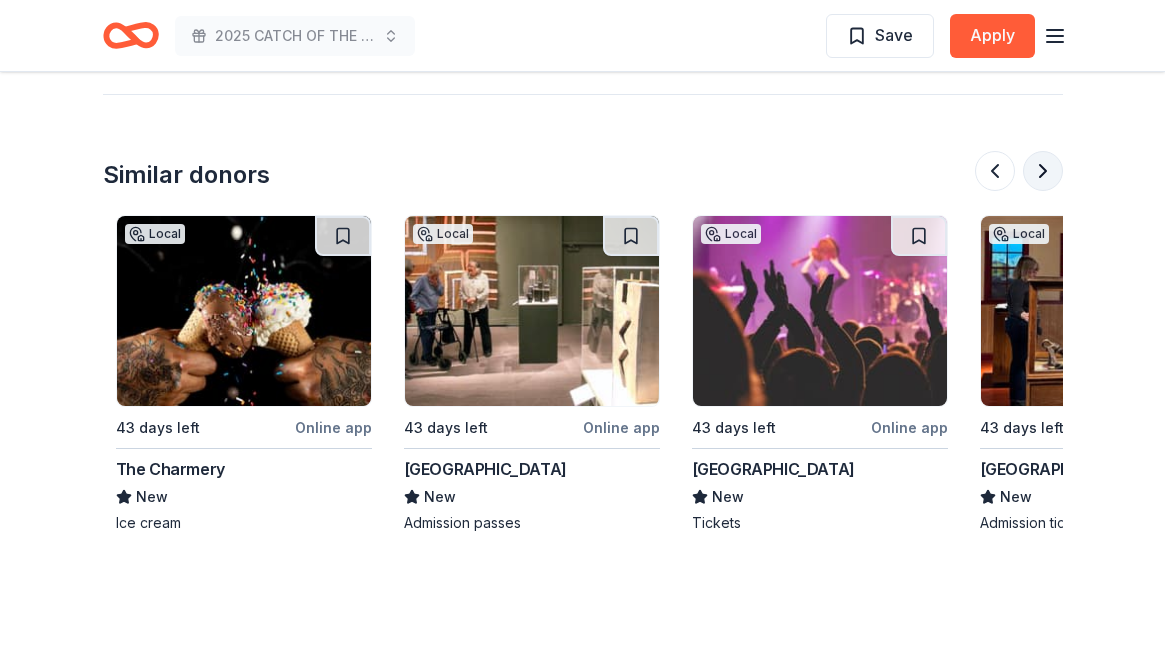 scroll, scrollTop: 0, scrollLeft: 864, axis: horizontal 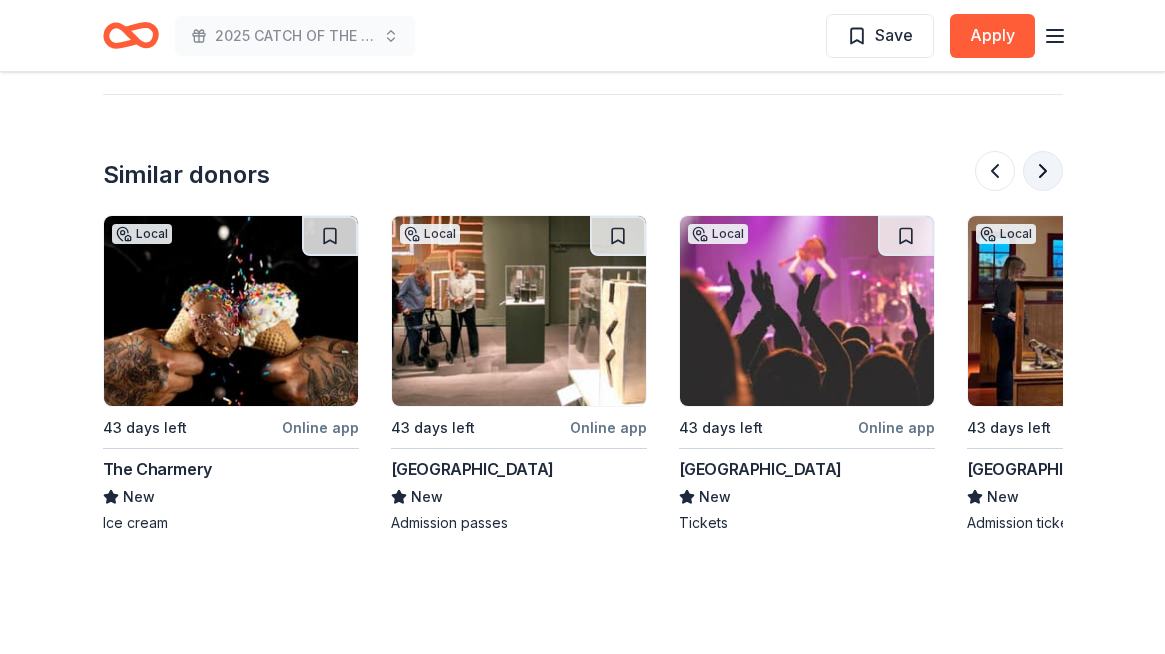 click at bounding box center [1043, 171] 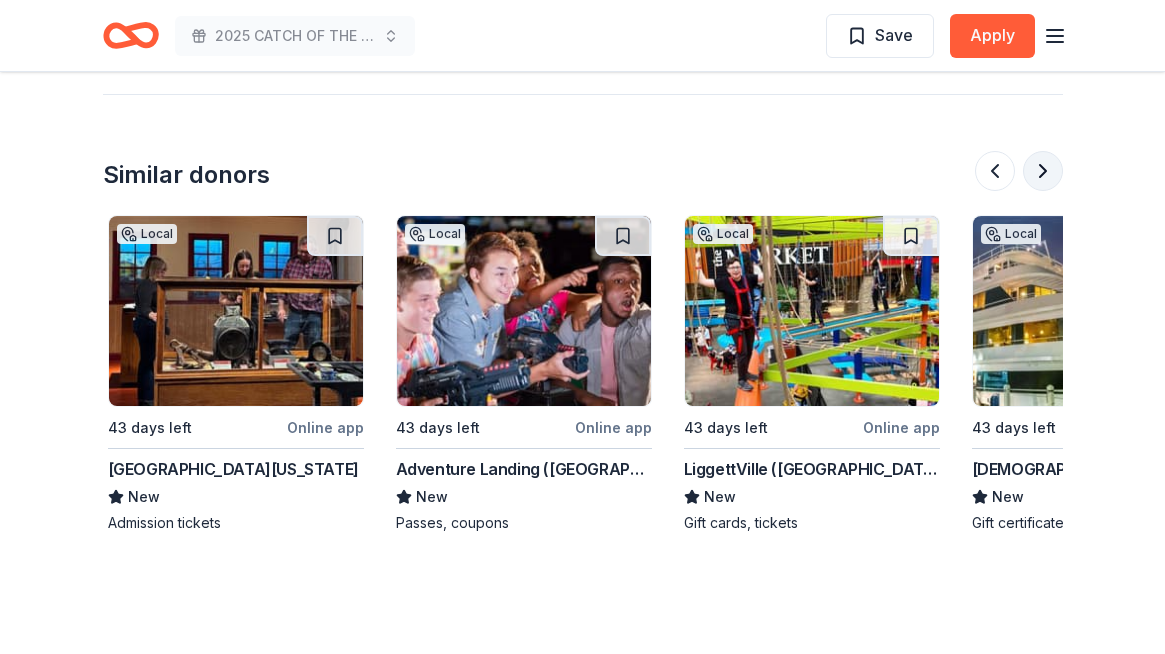 scroll, scrollTop: 0, scrollLeft: 1728, axis: horizontal 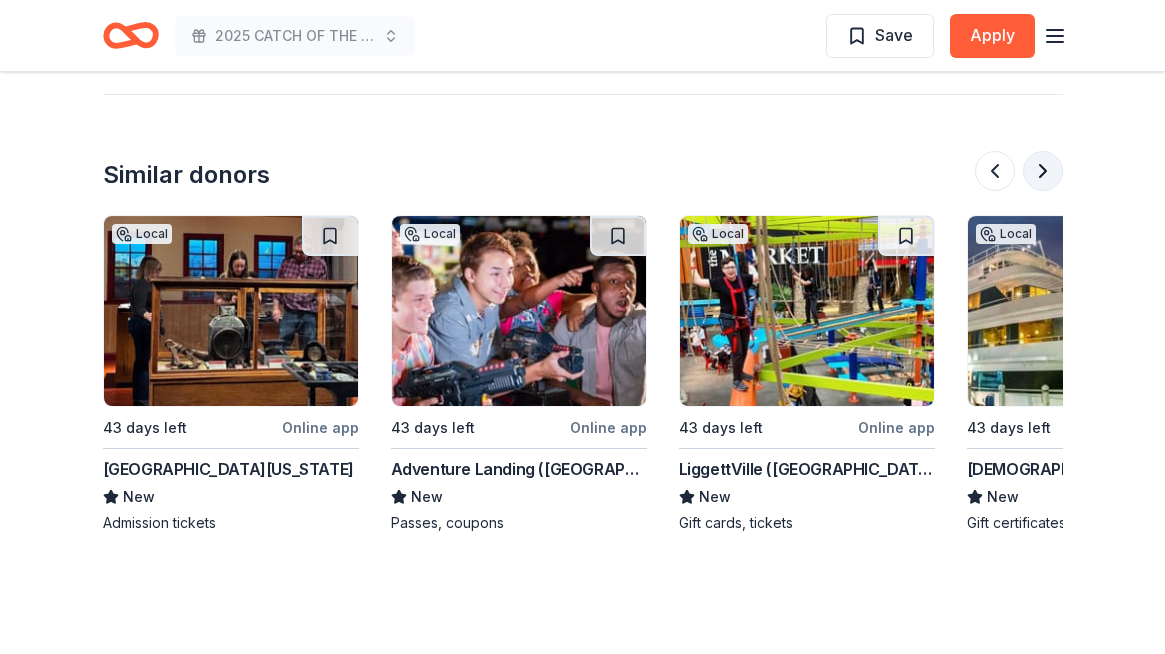 click at bounding box center (1043, 171) 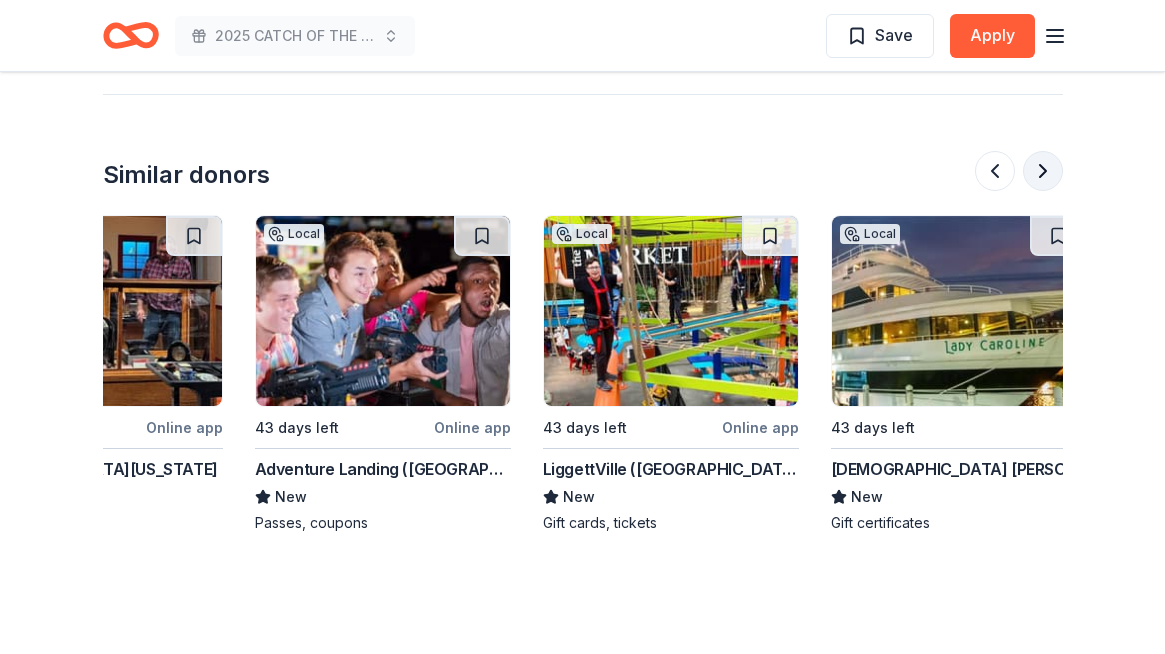 scroll, scrollTop: 0, scrollLeft: 1888, axis: horizontal 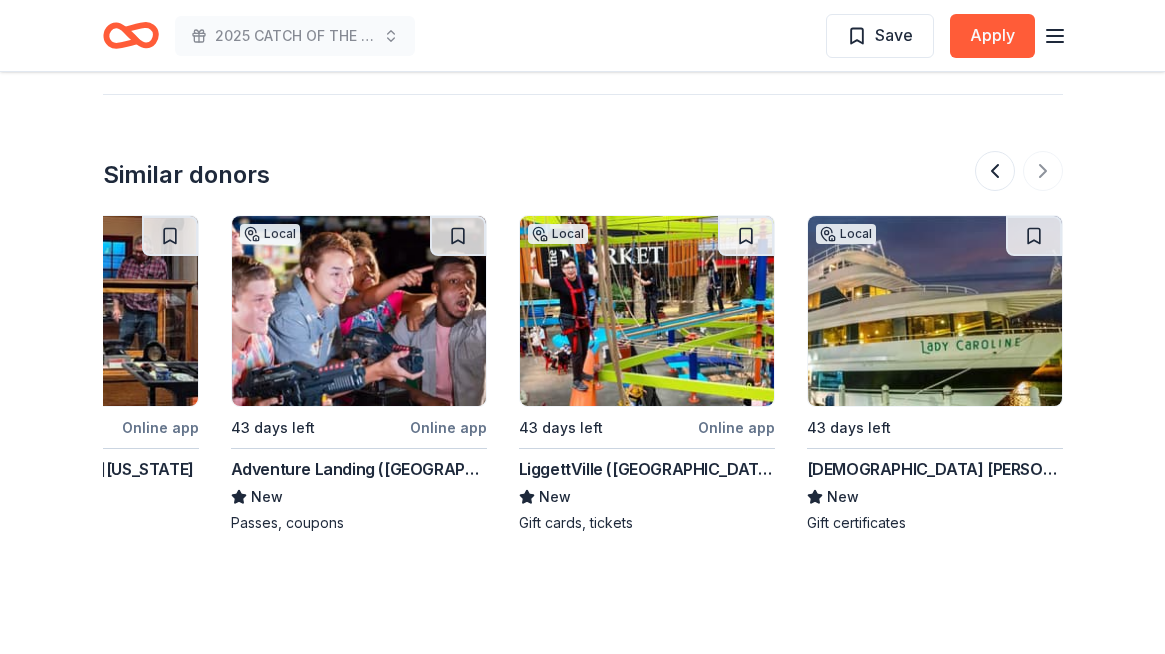 click at bounding box center (935, 311) 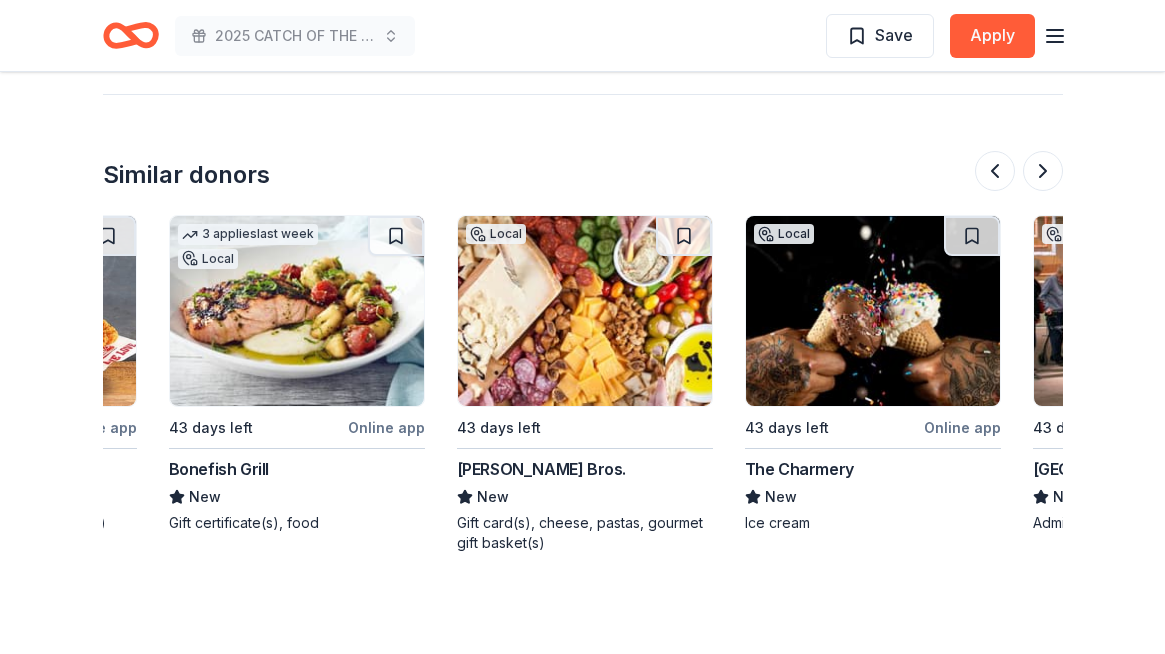 scroll, scrollTop: 0, scrollLeft: 0, axis: both 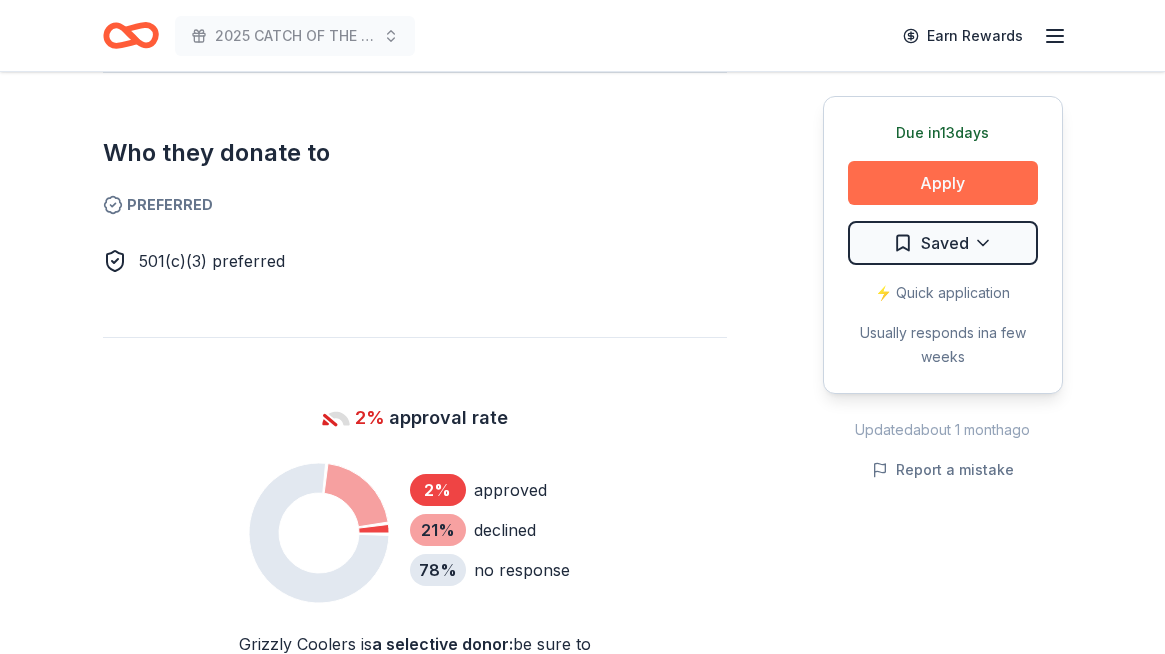 click on "Apply" at bounding box center (943, 183) 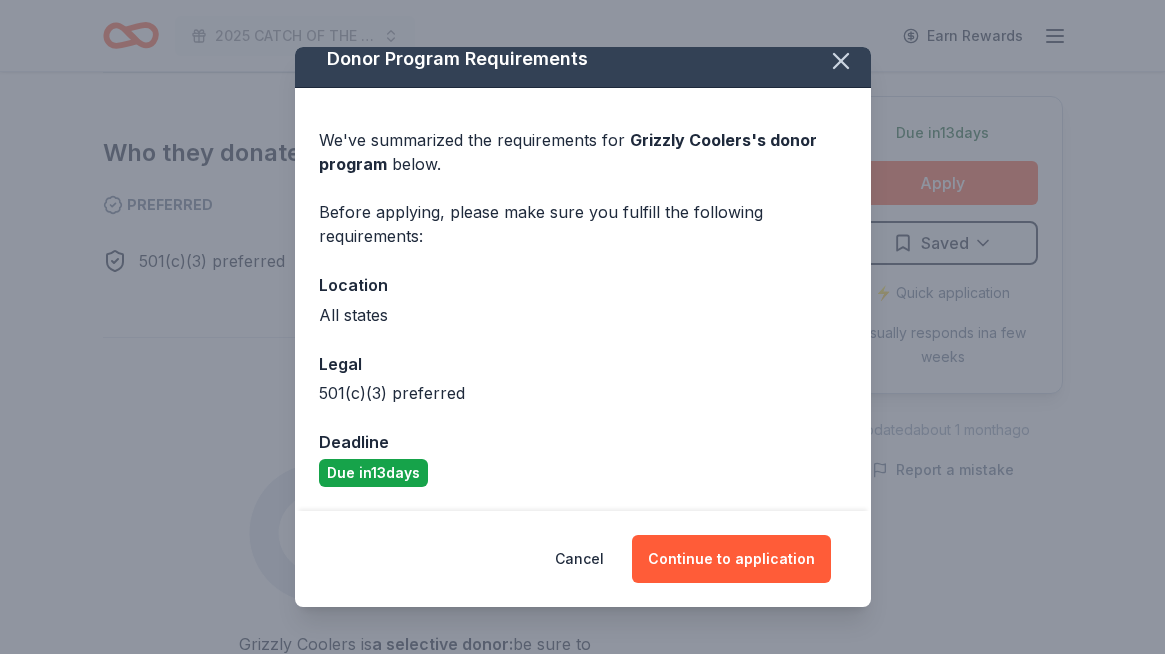 scroll, scrollTop: 0, scrollLeft: 0, axis: both 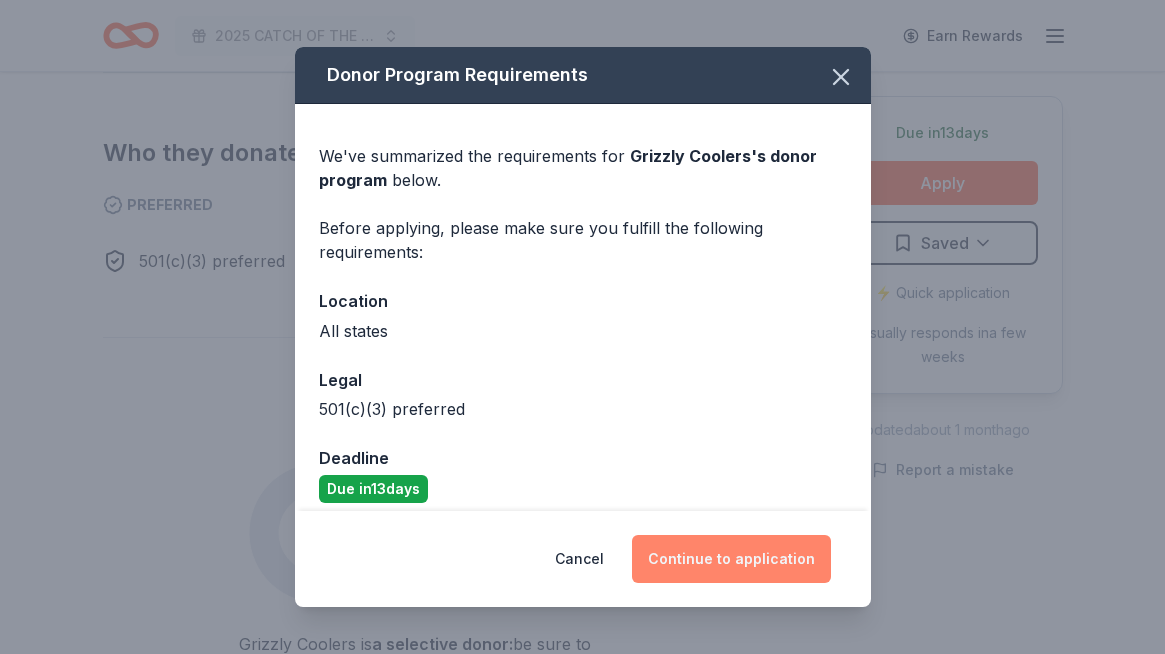 click on "Continue to application" at bounding box center [731, 559] 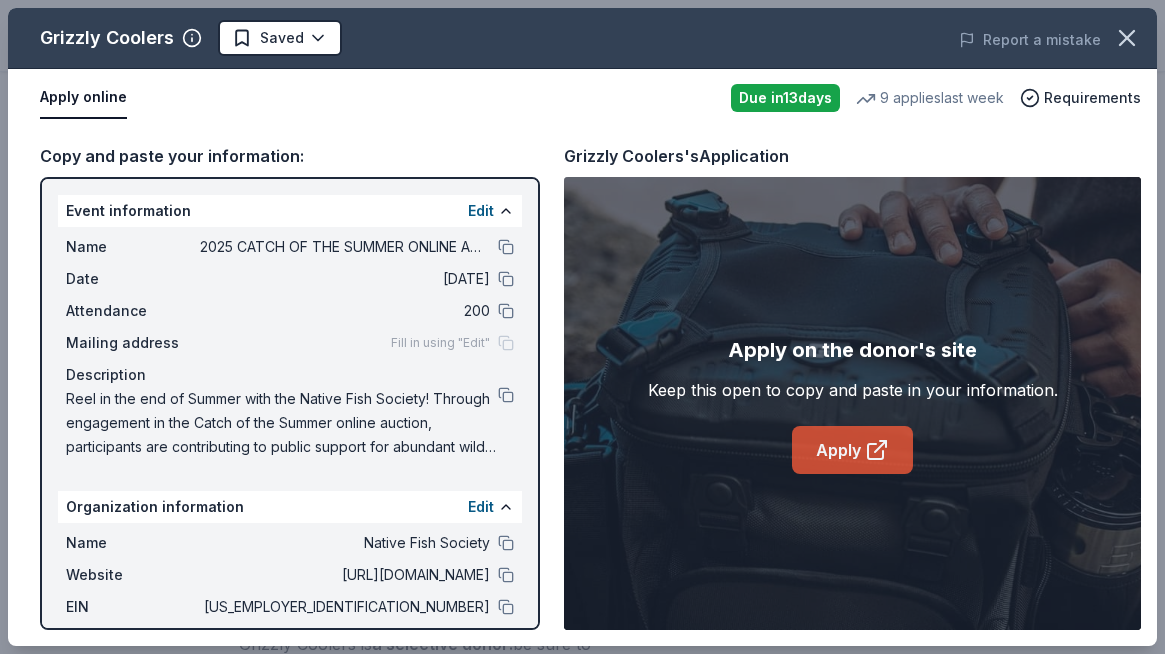 click on "Apply" at bounding box center (852, 450) 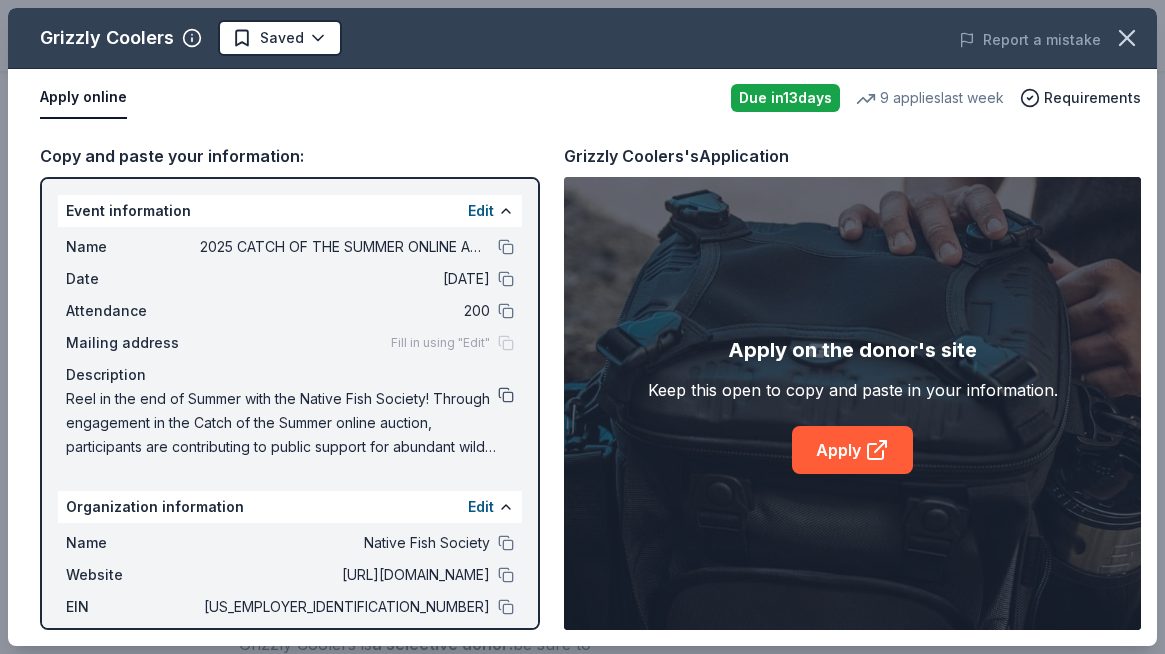 click at bounding box center (506, 395) 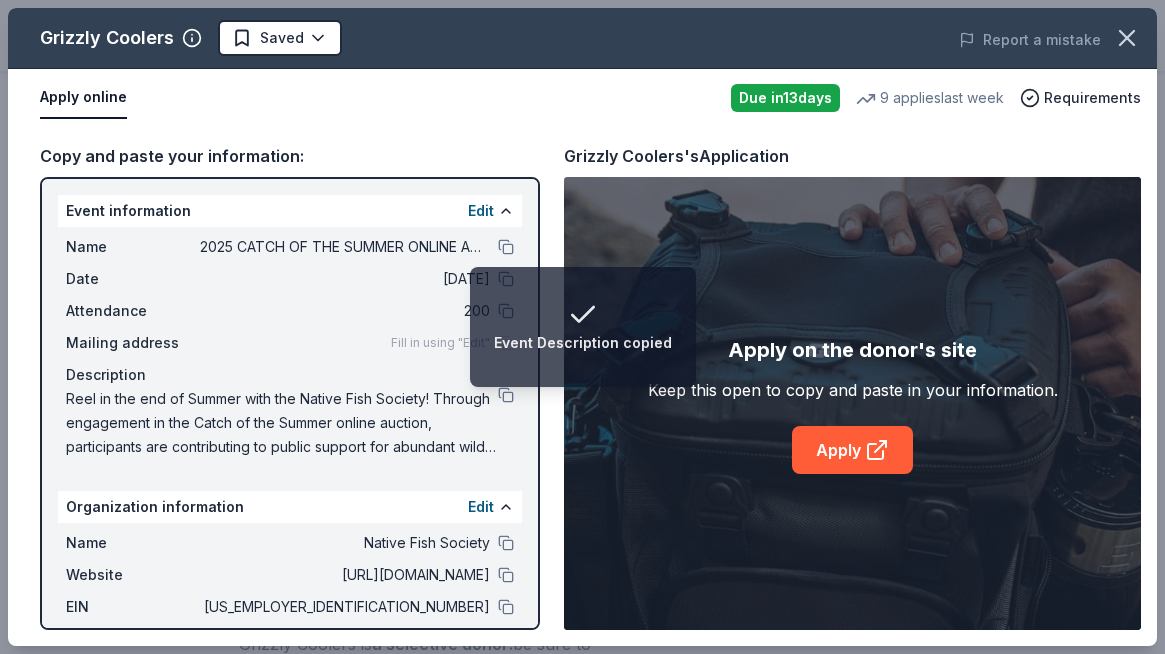scroll, scrollTop: 119, scrollLeft: 0, axis: vertical 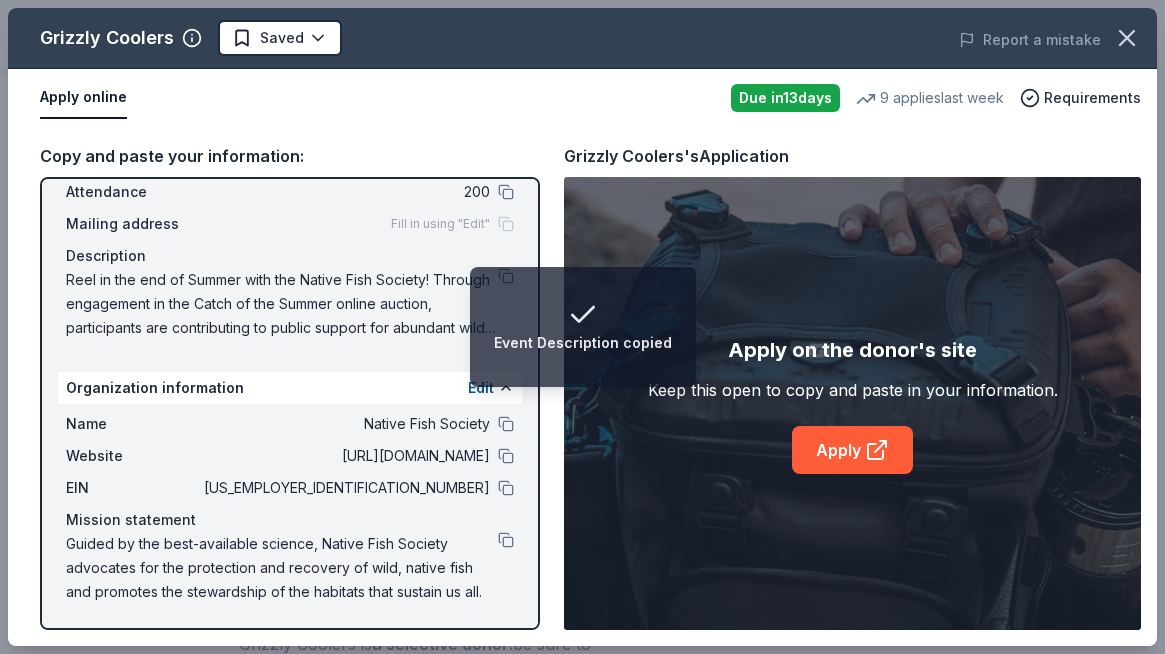 click on "Guided by the best-available science, Native Fish Society advocates for the protection and recovery of wild, native fish and promotes the stewardship of the habitats that sustain us all." at bounding box center (290, 568) 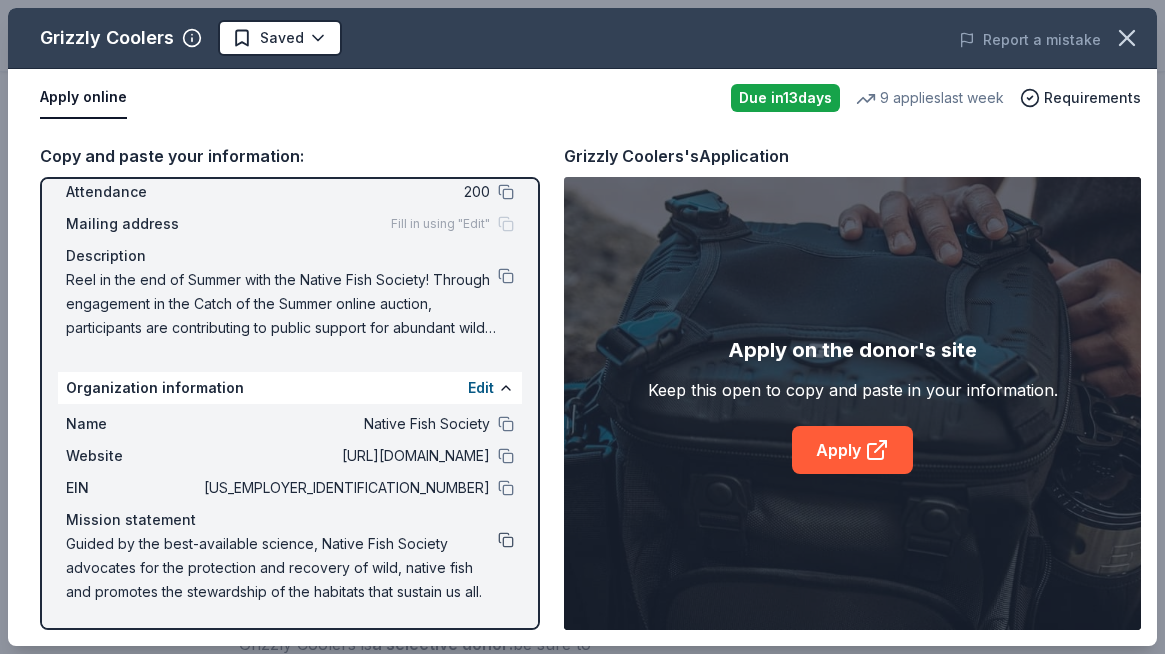 click at bounding box center [506, 540] 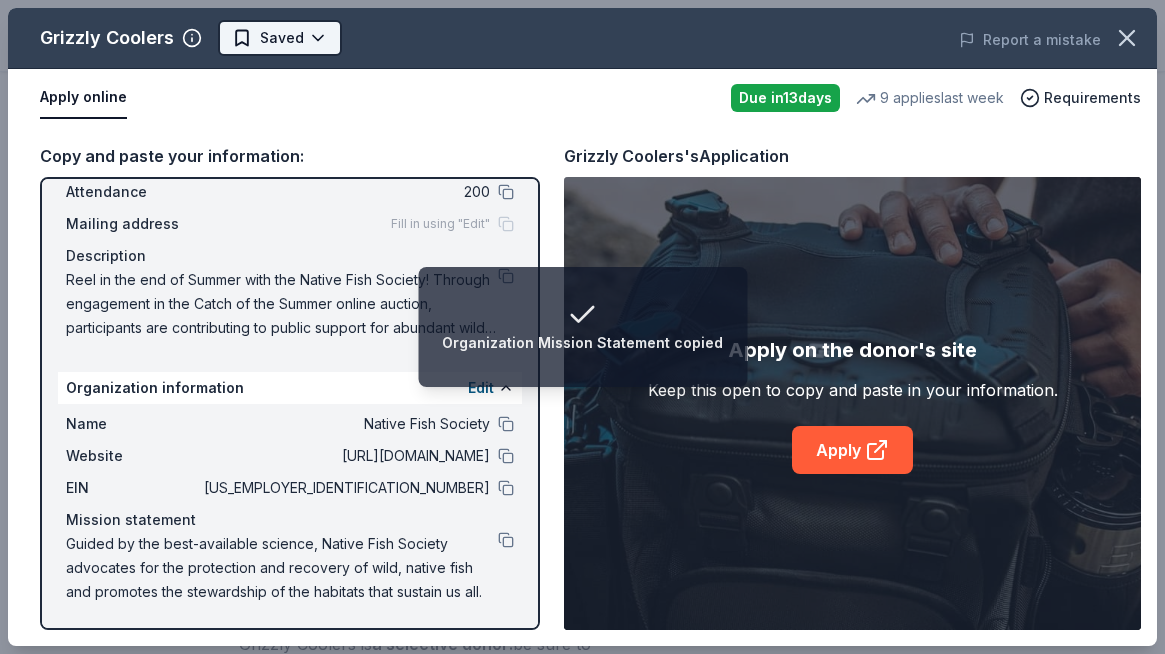 click on "Organization Mission Statement copied 2025 CATCH OF THE SUMMER ONLINE AUCTION Earn Rewards Due in  13  days Share Grizzly Coolers 4.5 • 4  reviews 9   applies  last week 2% approval rate Share Donating in all states Grizzly Coolers are efficient bear tested coolers made for hunting, camping, fishing, tailgating, and more. What they donate Cooler(s), outdoor products Auction & raffle You may submit applications every   year .    You may receive donations every   year Who they donate to  Preferred 501(c)(3) preferred 2% approval rate 2 % approved 21 % declined 78 % no response Grizzly Coolers is  a selective donor :  be sure to spend extra time on this application if you want a donation. We ' re collecting data on   donation value ; check back soon. Due in  13  days Apply Saved ⚡️ Quick application Usually responds in  a few weeks Updated  about 1 month  ago Report a mistake 4.5 • 4  reviews The Block Community Outreach August 2023 • Declined Read more Citizens EMS May 2023 • Declined PS/MS 114 PTA" at bounding box center (582, -754) 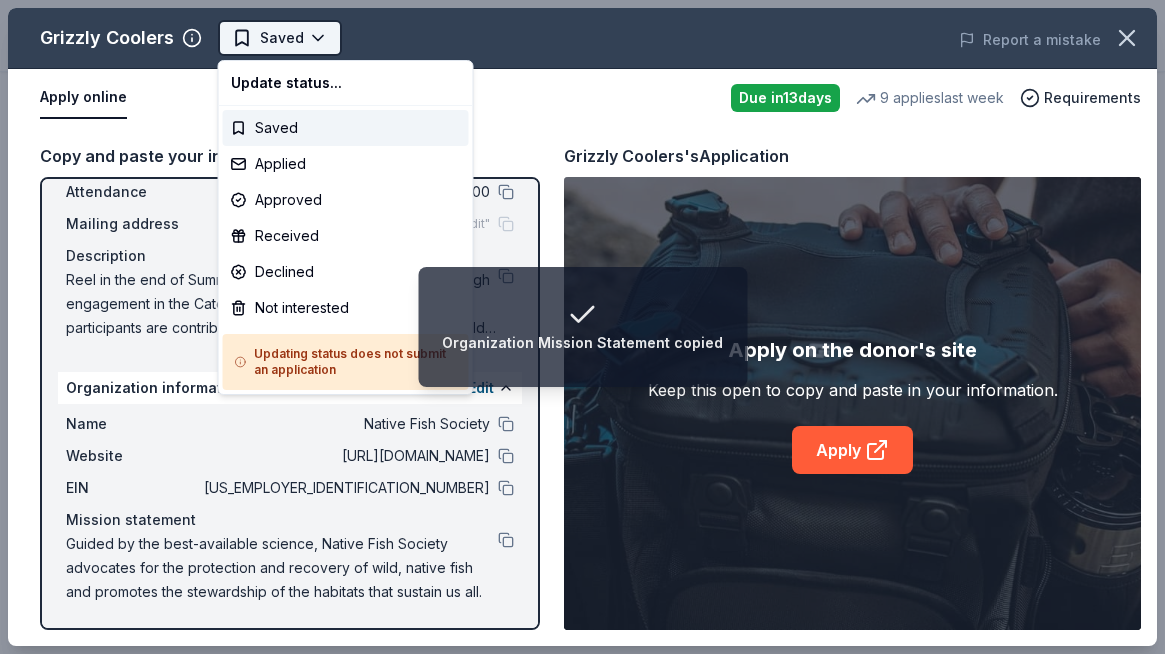 scroll, scrollTop: 0, scrollLeft: 0, axis: both 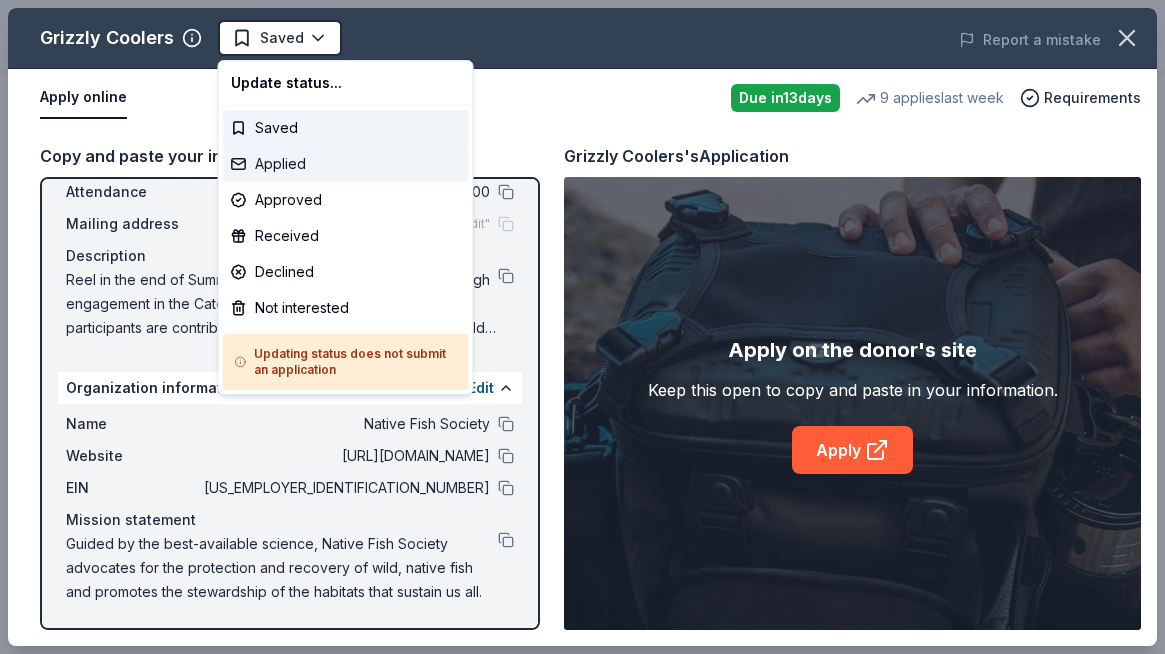click on "Applied" at bounding box center [346, 164] 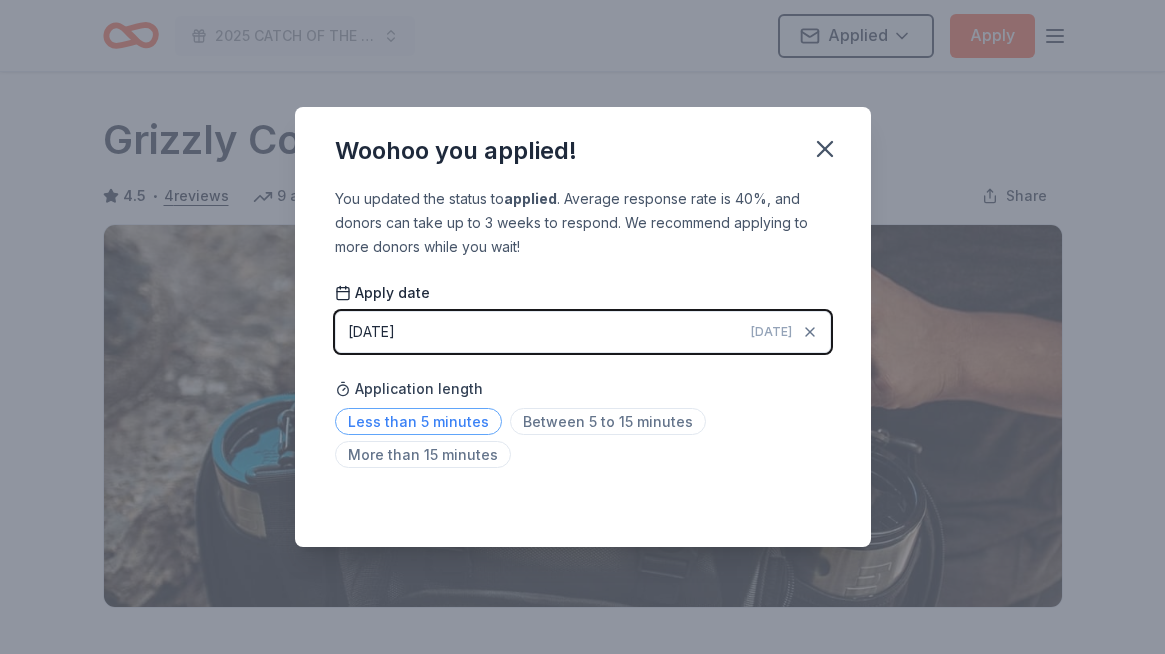 click on "Less than 5 minutes" at bounding box center [418, 421] 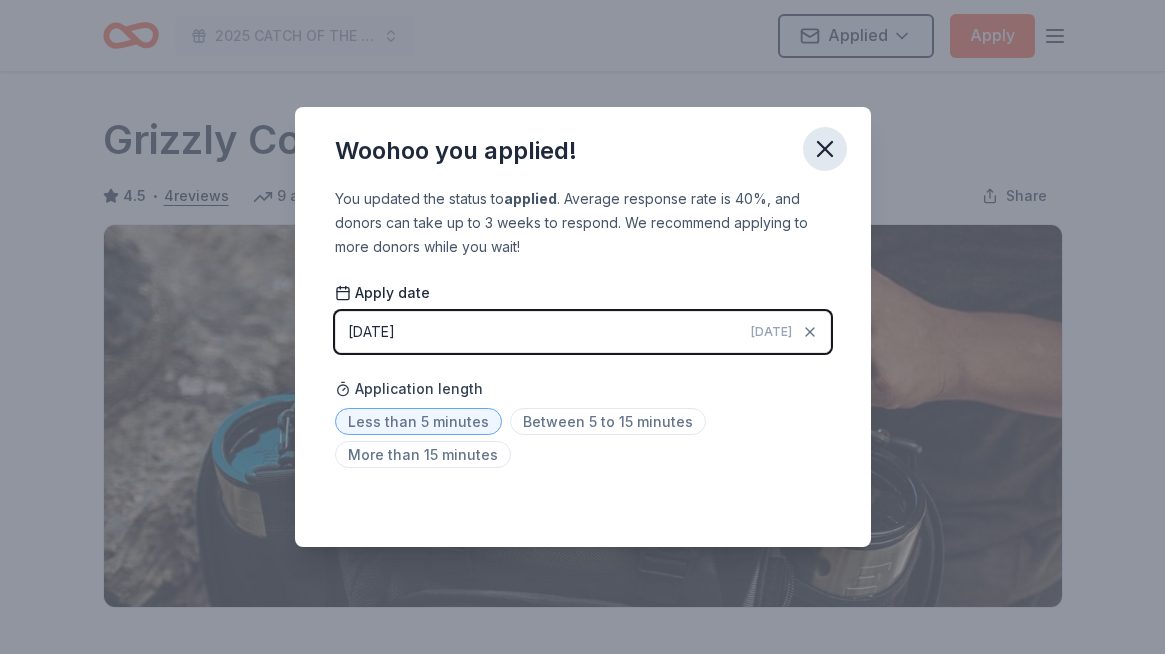 click 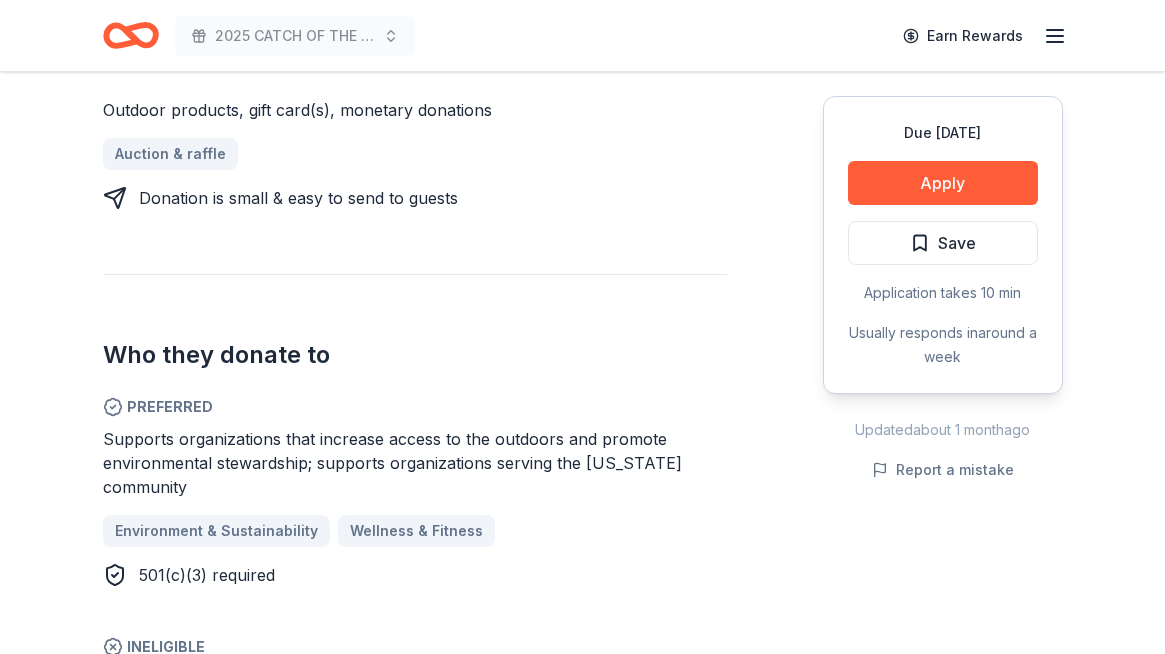 scroll, scrollTop: 933, scrollLeft: 0, axis: vertical 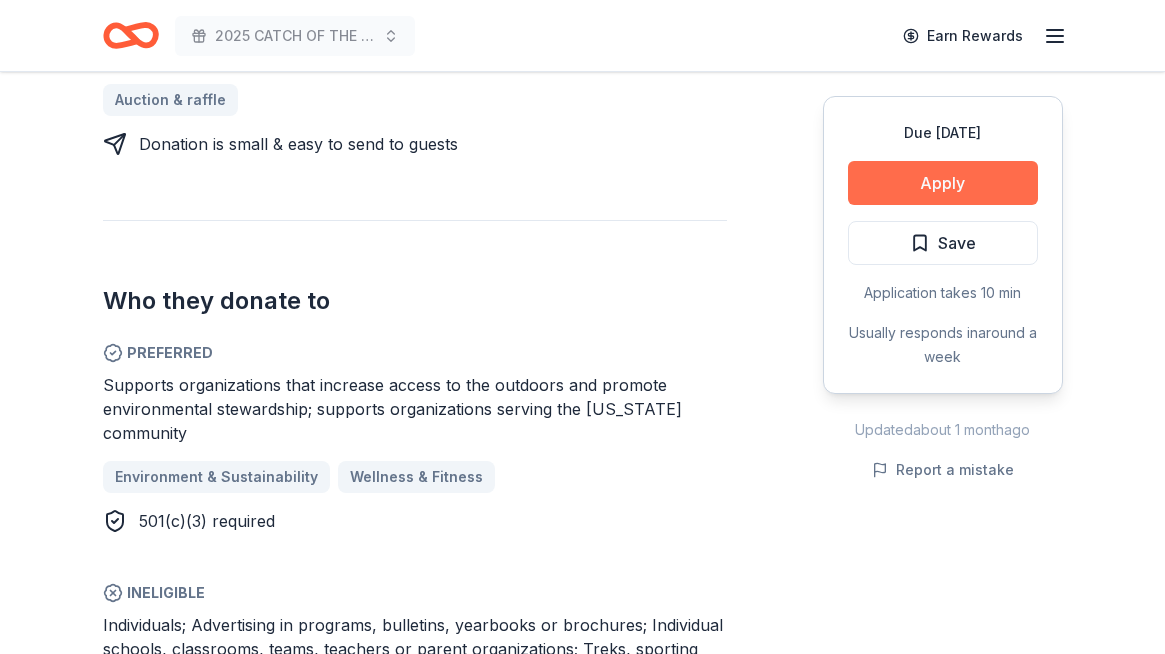 click on "Apply" at bounding box center (943, 183) 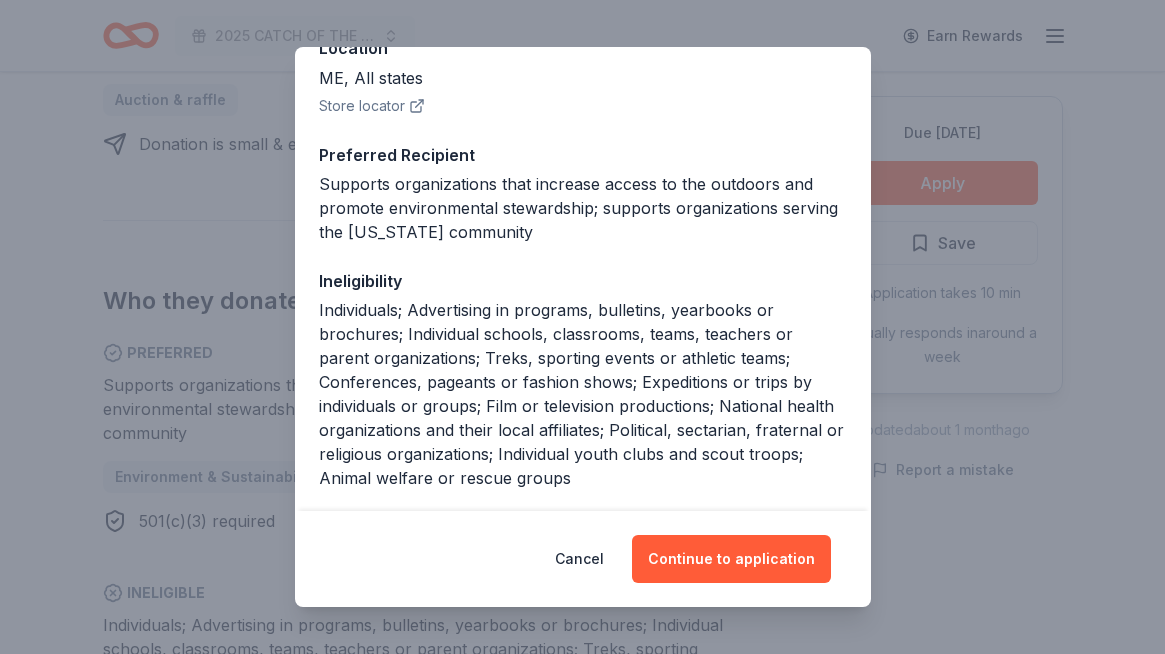 scroll, scrollTop: 417, scrollLeft: 0, axis: vertical 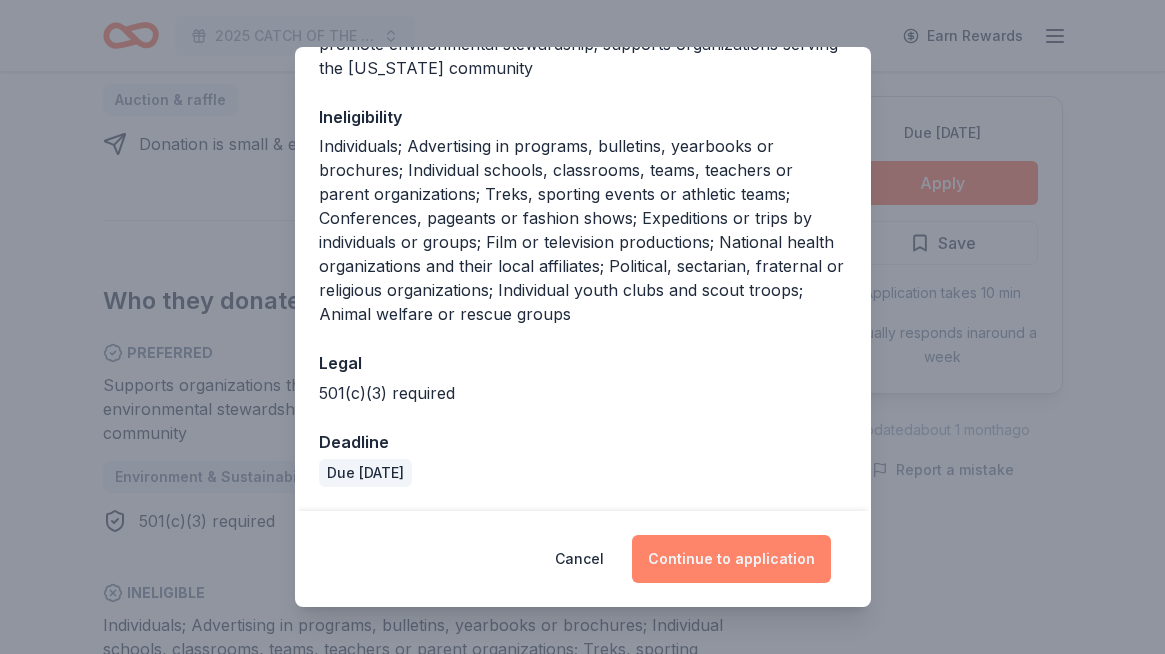click on "Continue to application" at bounding box center (731, 559) 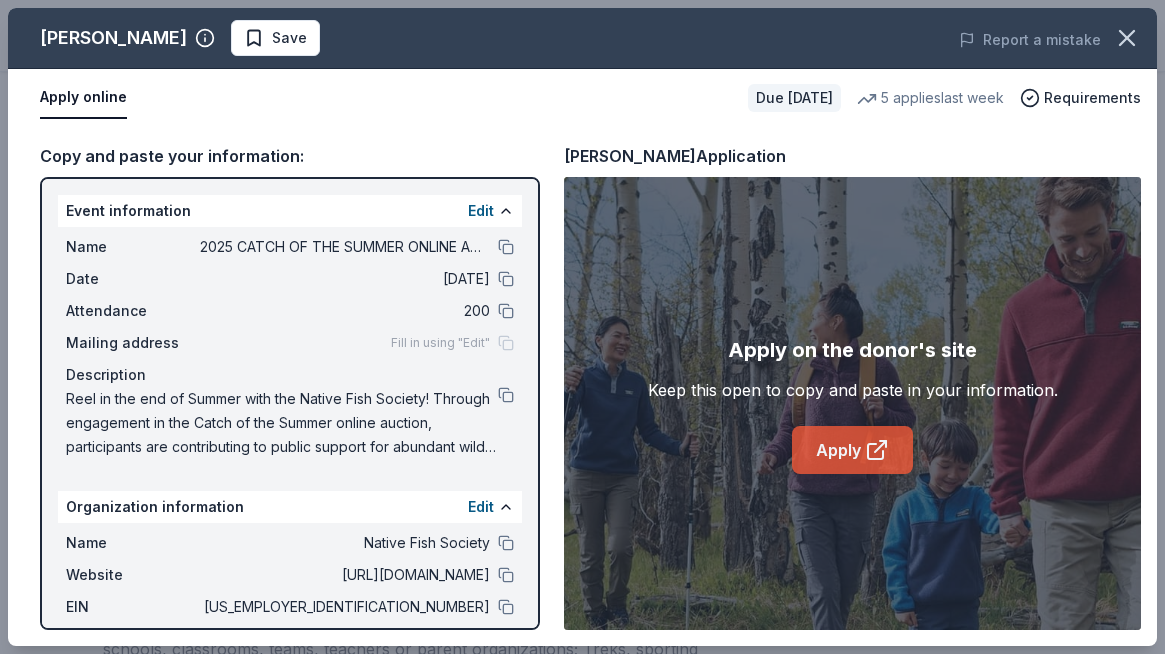 click on "Apply" at bounding box center (852, 450) 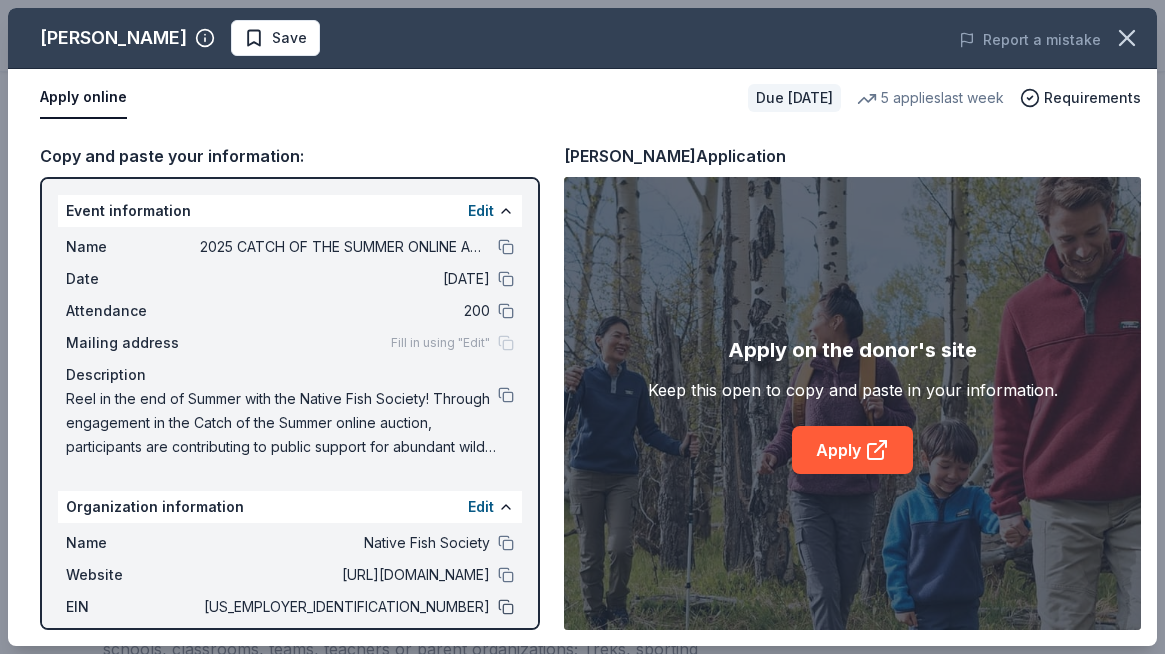 click at bounding box center [506, 607] 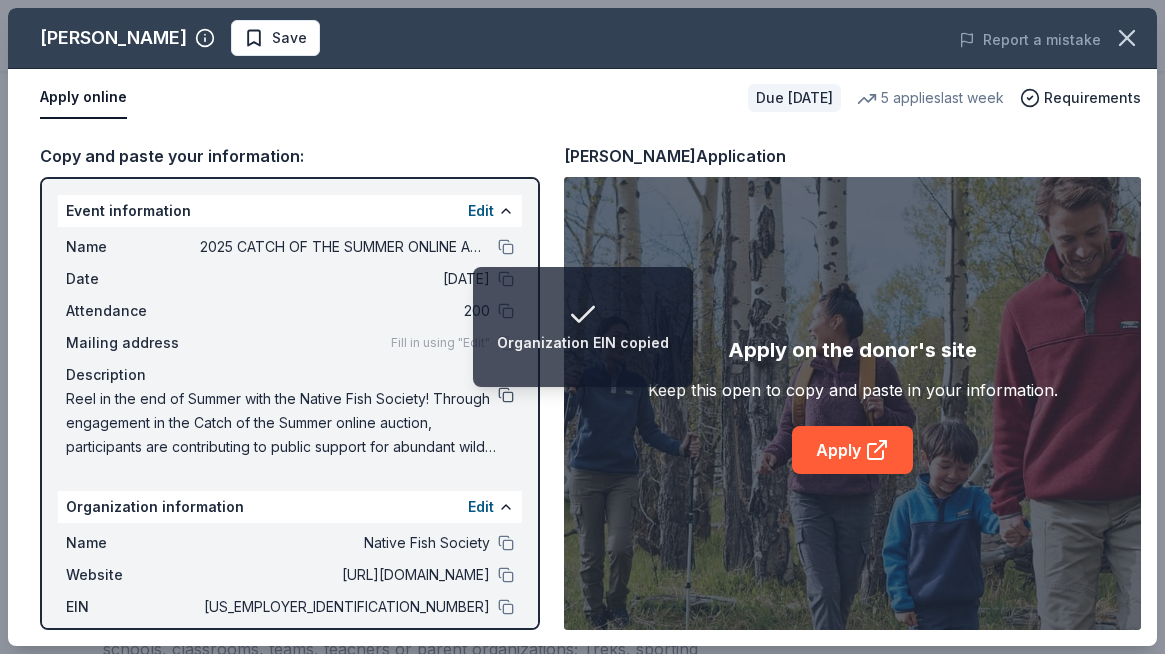 click at bounding box center [506, 395] 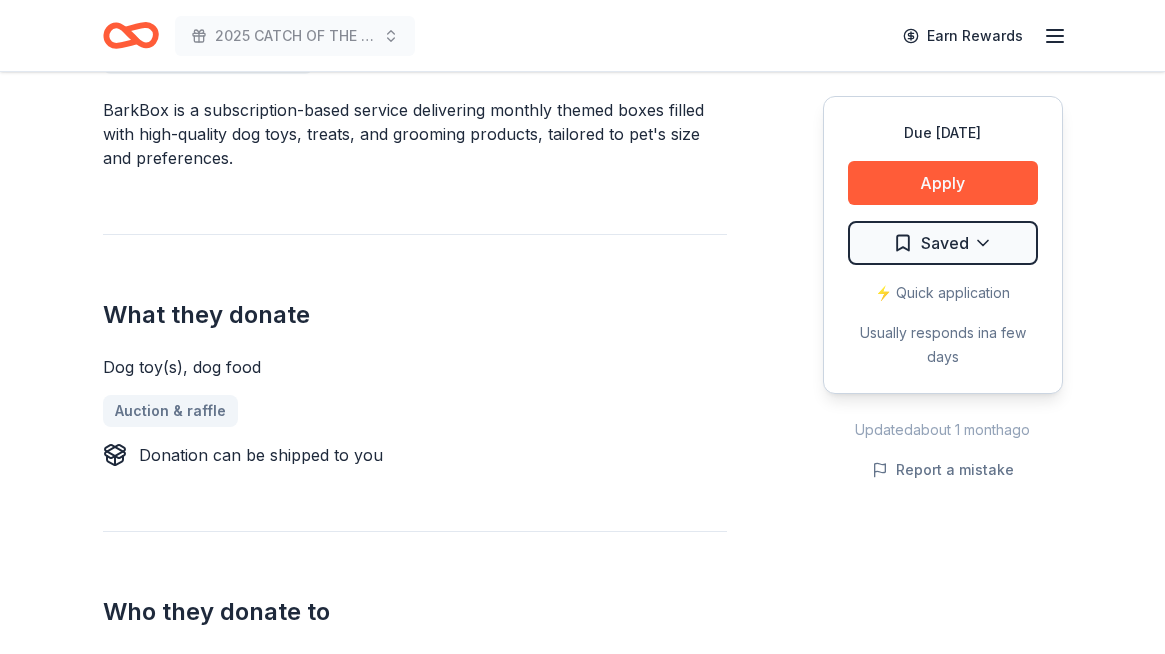 scroll, scrollTop: 615, scrollLeft: 0, axis: vertical 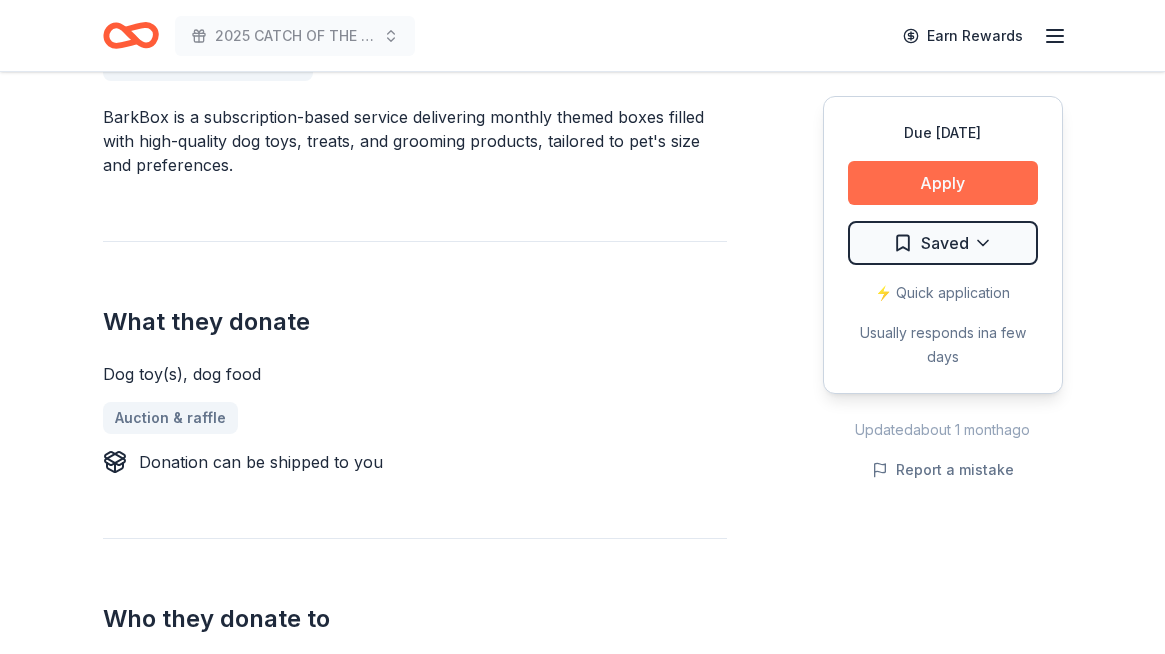 click on "Apply" at bounding box center [943, 183] 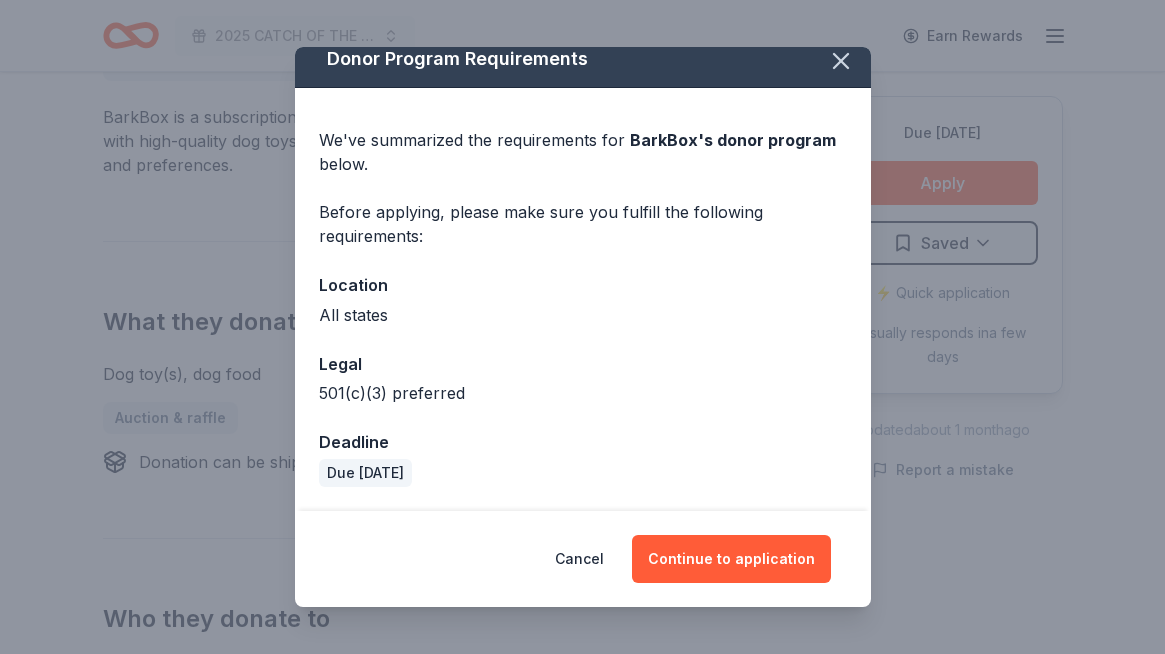 scroll, scrollTop: 11, scrollLeft: 0, axis: vertical 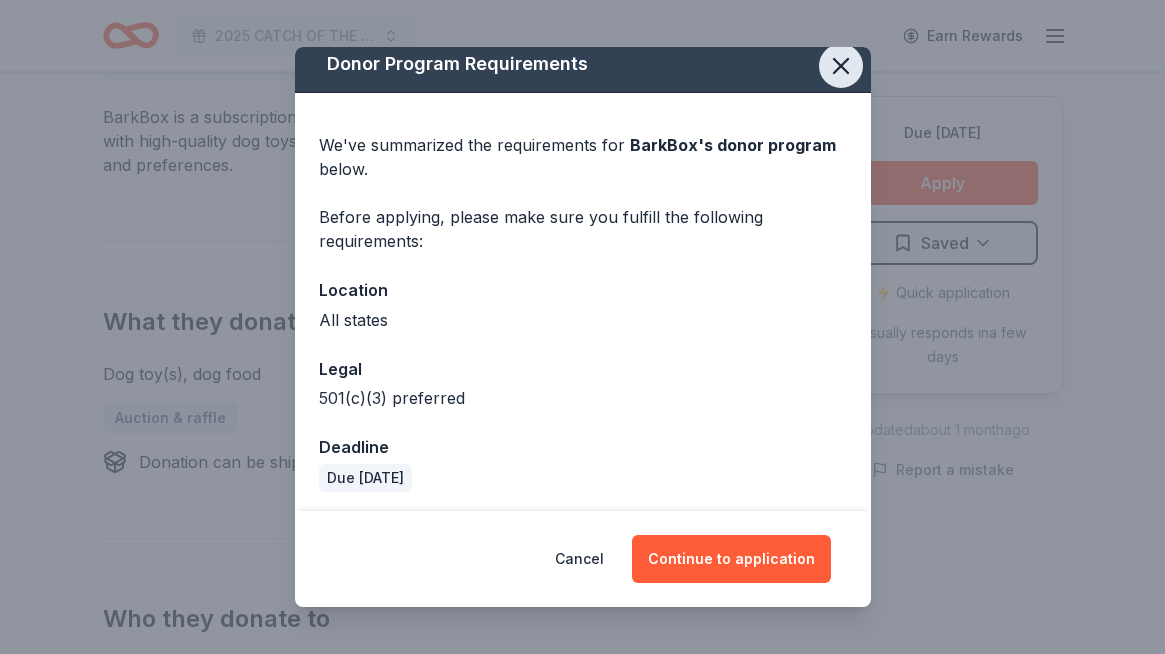 click 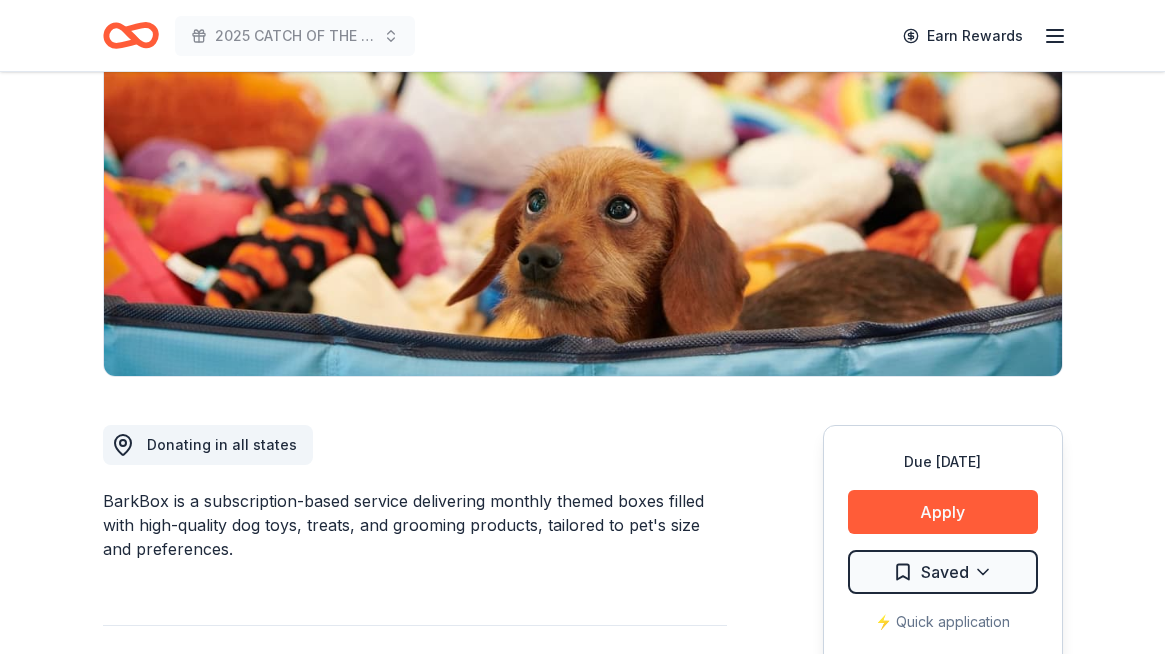 scroll, scrollTop: 230, scrollLeft: 0, axis: vertical 